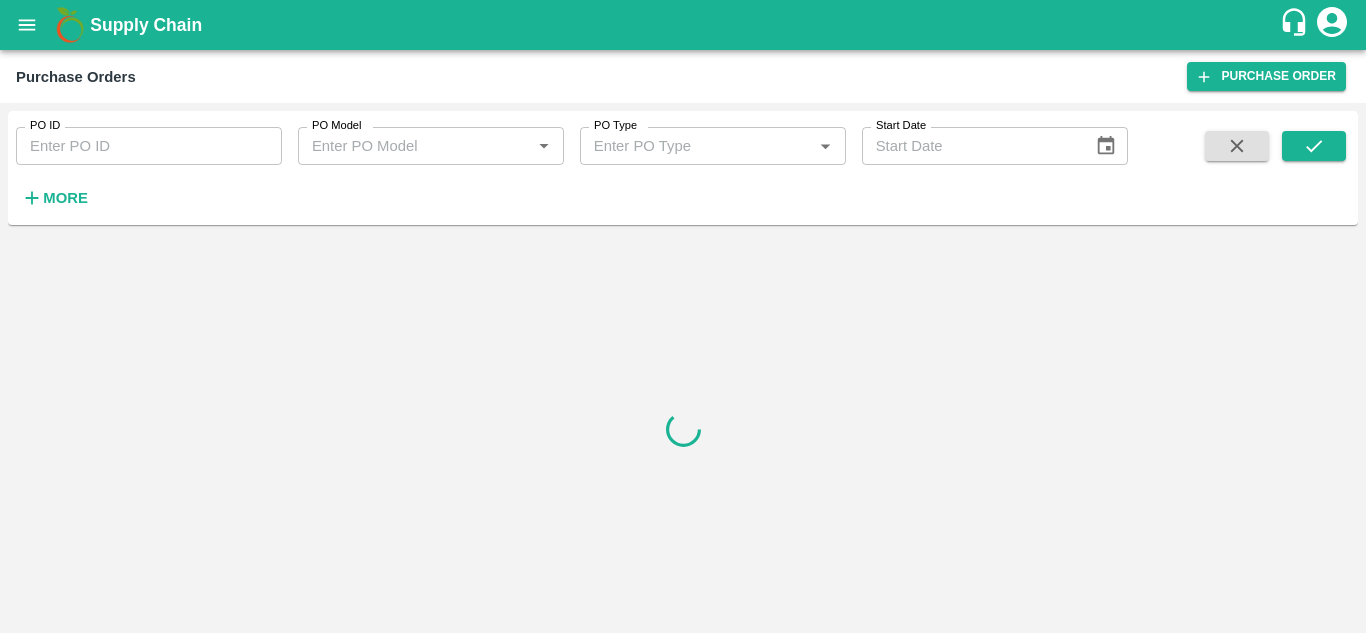 scroll, scrollTop: 0, scrollLeft: 0, axis: both 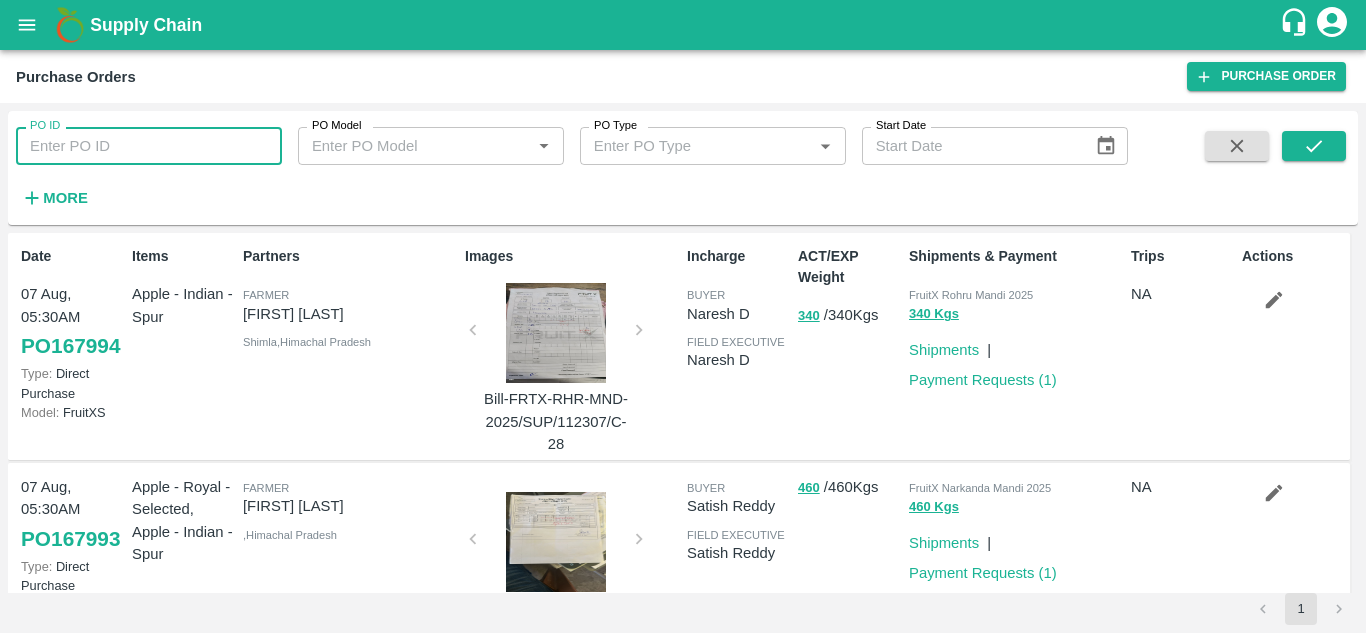 click on "PO ID" at bounding box center [149, 146] 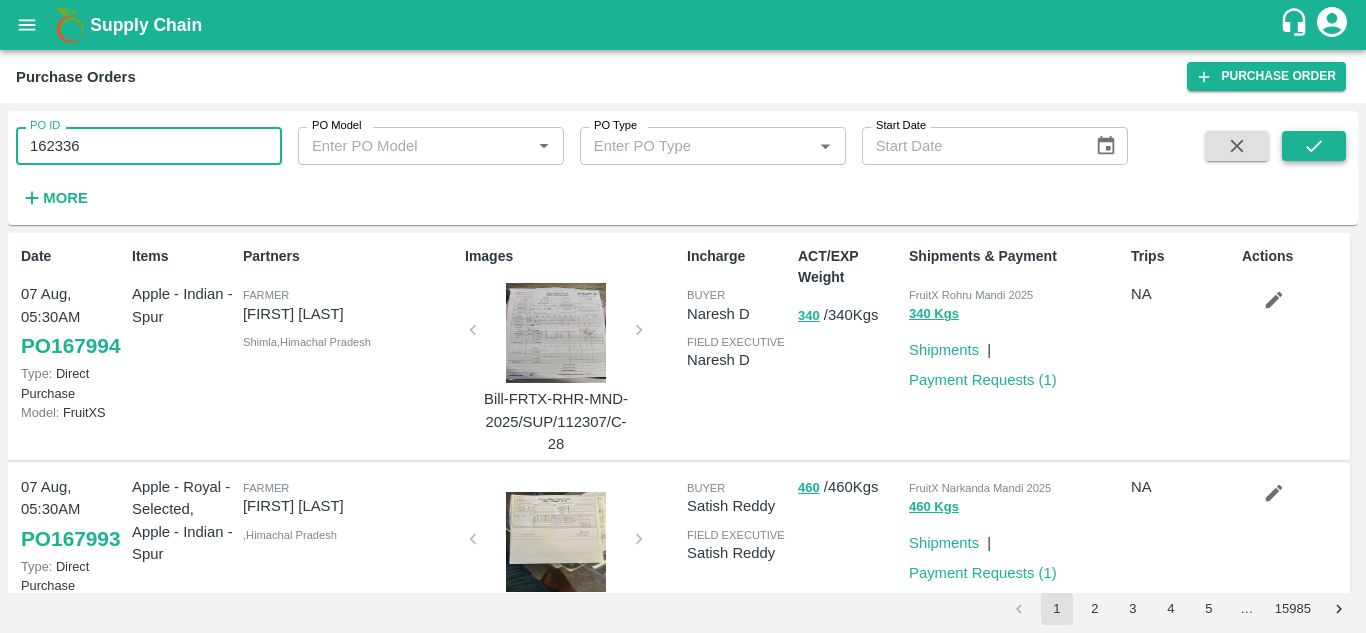 type on "162336" 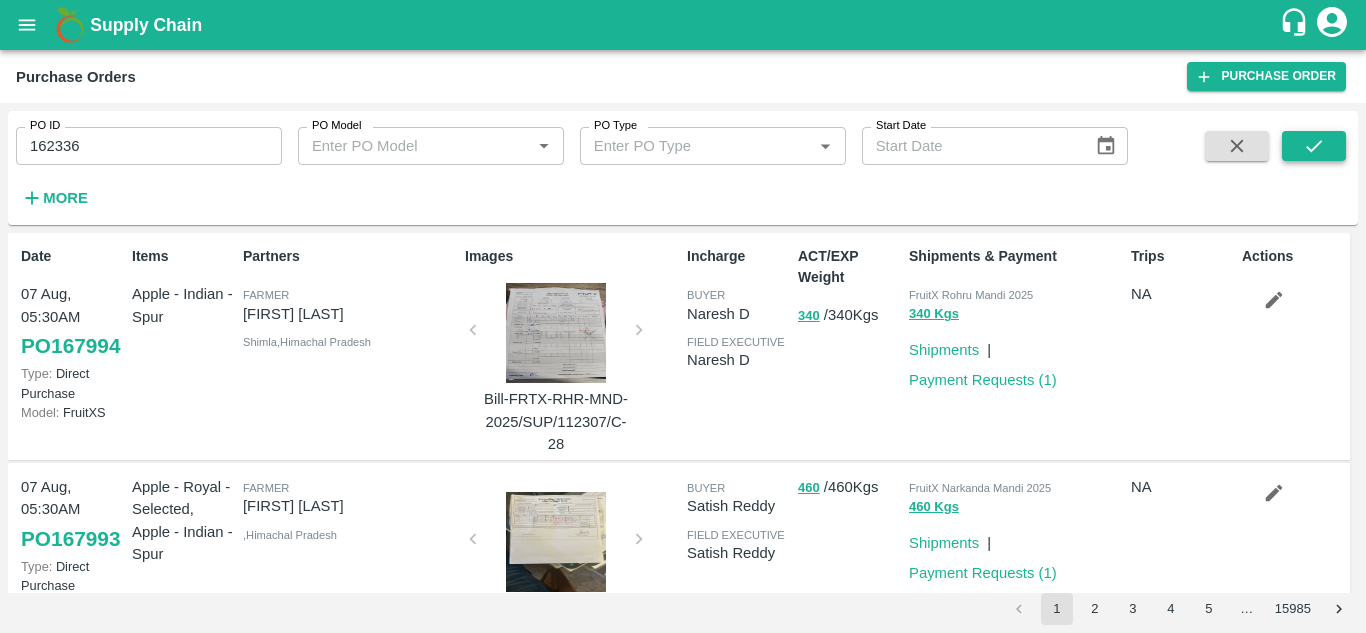 click 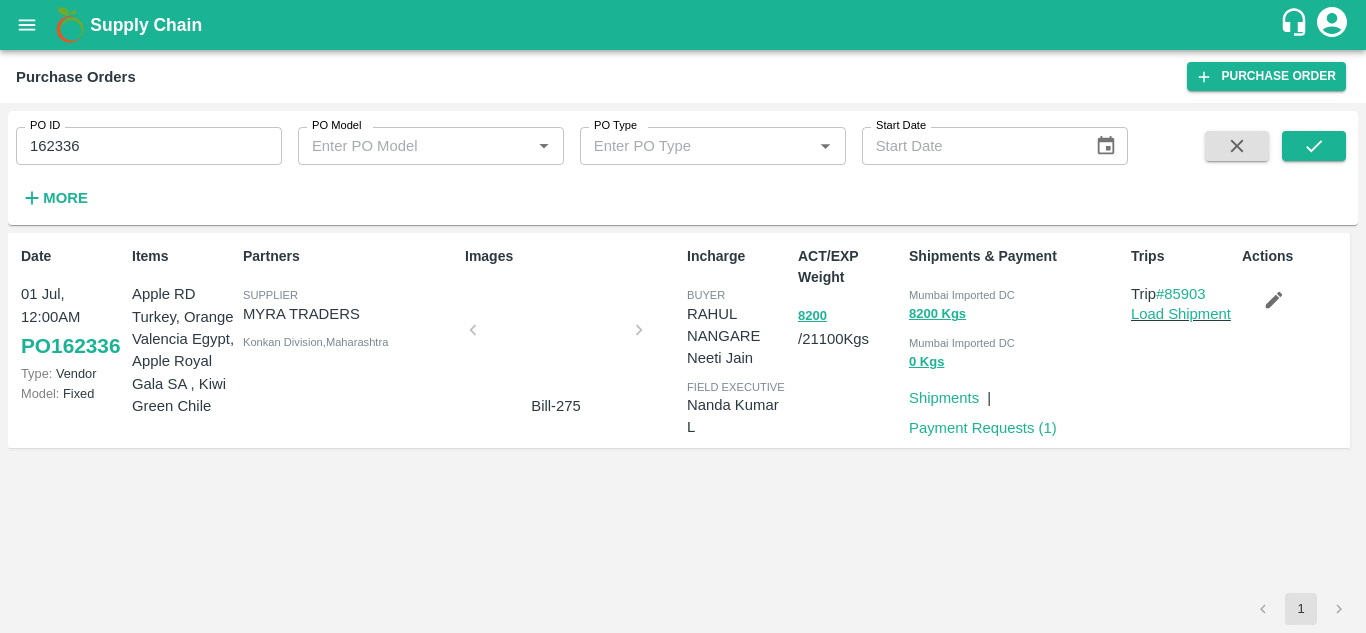 type 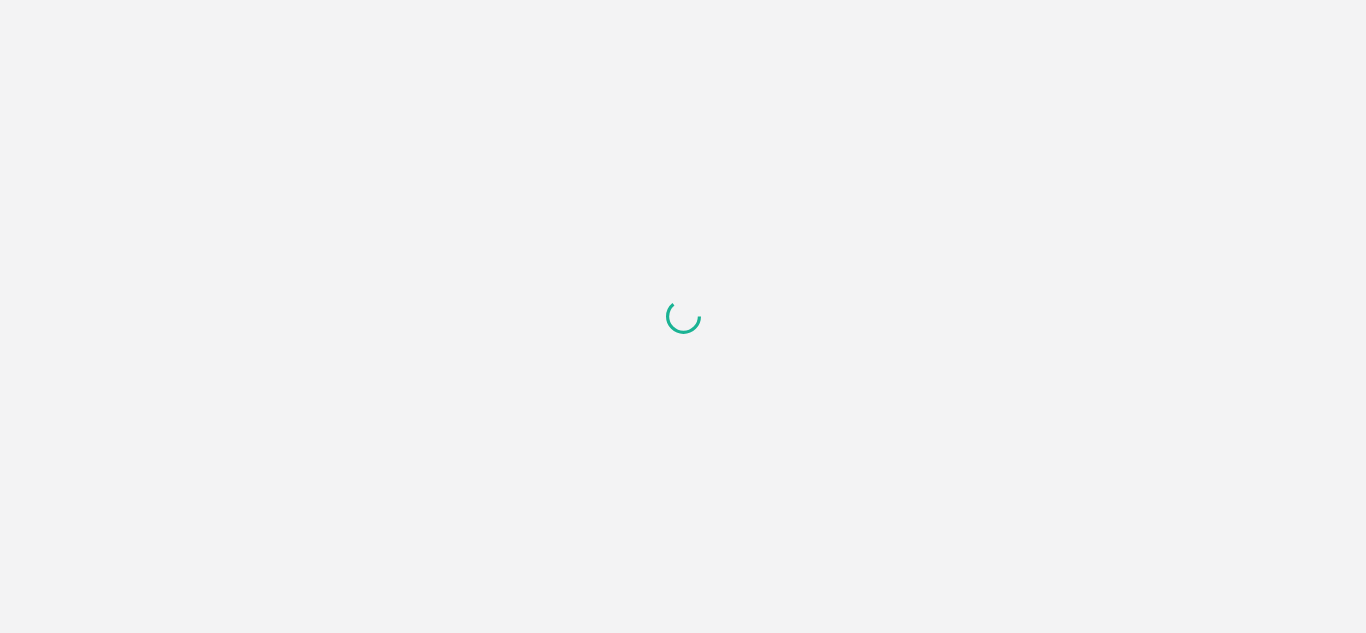 scroll, scrollTop: 0, scrollLeft: 0, axis: both 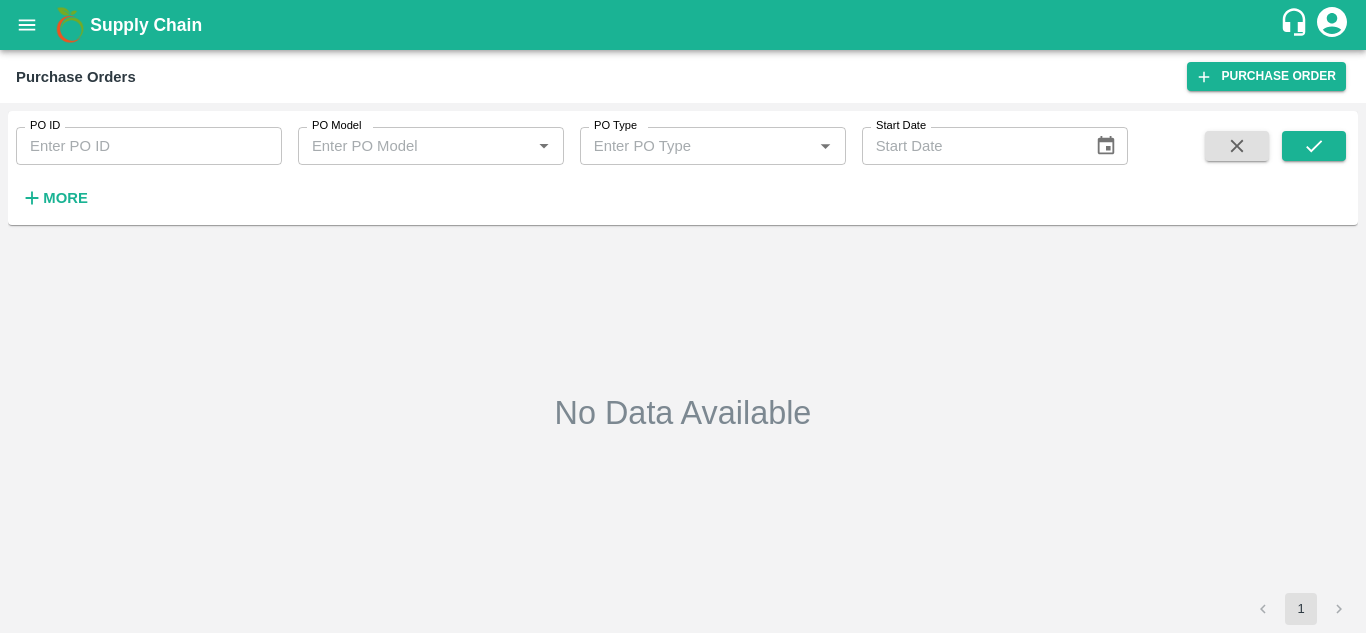 type on "162336" 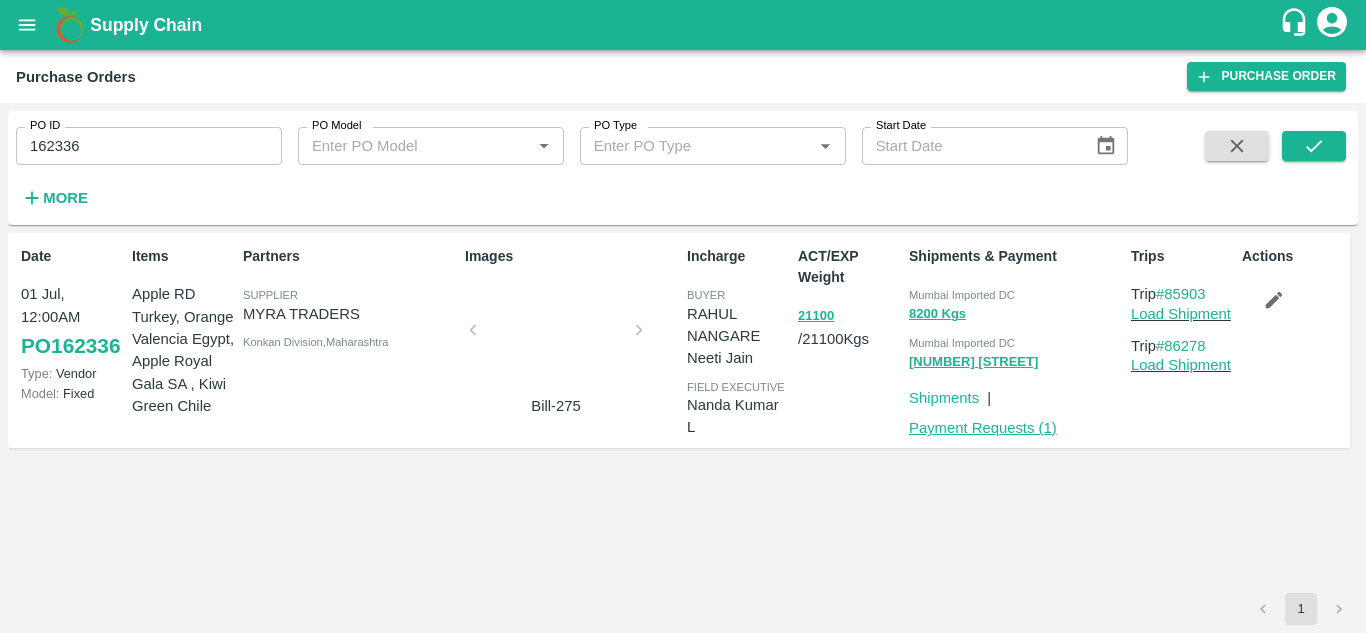 click on "Payment Requests ( 1 )" at bounding box center (983, 428) 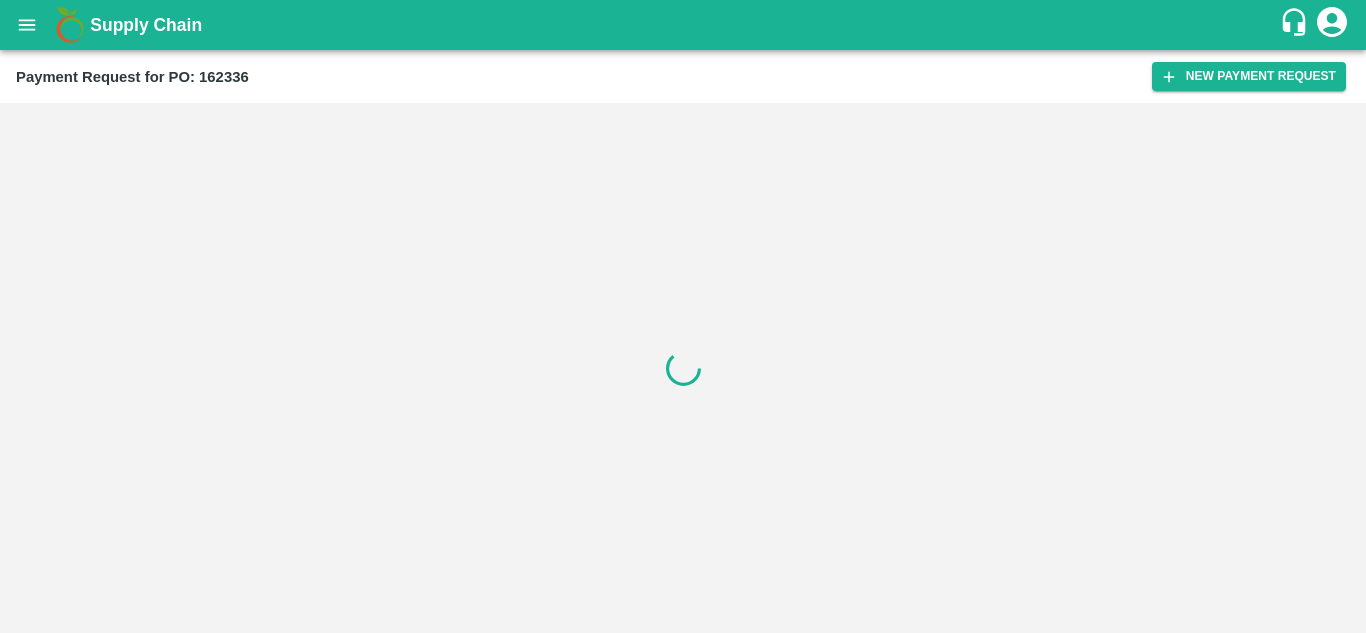 scroll, scrollTop: 0, scrollLeft: 0, axis: both 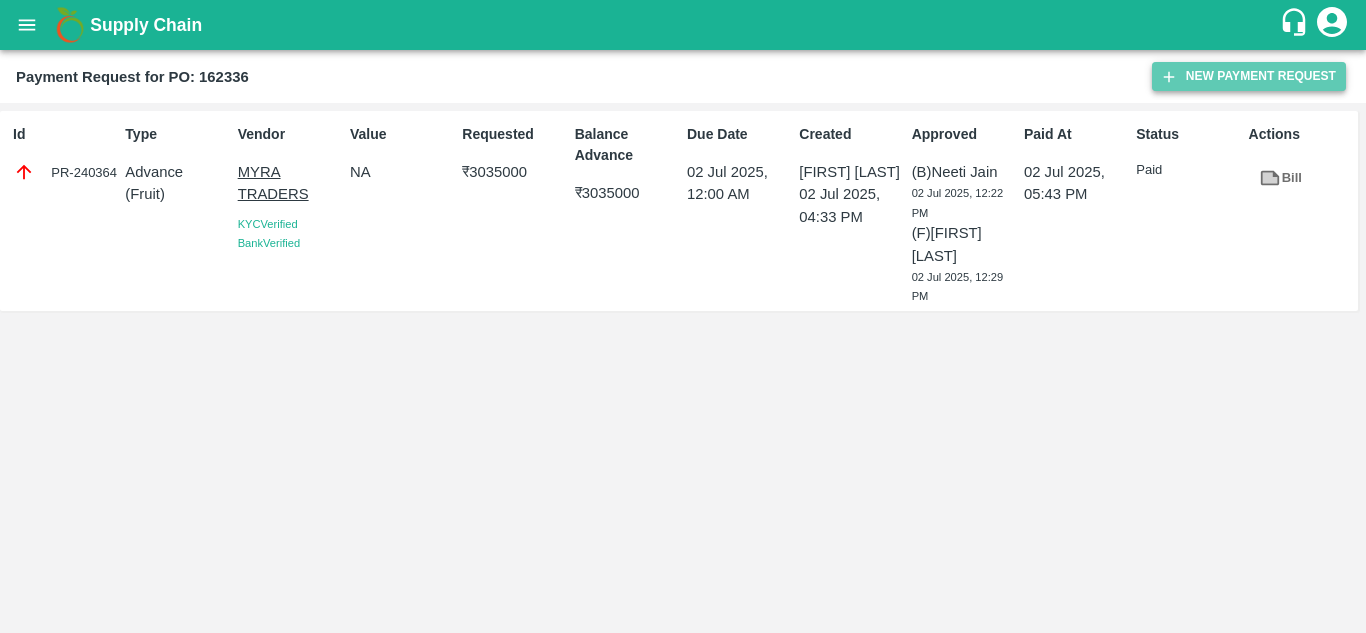click on "New Payment Request" at bounding box center (1249, 76) 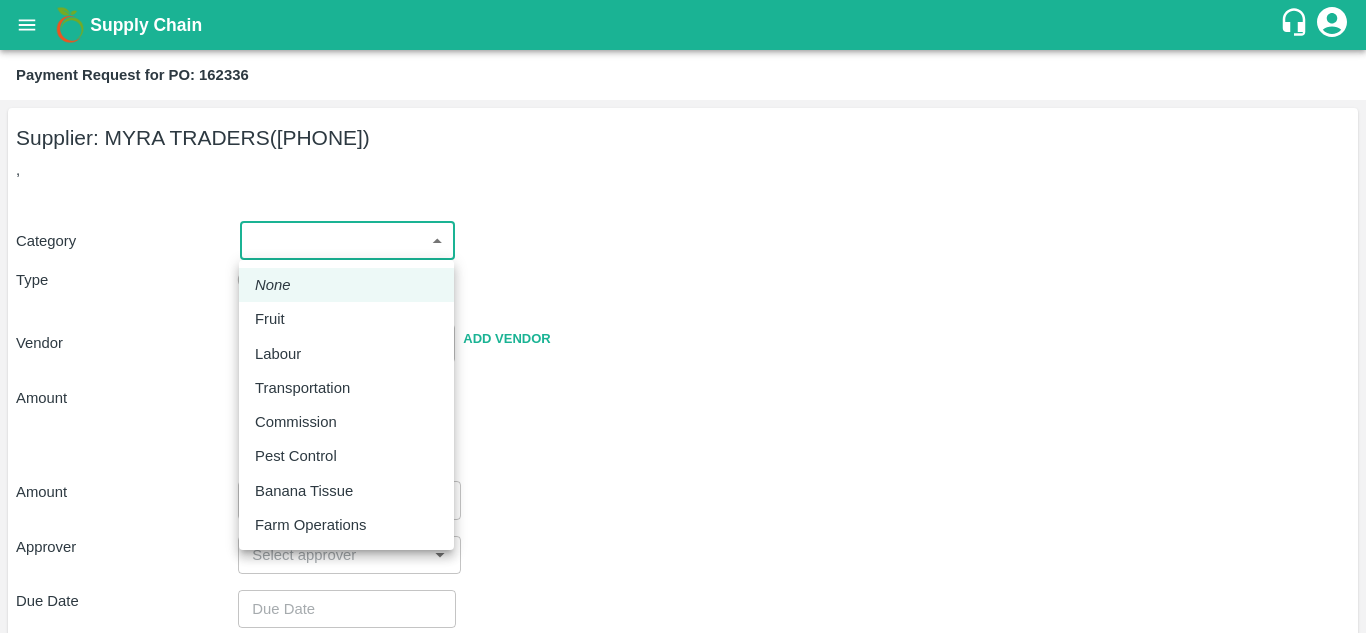 click on "Supply Chain Payment Request for PO: 162336 Supplier:    MYRA TRADERS  ([PHONE]) ,  Category ​ ​ Type Advance Bill Vendor ​ Add Vendor Amount Total value Per Kg ​ Amount ​ Approver ​ Due Date ​  Priority  Low  High Comment x ​ Attach bill Cancel Save Mumbai Imported DC Bangalore Imported DC - Safal Market Delhi Imported DC MDC Bhubaneswar Bangalore DC MDC Cochin Modern Trade Bangalore DC Ahmedabad virtual imported DC Chennai DC Hyderabad DC B2R Bangalore  FruitX Delhi Direct Customer [FIRST] [LAST] Logout None Fruit Labour Transportation Commission Pest Control Banana Tissue Farm Operations" at bounding box center [683, 316] 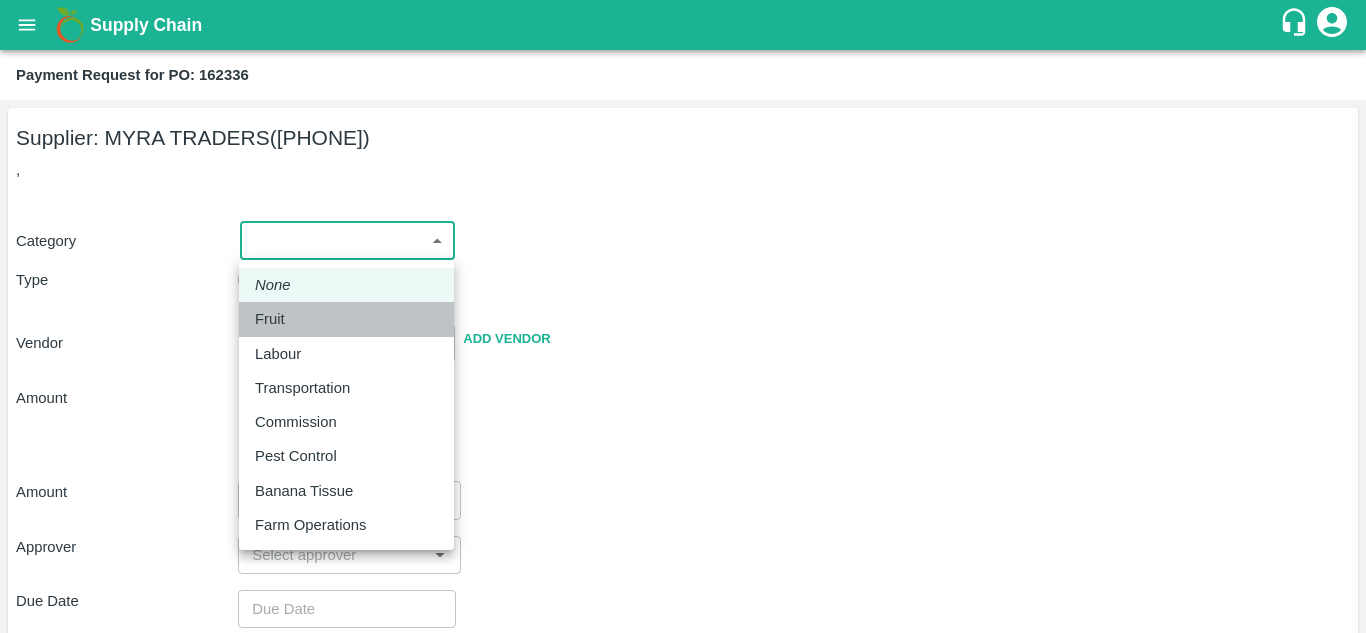 click on "Fruit" at bounding box center [346, 319] 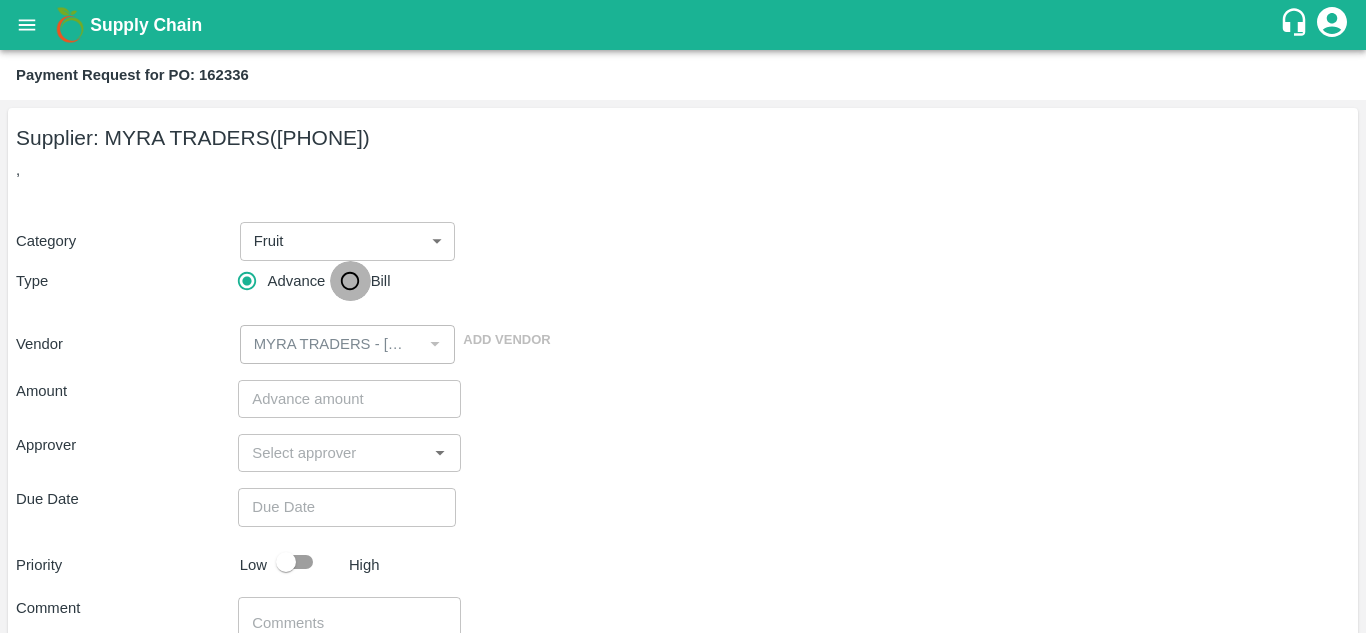 click on "Bill" at bounding box center [350, 281] 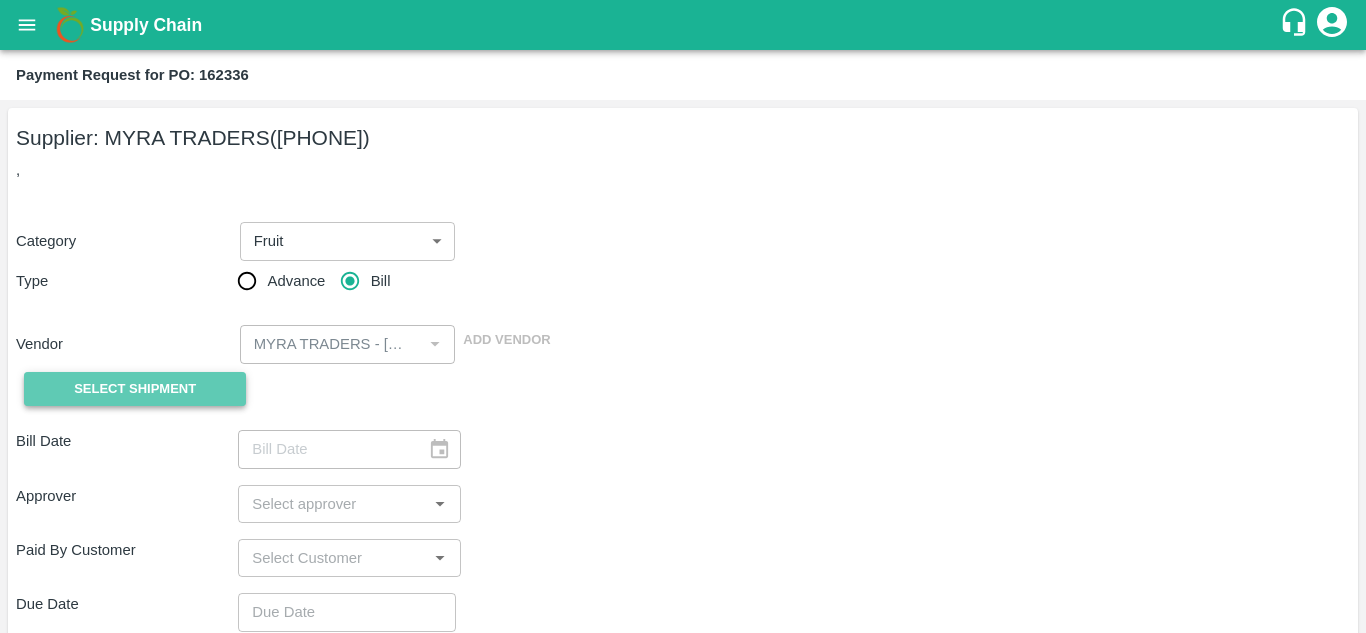 click on "Select Shipment" at bounding box center (135, 389) 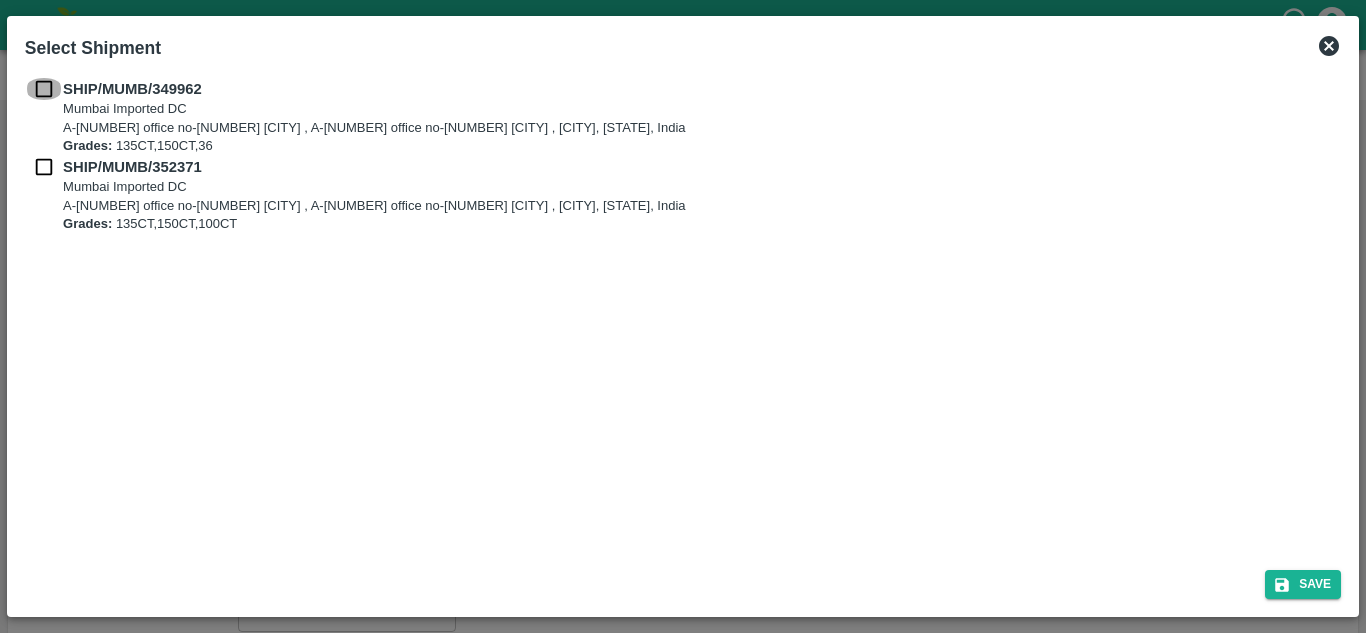 click at bounding box center [44, 89] 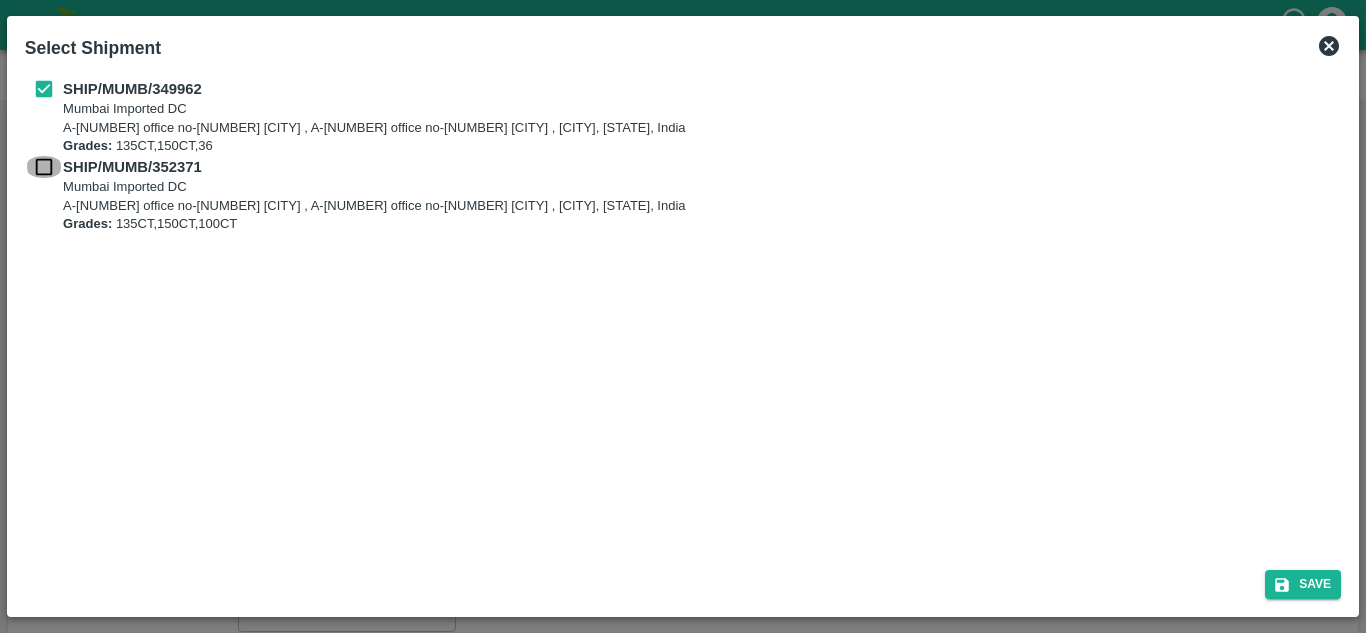 click at bounding box center (44, 167) 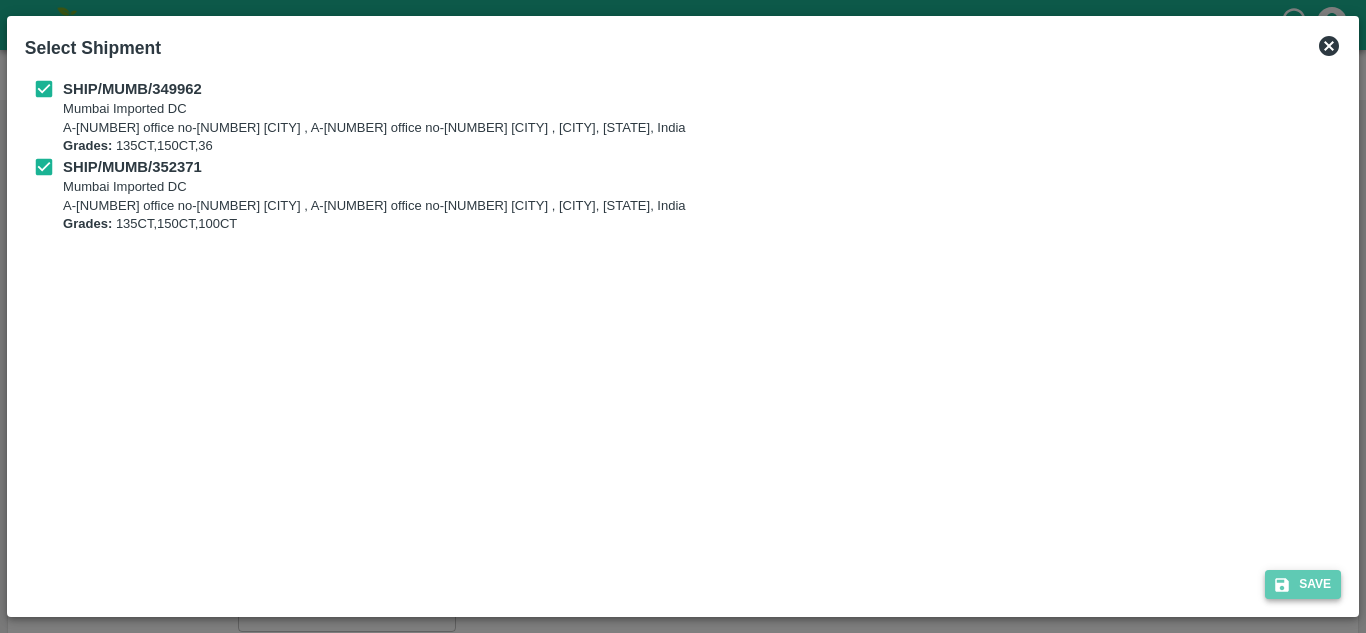 click on "Save" at bounding box center [1303, 584] 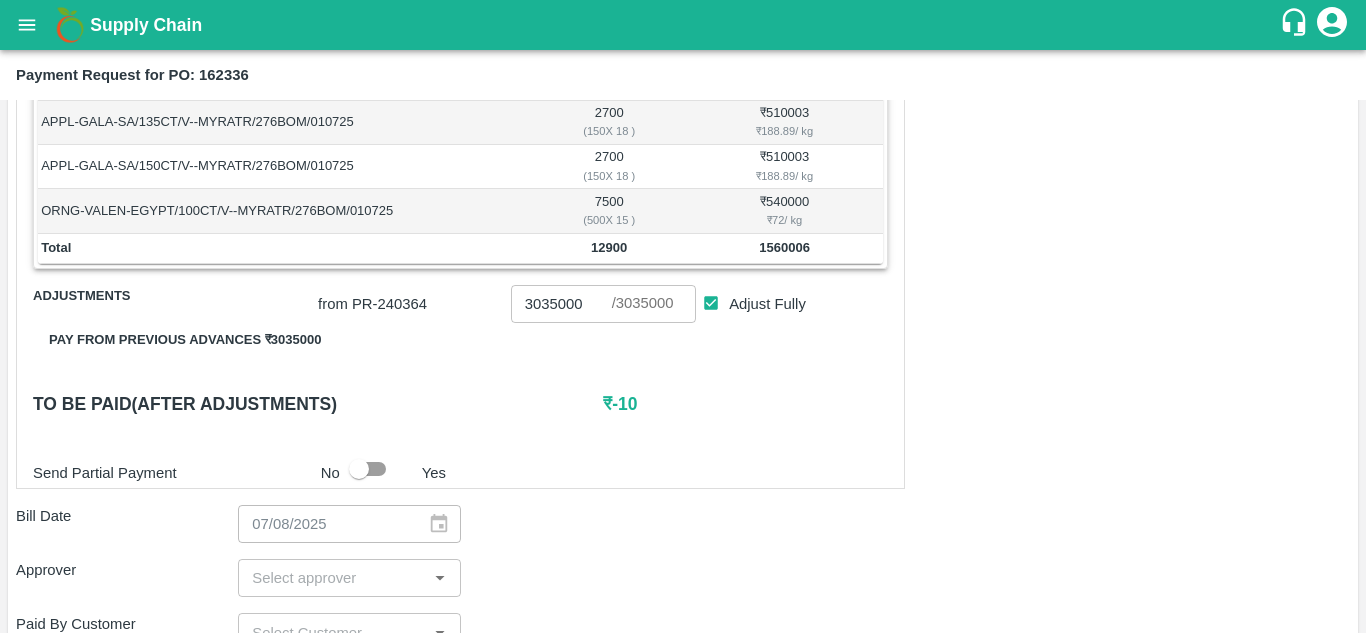 scroll, scrollTop: 622, scrollLeft: 0, axis: vertical 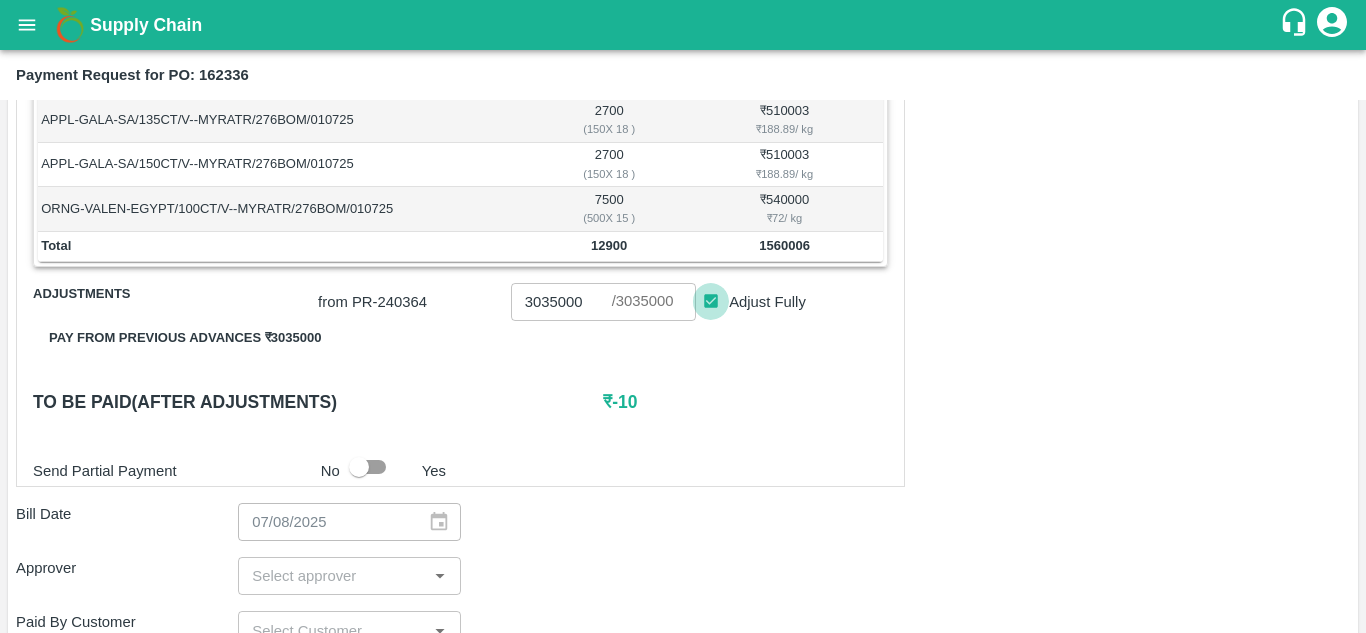 click on "Adjust Fully" at bounding box center [711, 301] 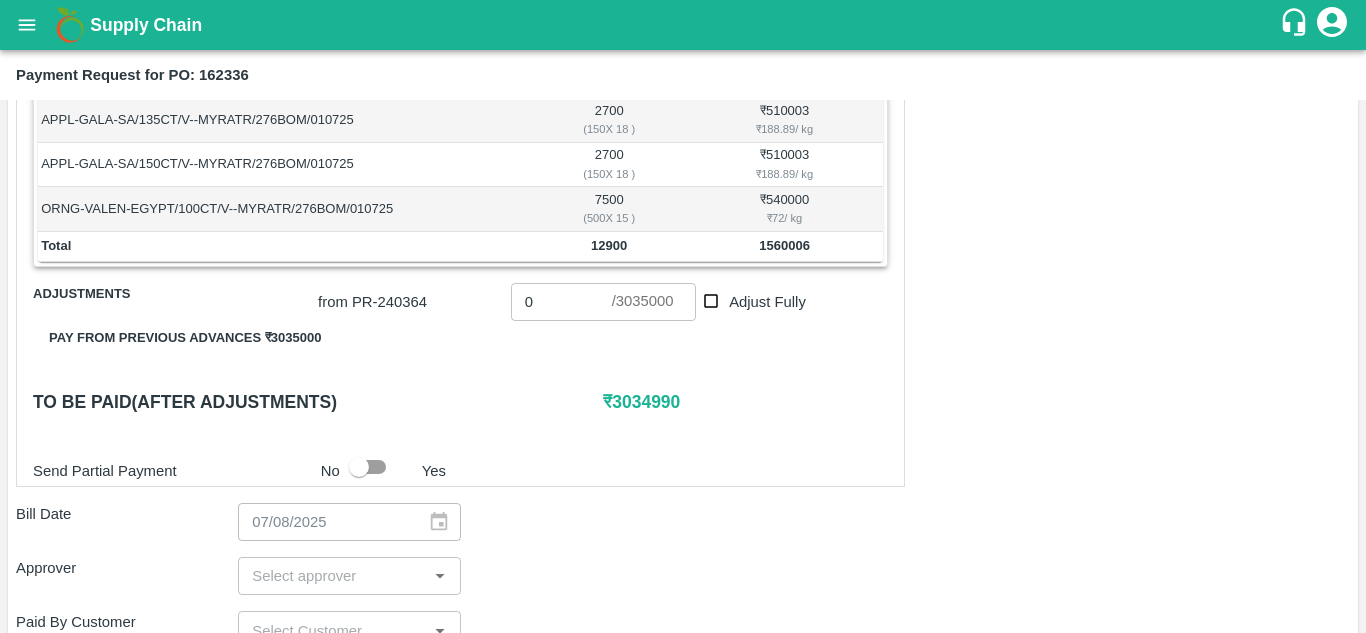 click on "₹  3034990" at bounding box center [745, 402] 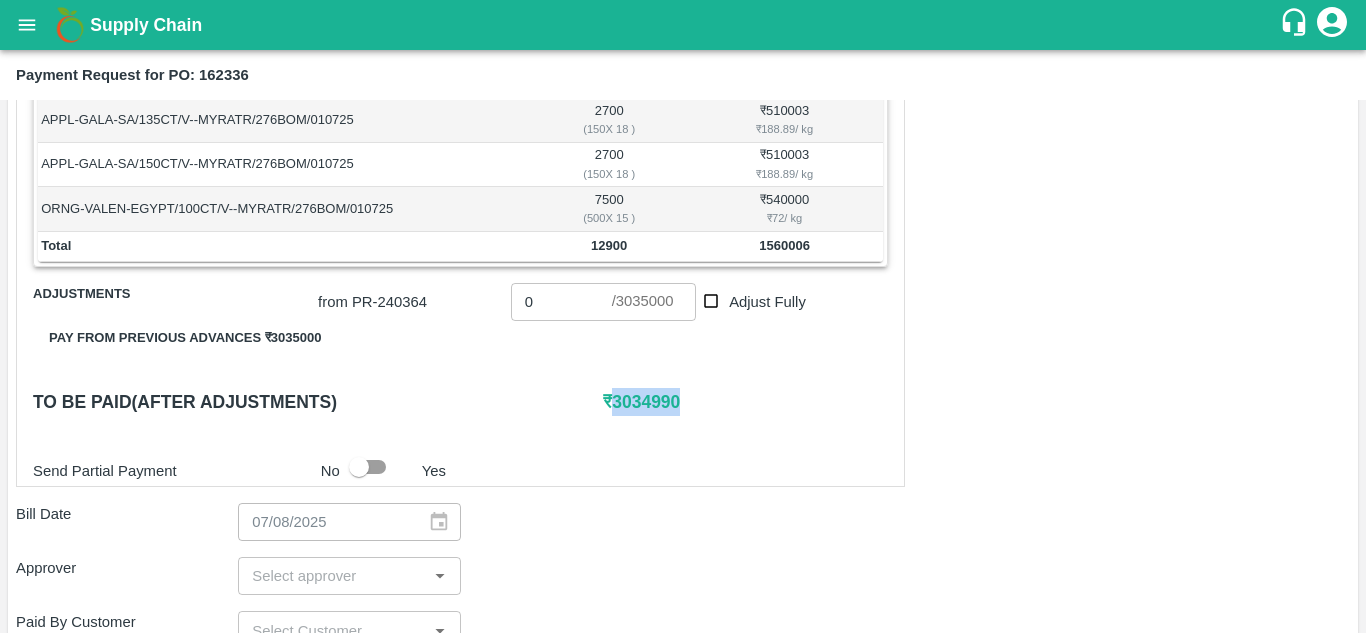 click on "₹  3034990" at bounding box center [745, 402] 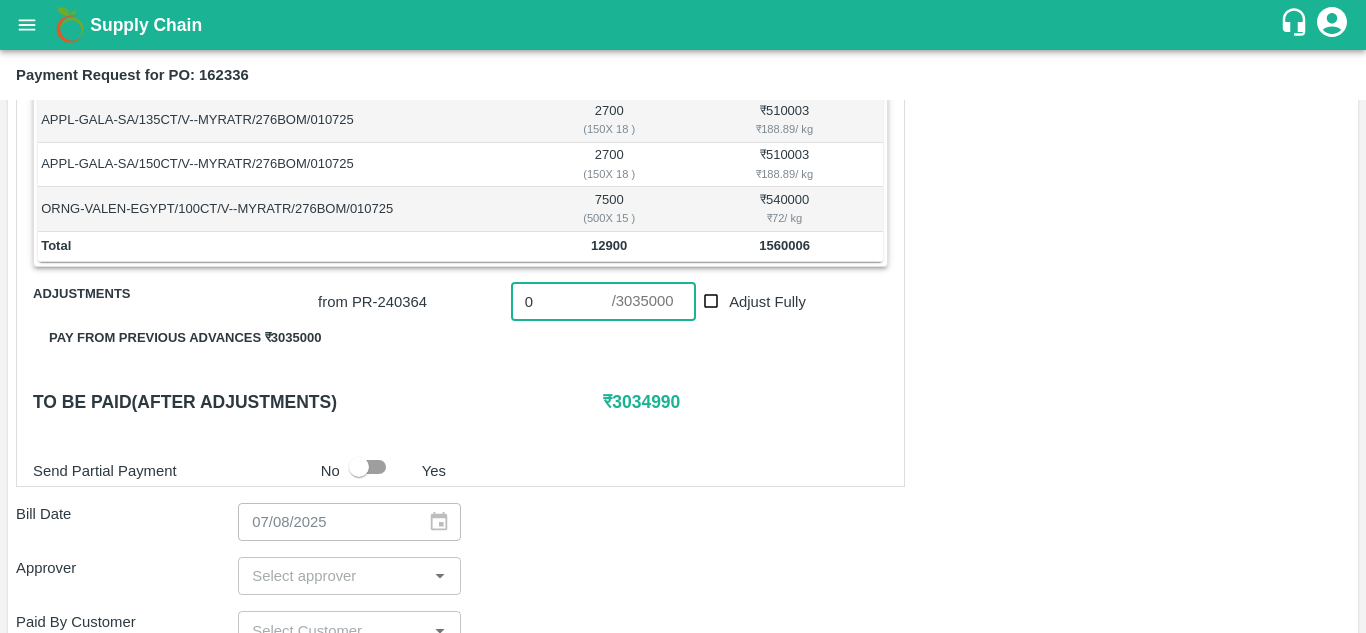 click on "0" at bounding box center [561, 302] 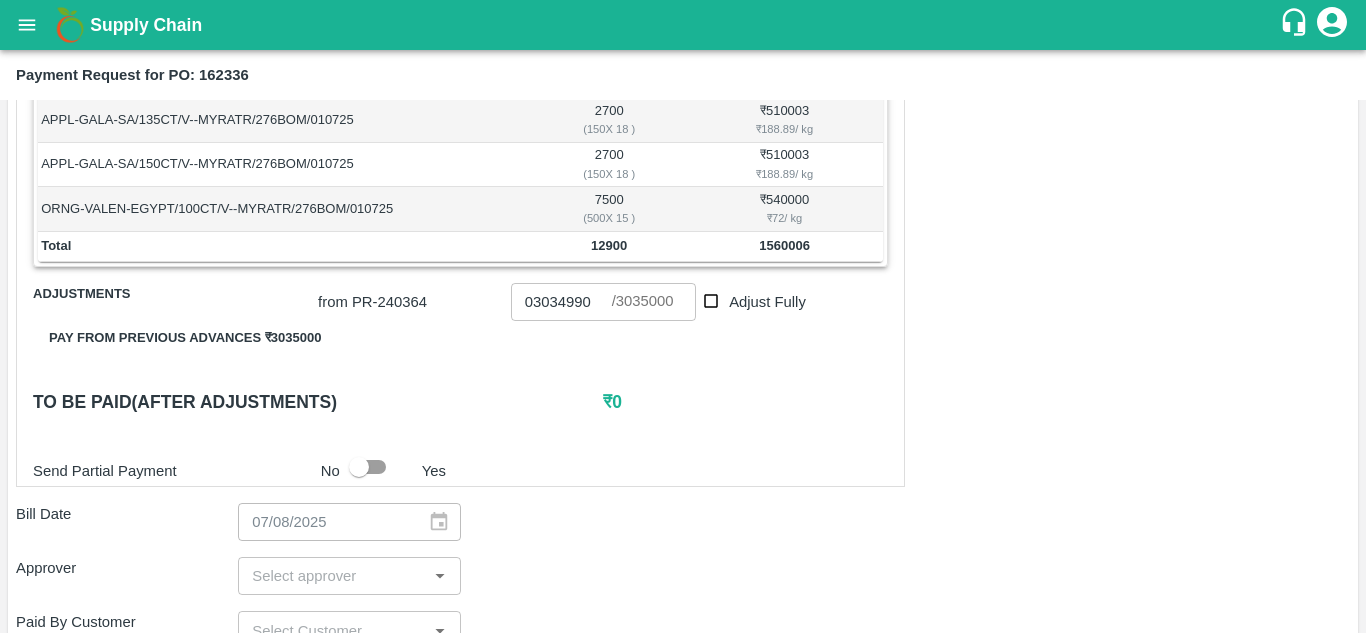 type on "3035000" 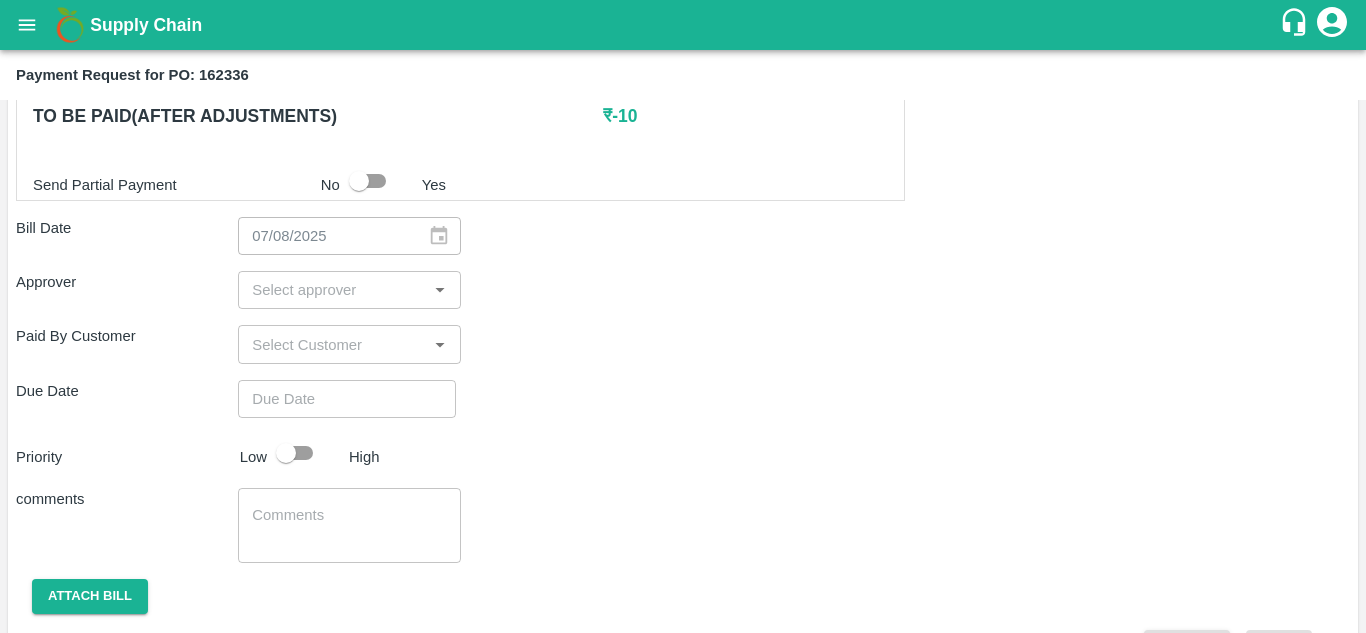 scroll, scrollTop: 909, scrollLeft: 0, axis: vertical 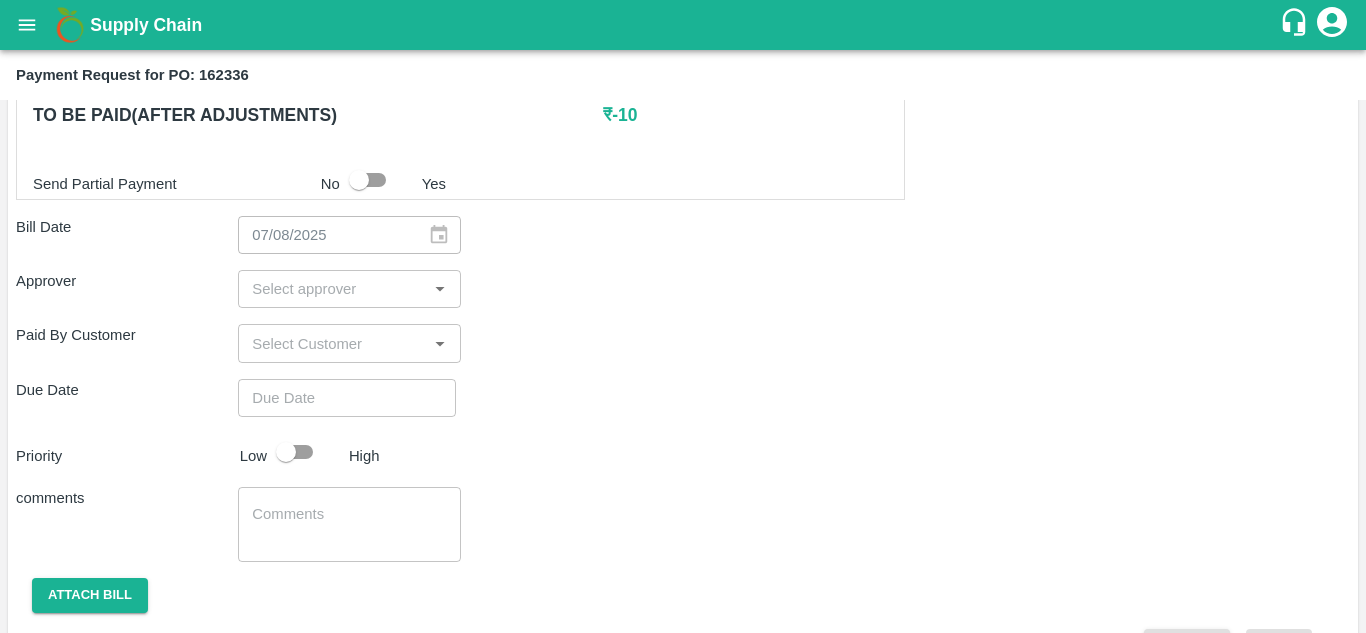 click at bounding box center (332, 289) 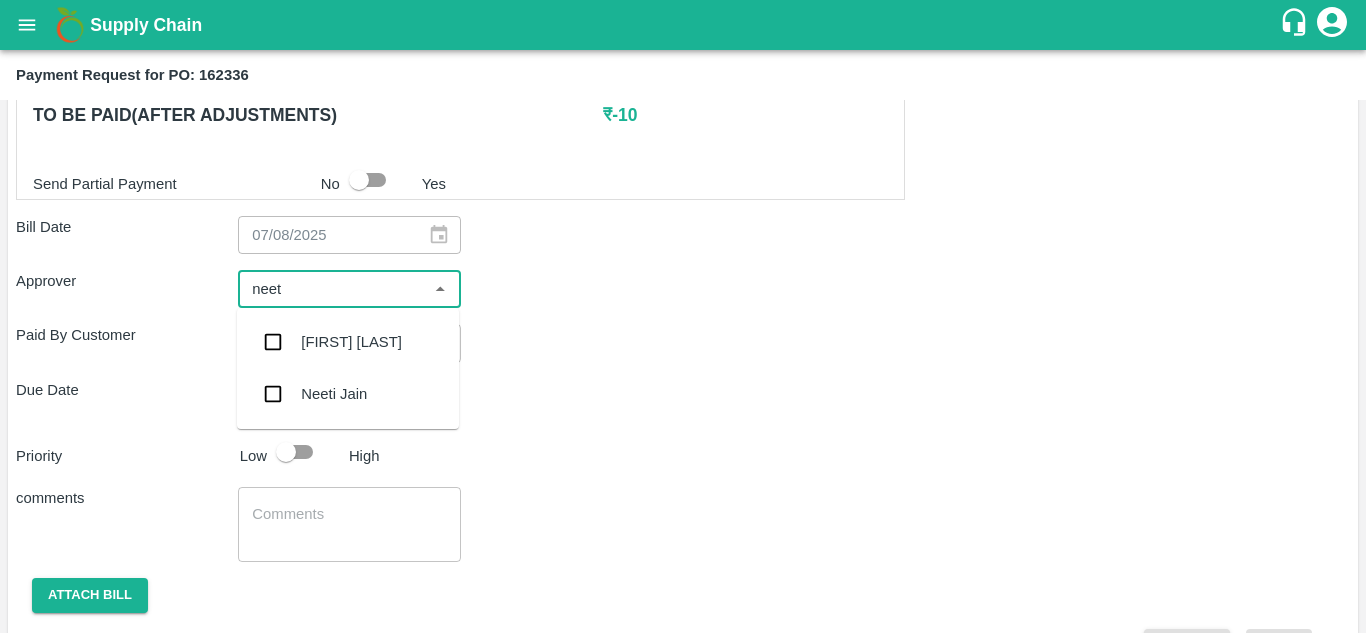 type on "neeti" 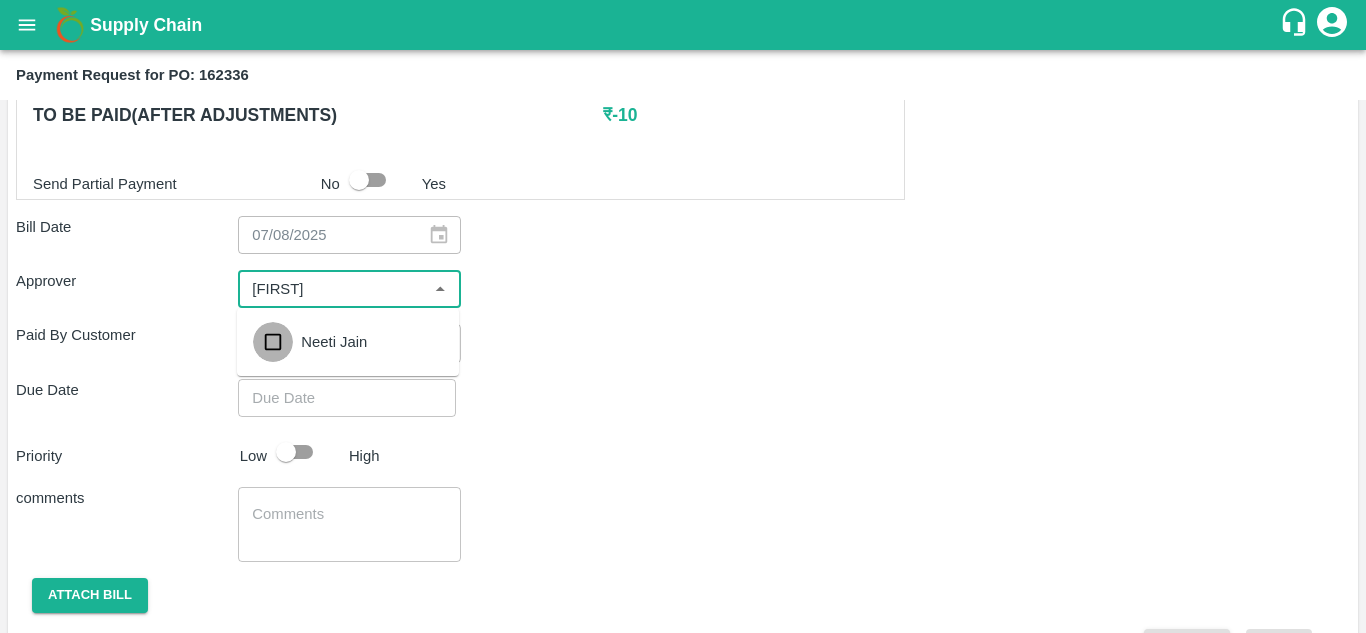 click at bounding box center [273, 342] 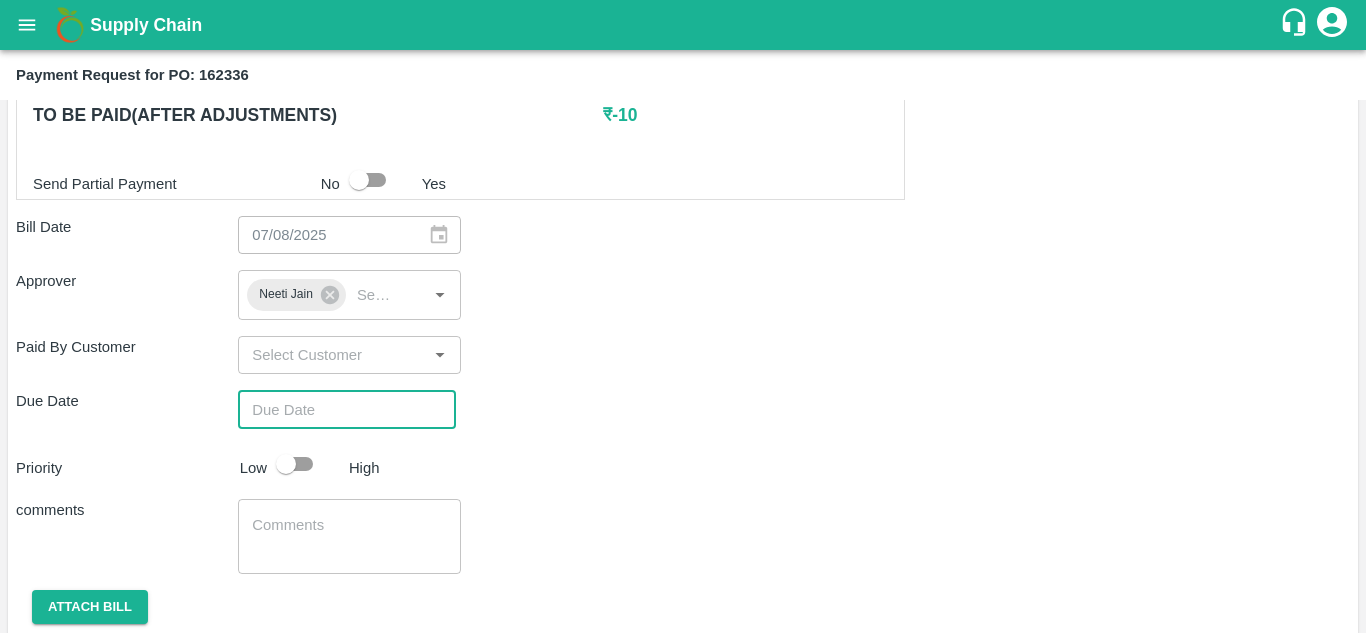 type on "DD/MM/YYYY hh:mm aa" 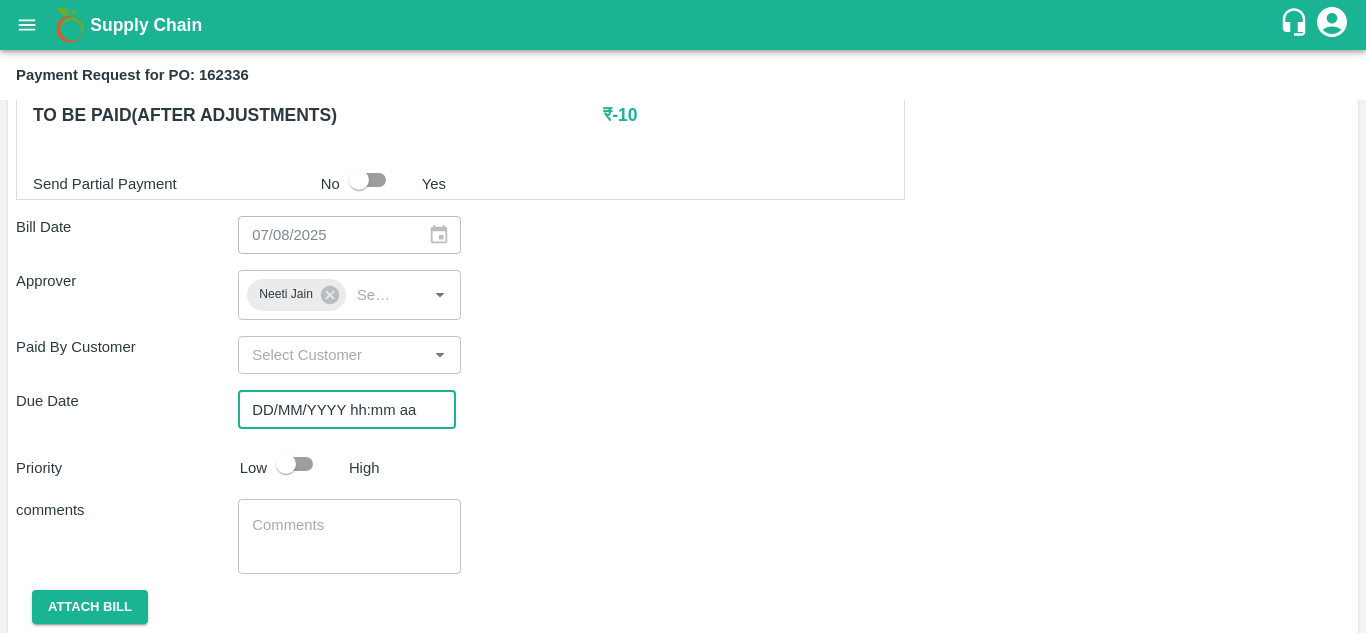 click on "DD/MM/YYYY hh:mm aa" at bounding box center [340, 409] 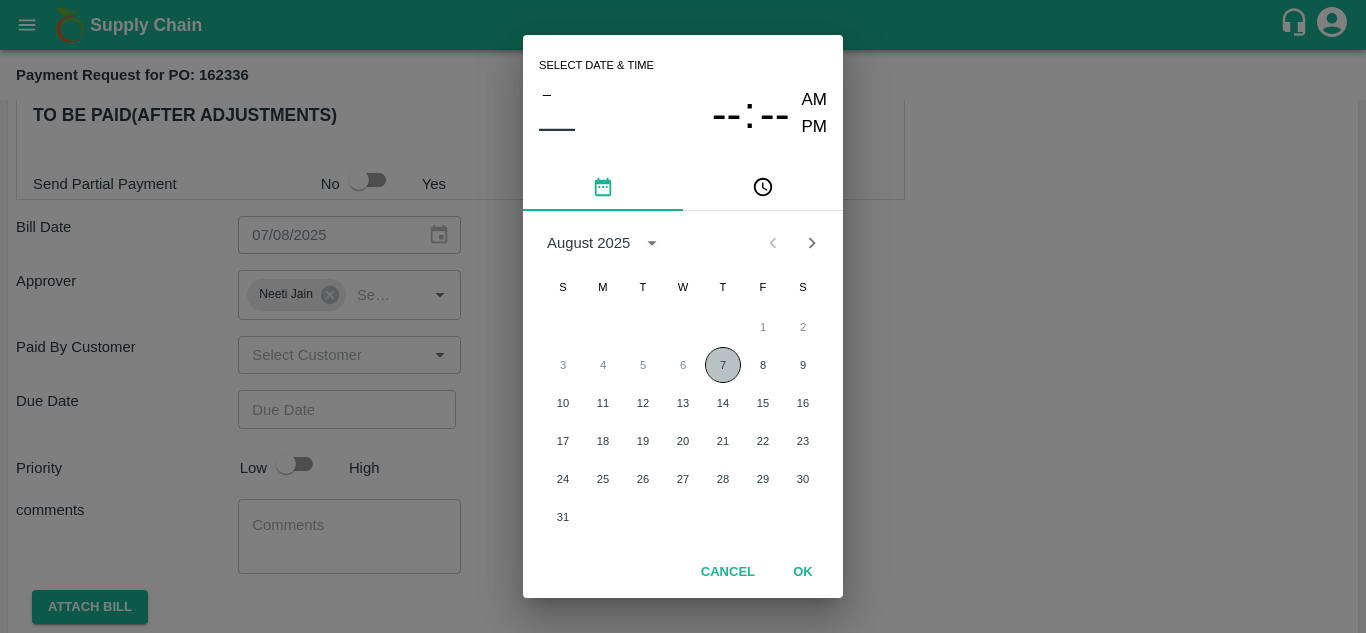 click on "7" at bounding box center (723, 365) 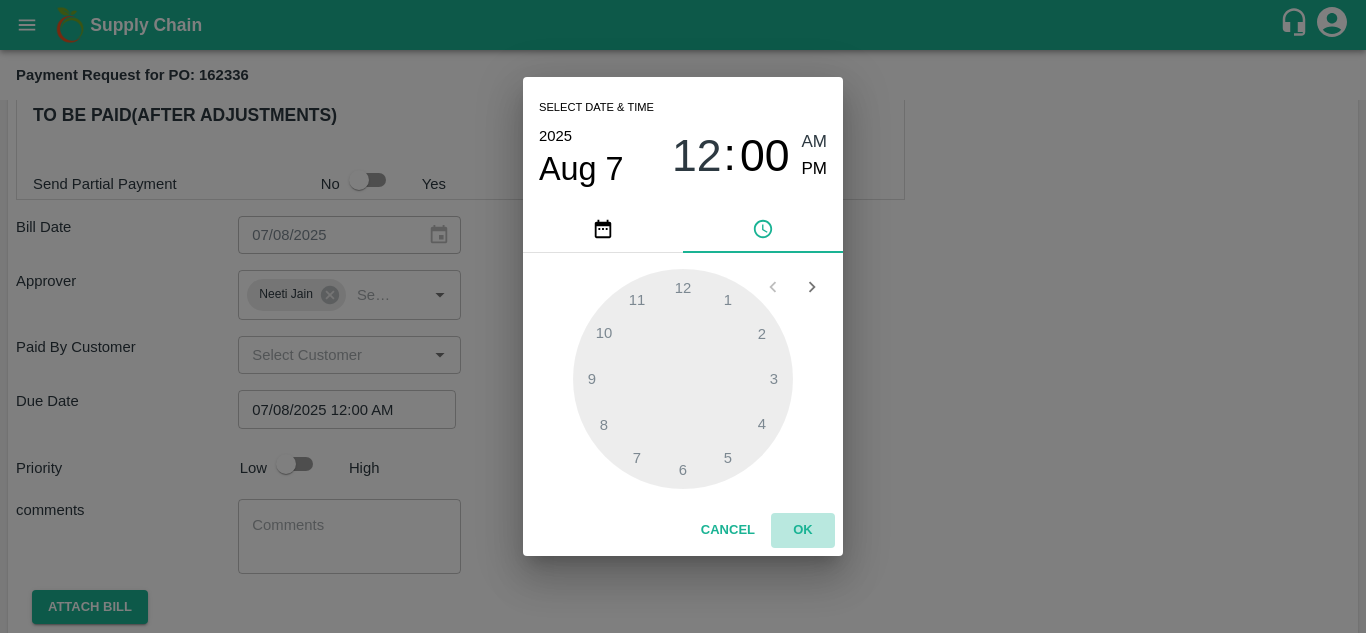 click on "OK" at bounding box center (803, 530) 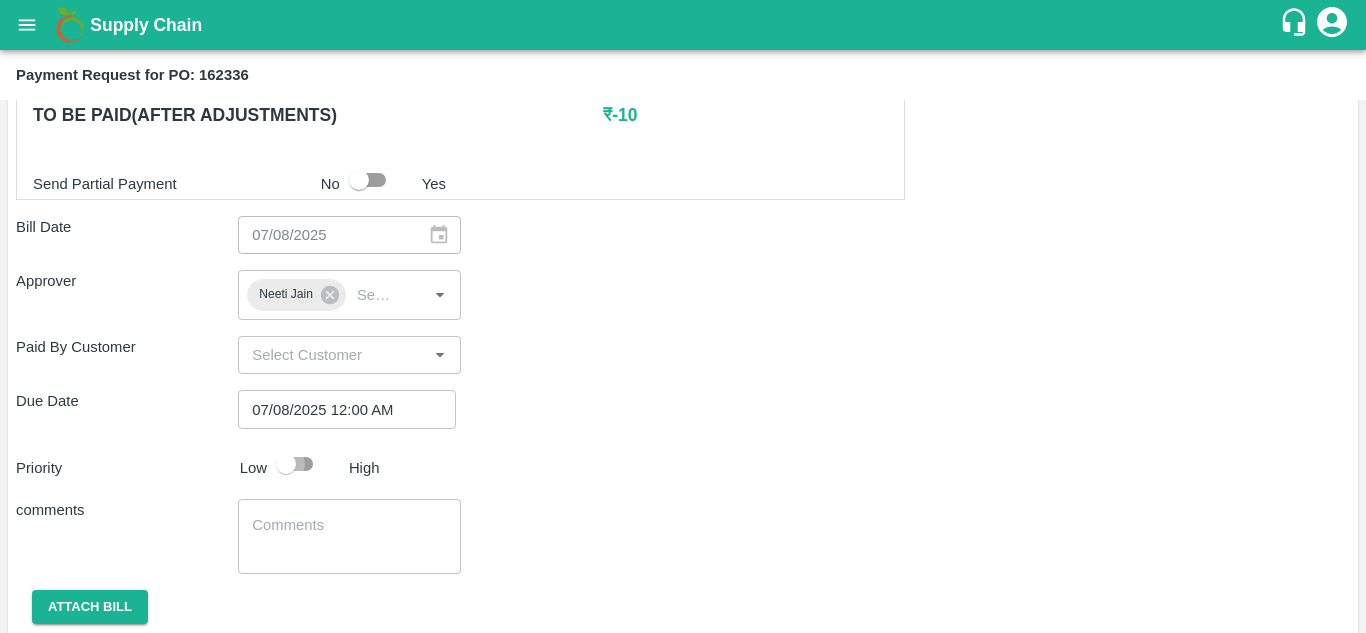 click at bounding box center (286, 464) 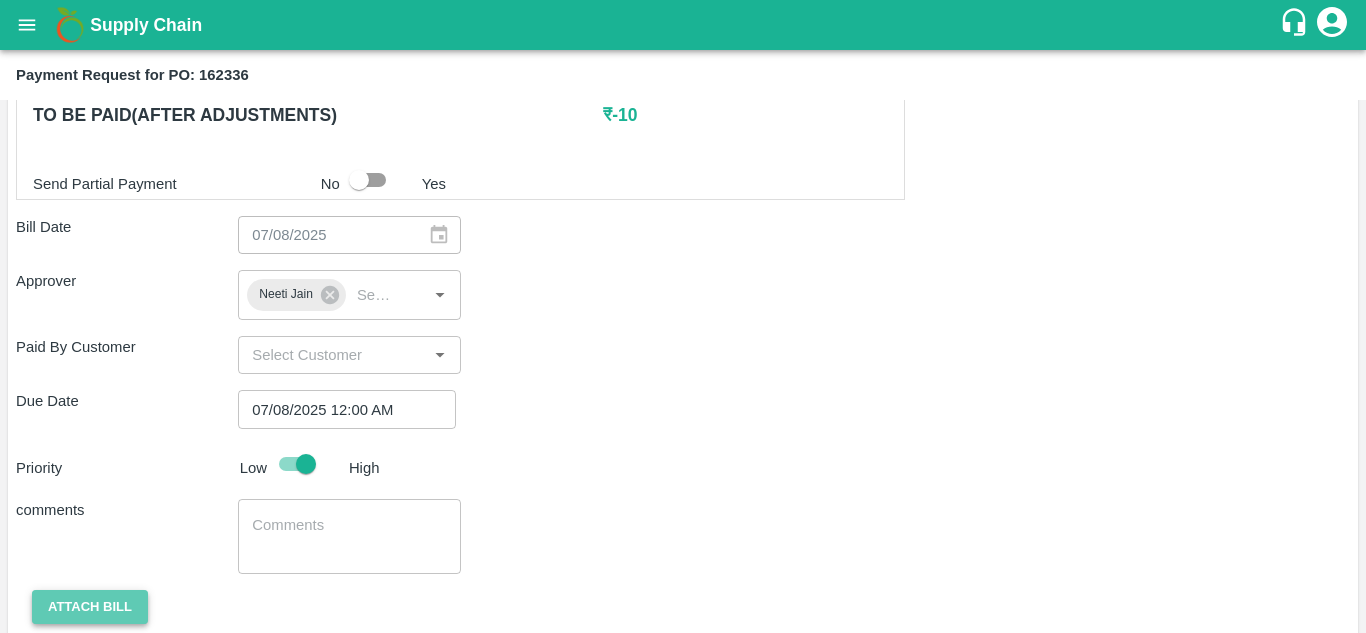 click on "Attach bill" at bounding box center [90, 607] 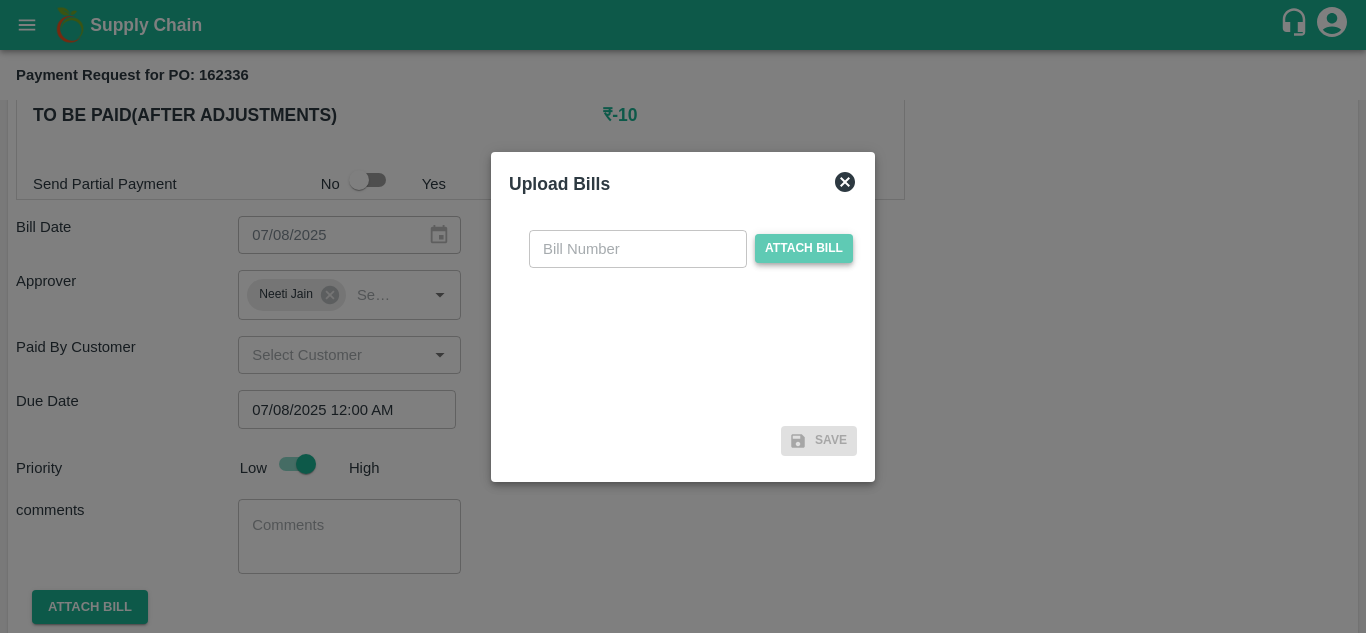 click on "Attach bill" at bounding box center [804, 248] 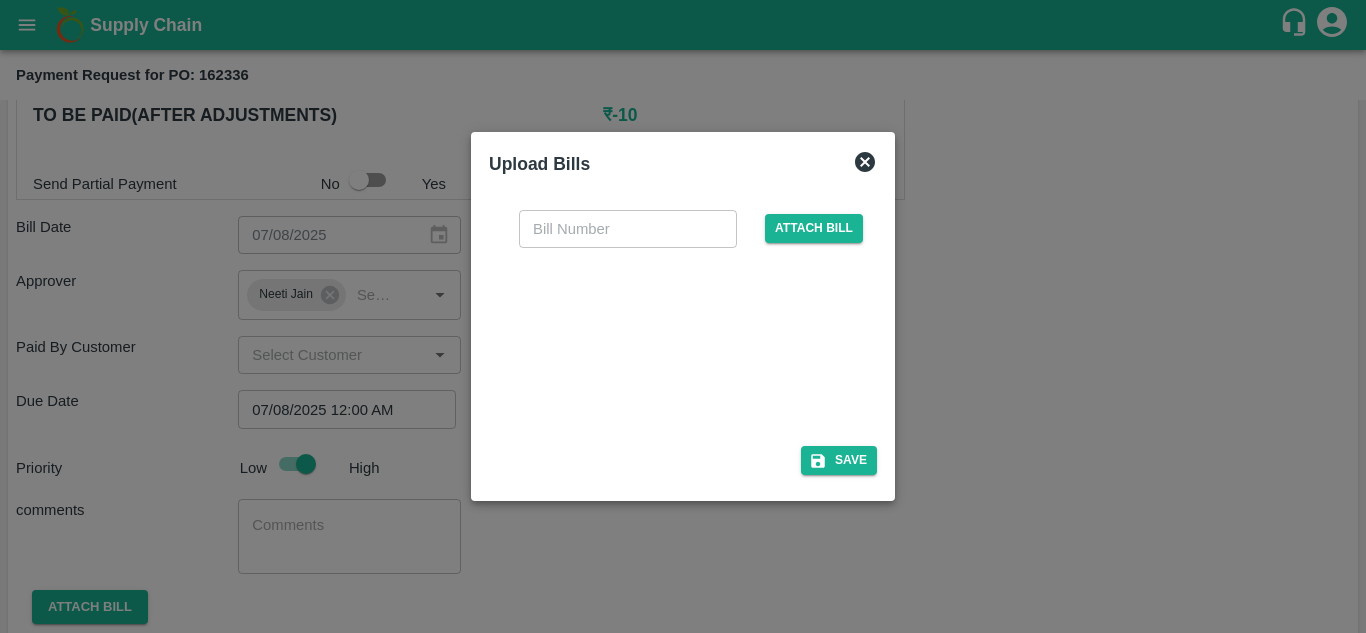 click at bounding box center (628, 229) 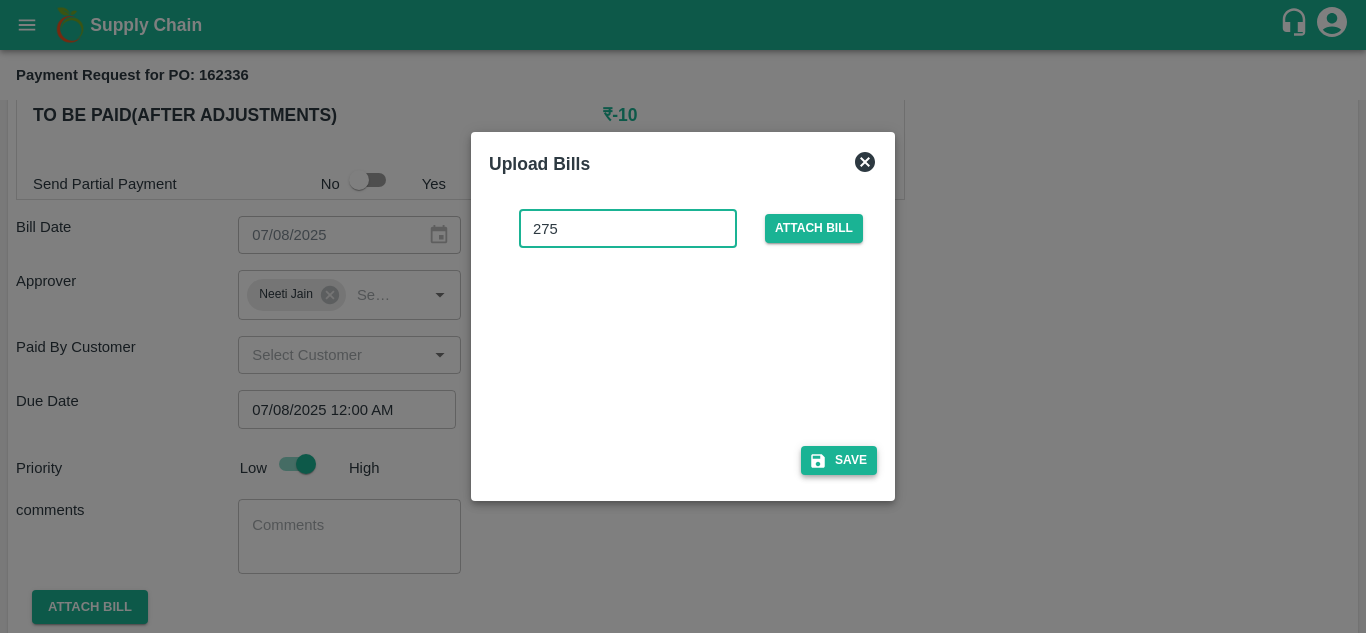 type on "275" 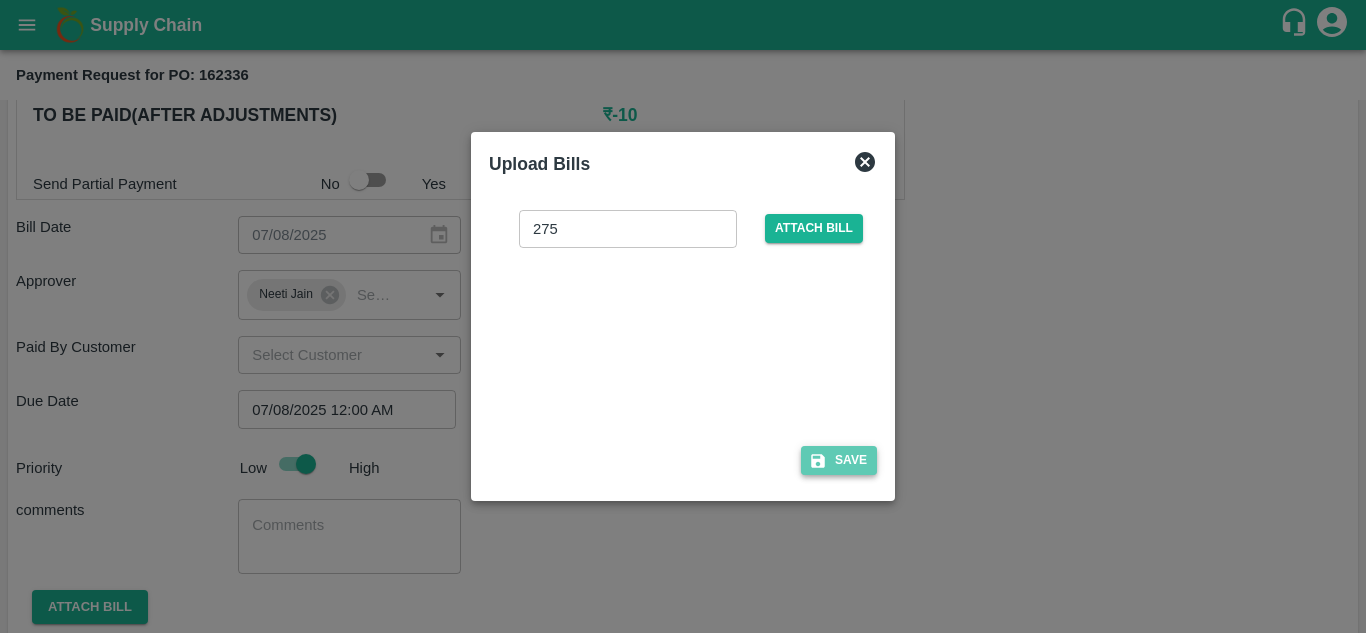click on "Save" at bounding box center [839, 460] 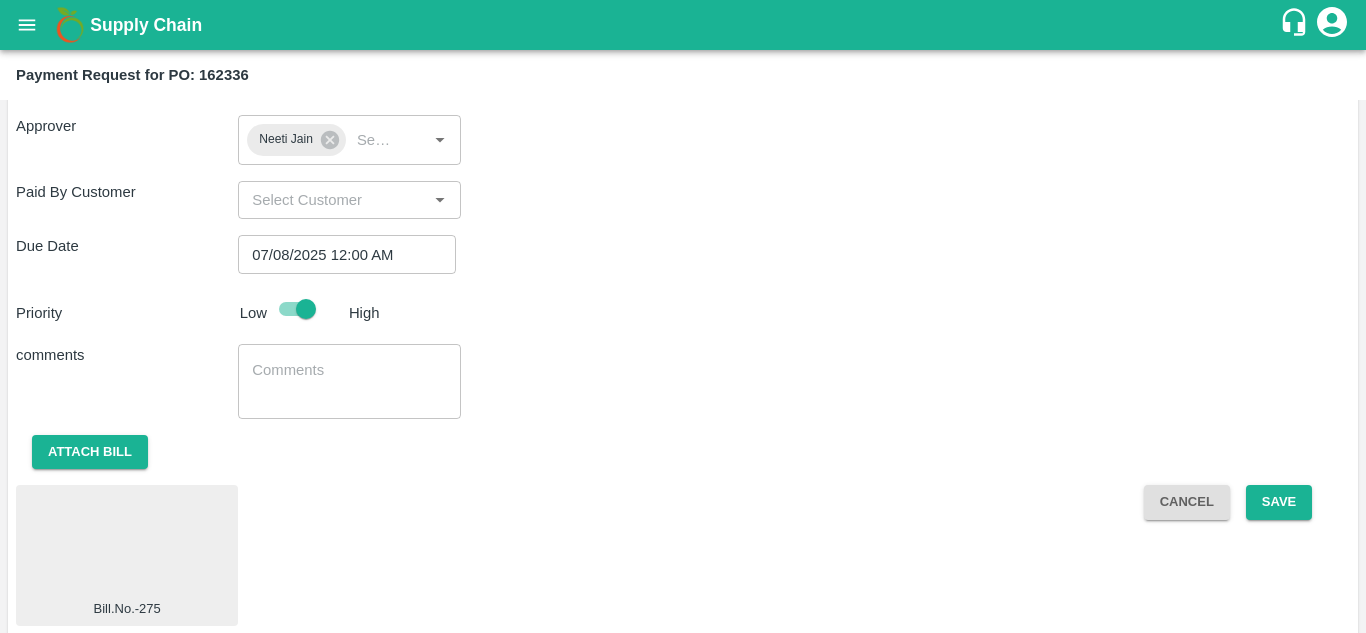 scroll, scrollTop: 1081, scrollLeft: 0, axis: vertical 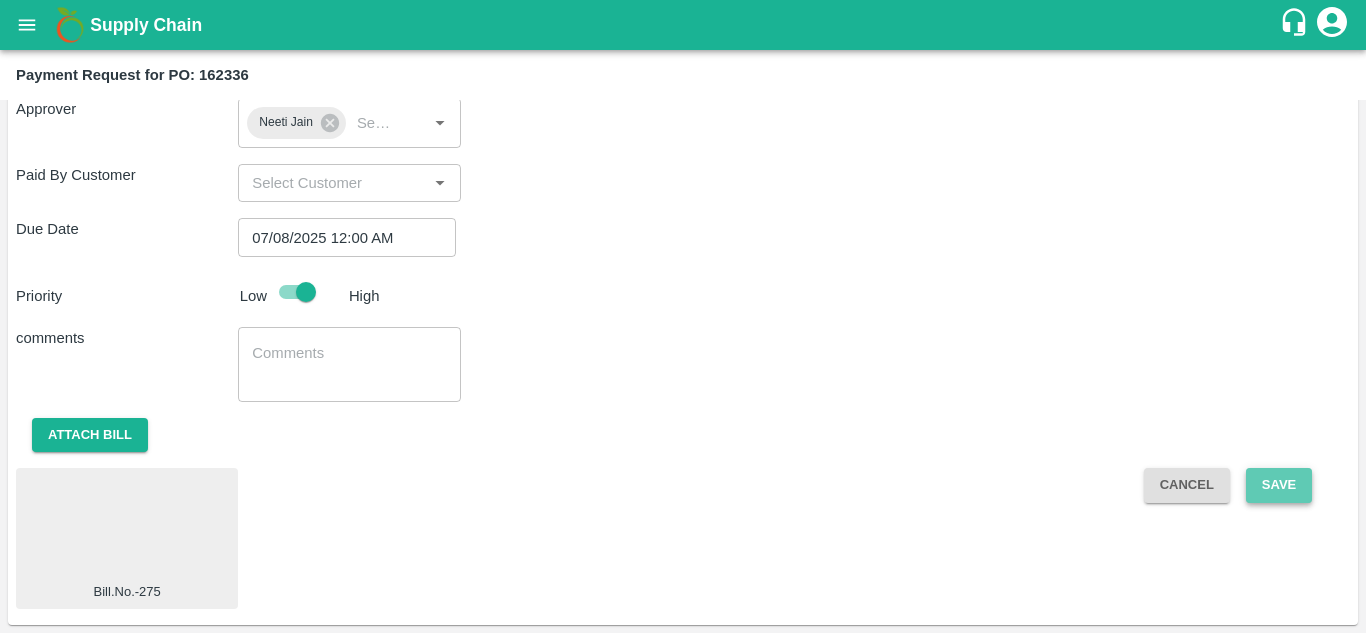 click on "Save" at bounding box center (1279, 485) 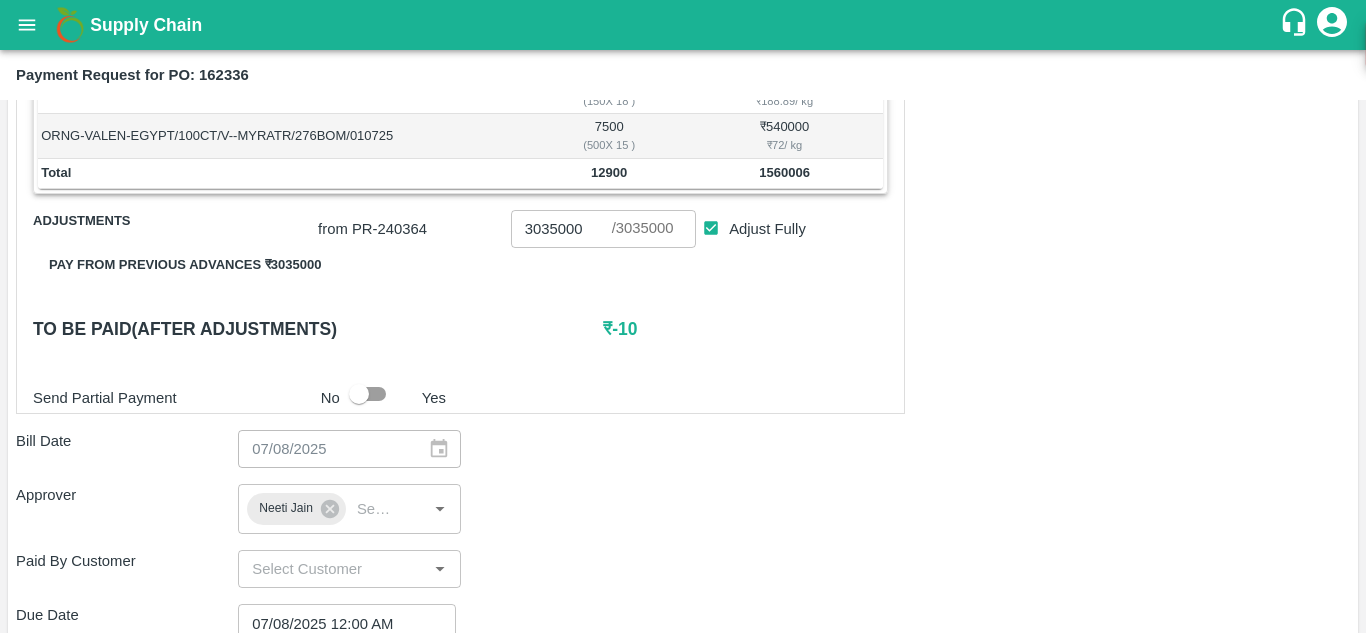 scroll, scrollTop: 688, scrollLeft: 0, axis: vertical 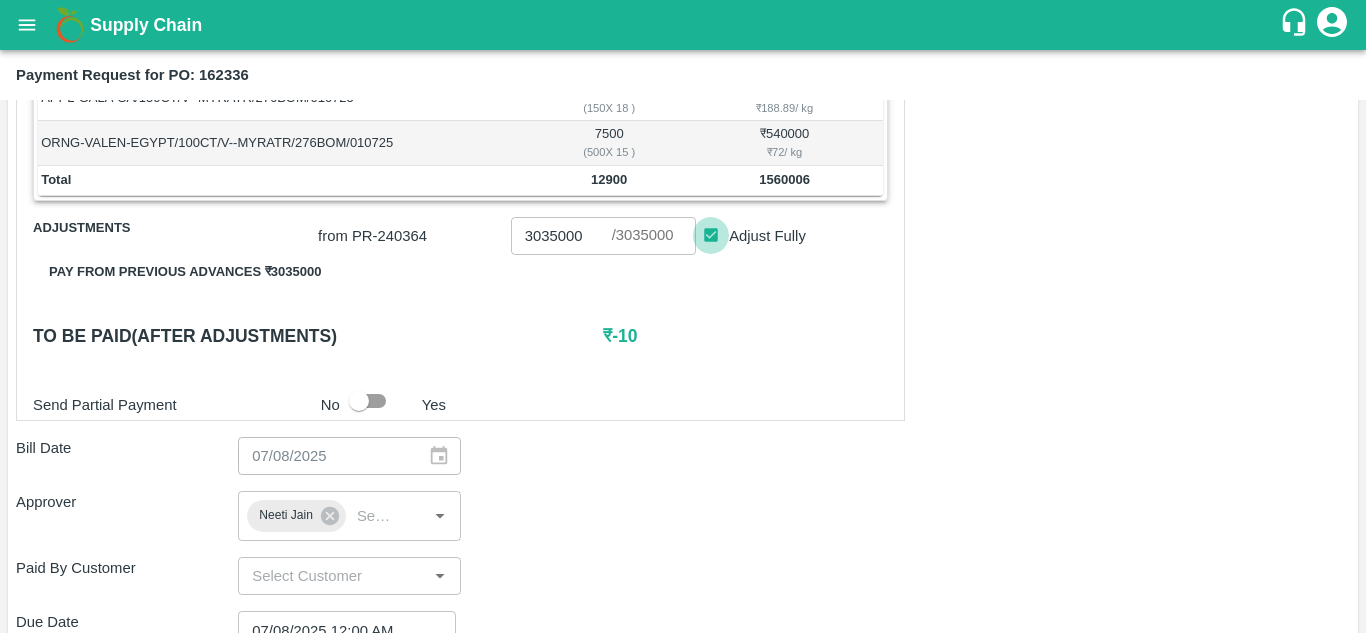 click on "Adjust Fully" at bounding box center (711, 235) 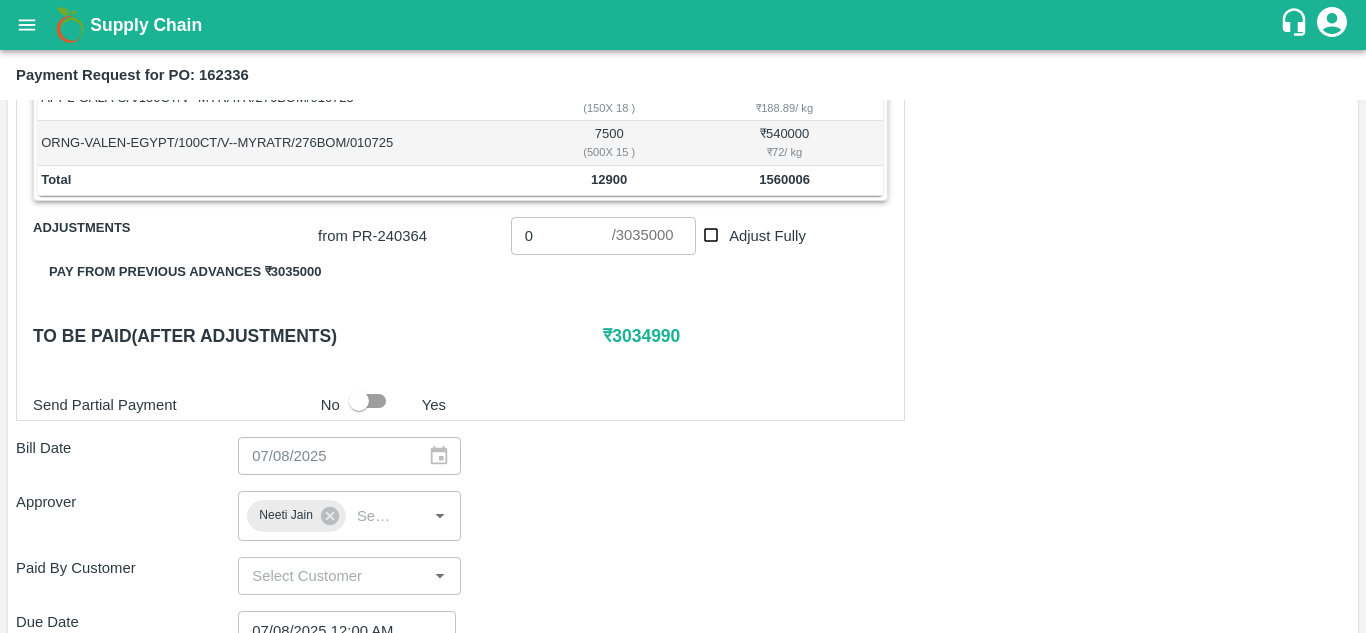 click on "₹  3034990" at bounding box center (745, 336) 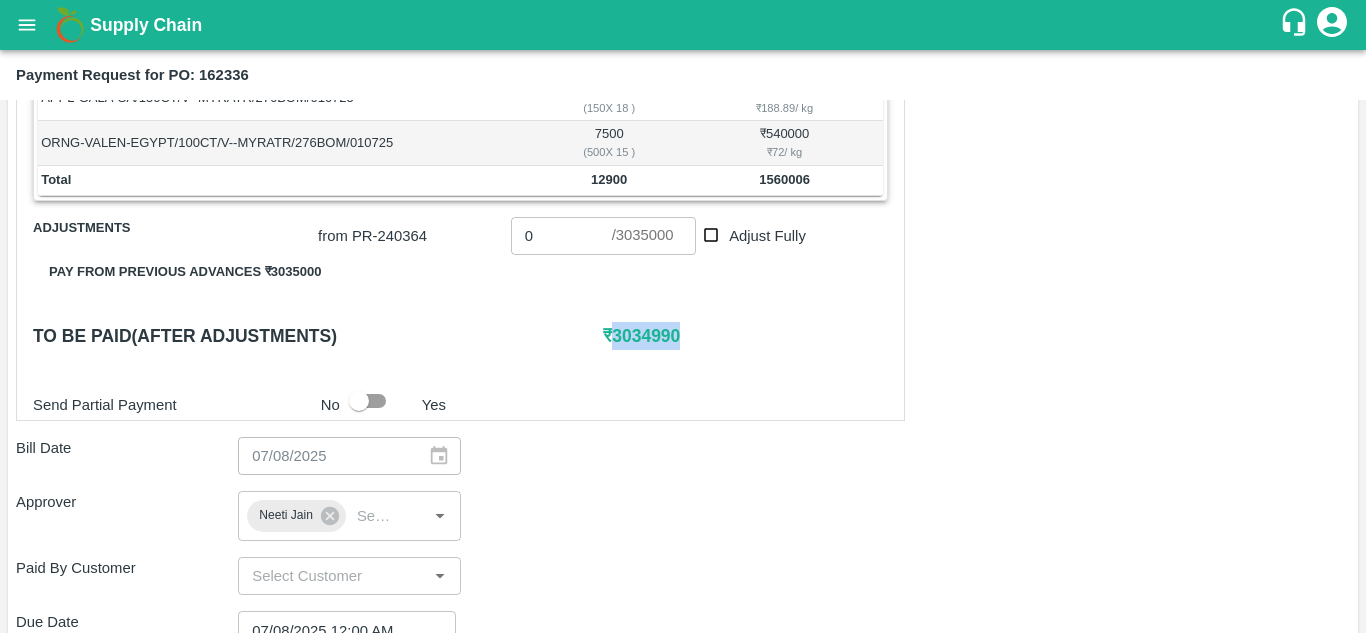 click on "₹  3034990" at bounding box center (745, 336) 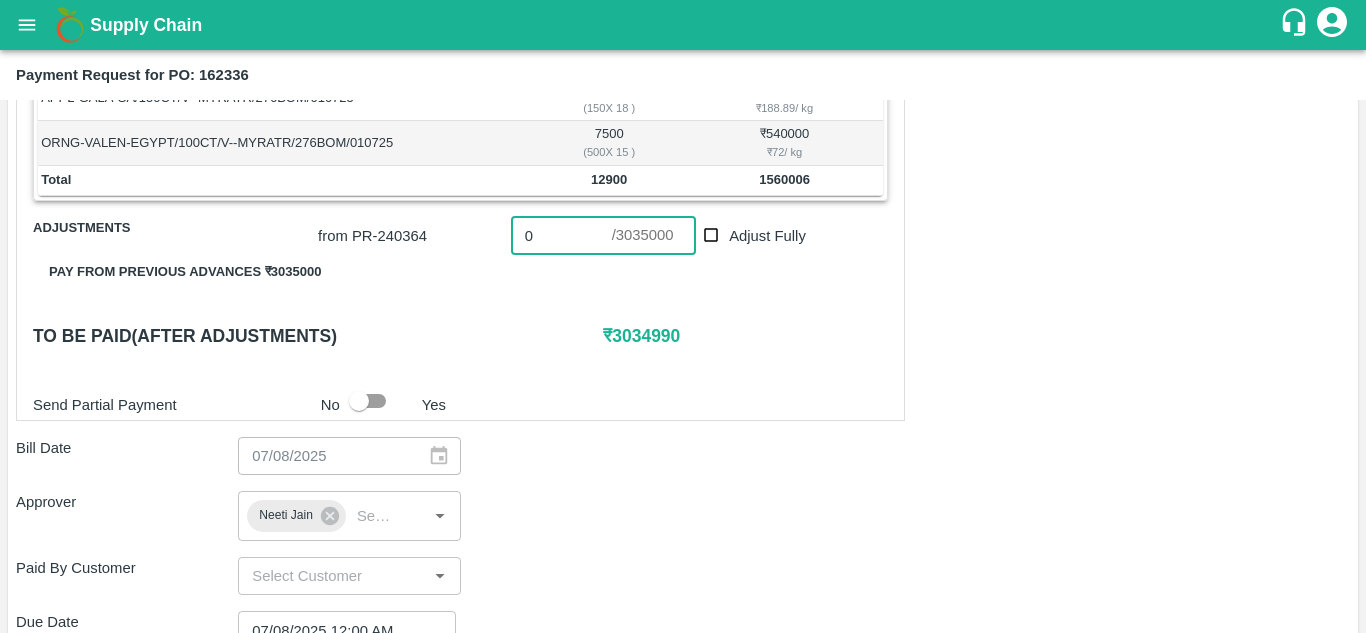 click on "0" at bounding box center (561, 236) 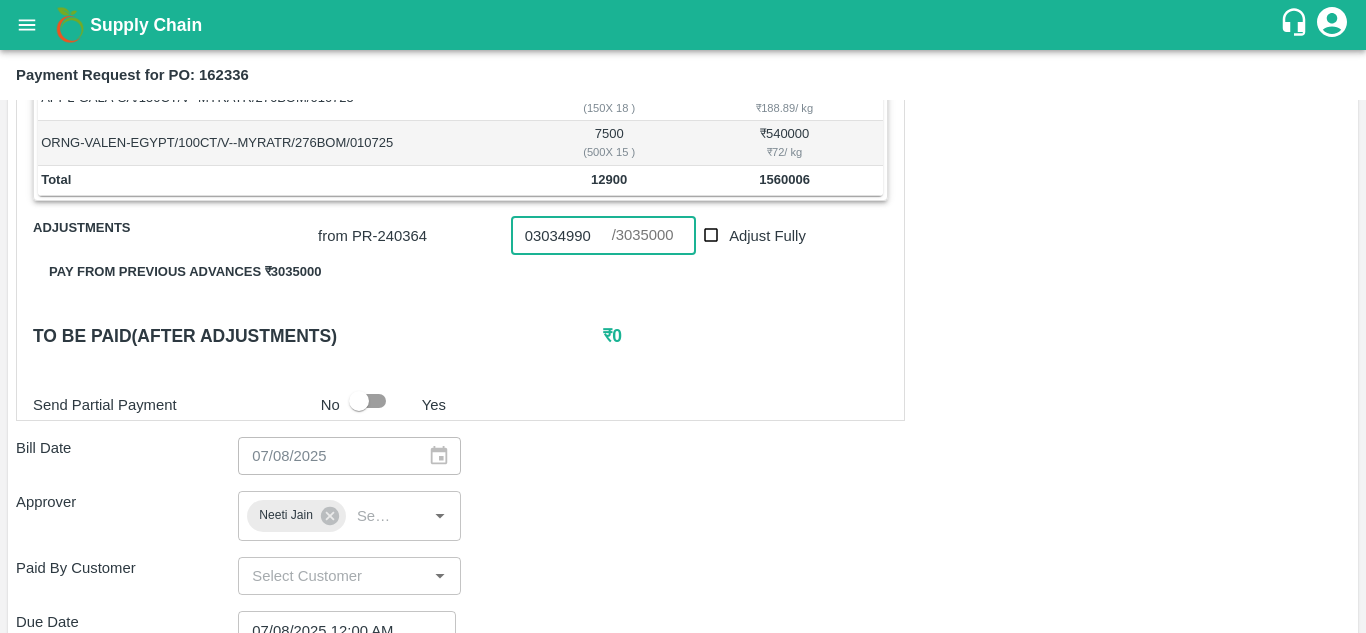 scroll, scrollTop: 1081, scrollLeft: 0, axis: vertical 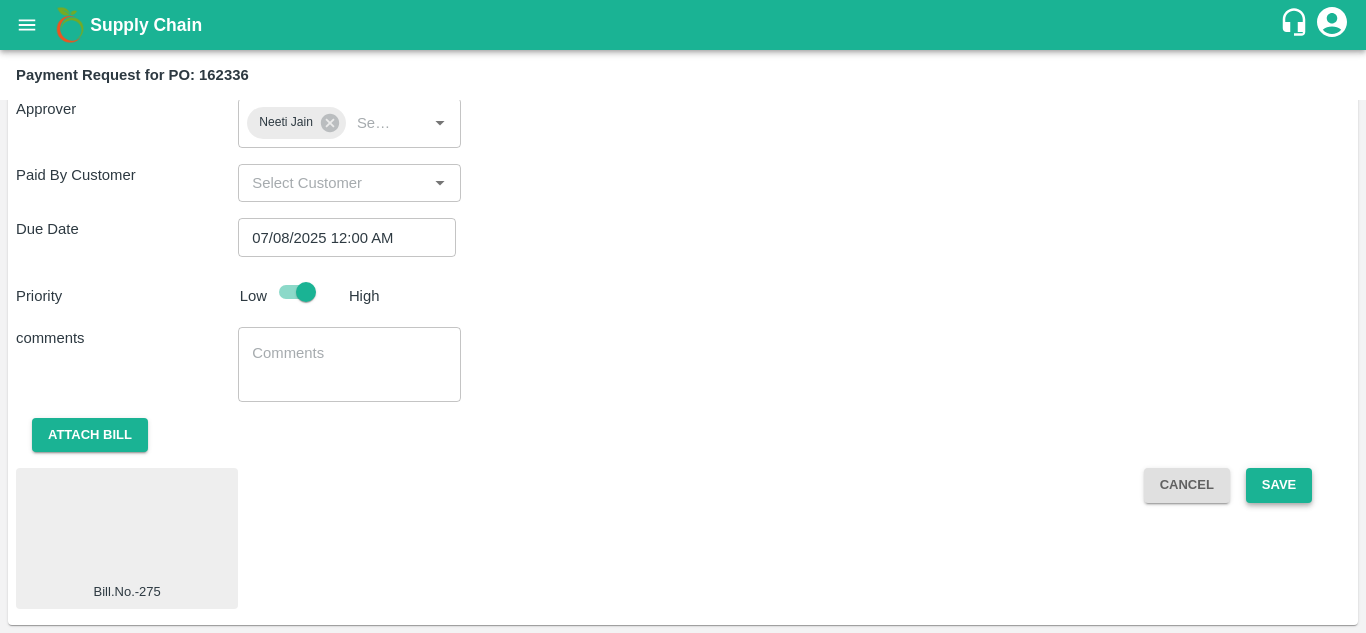 type on "03034990" 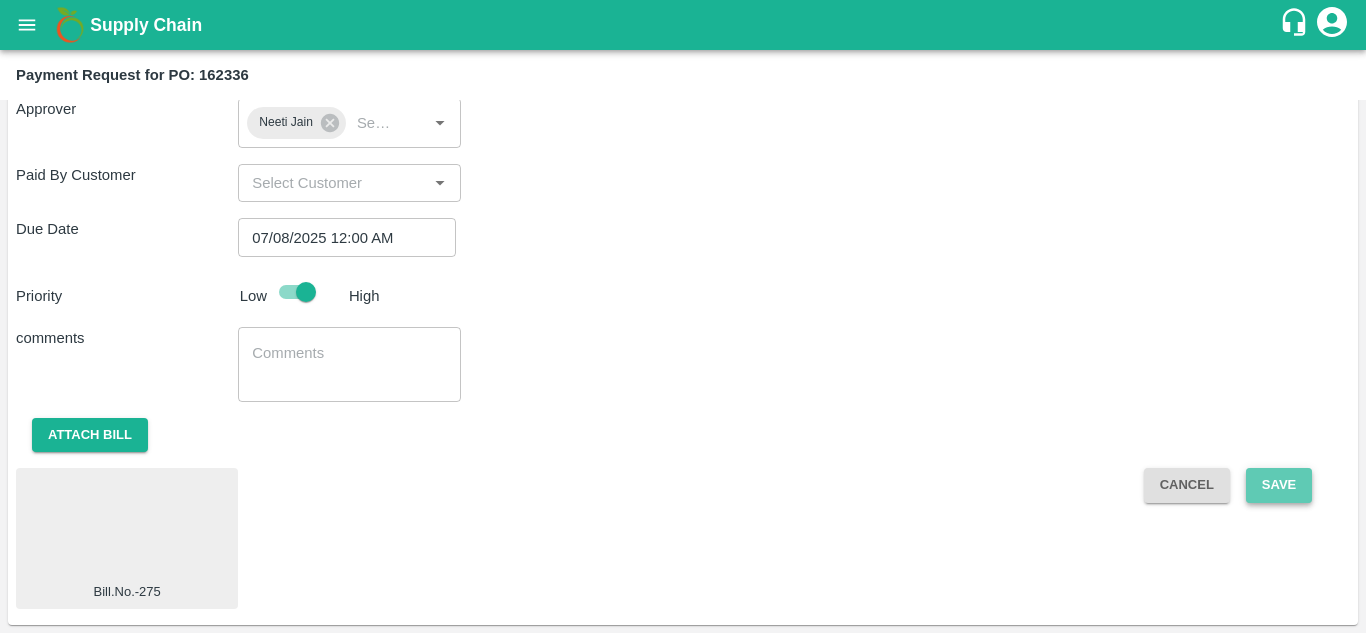 click on "Save" at bounding box center (1279, 485) 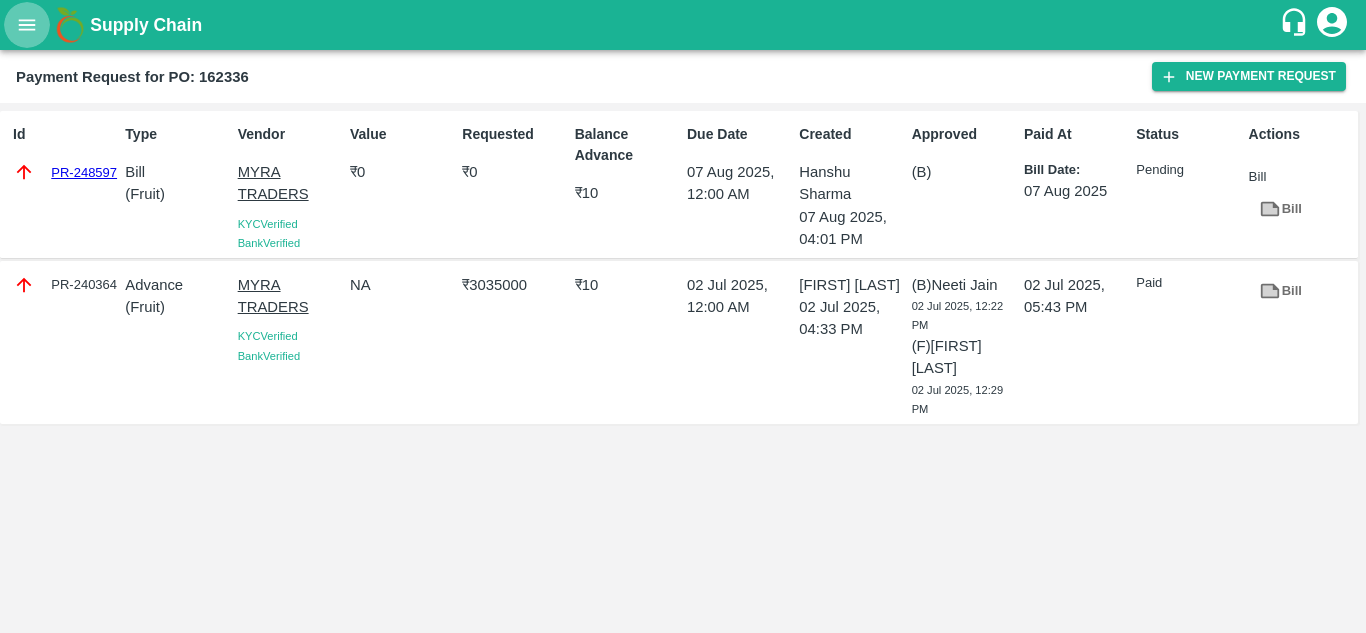 click 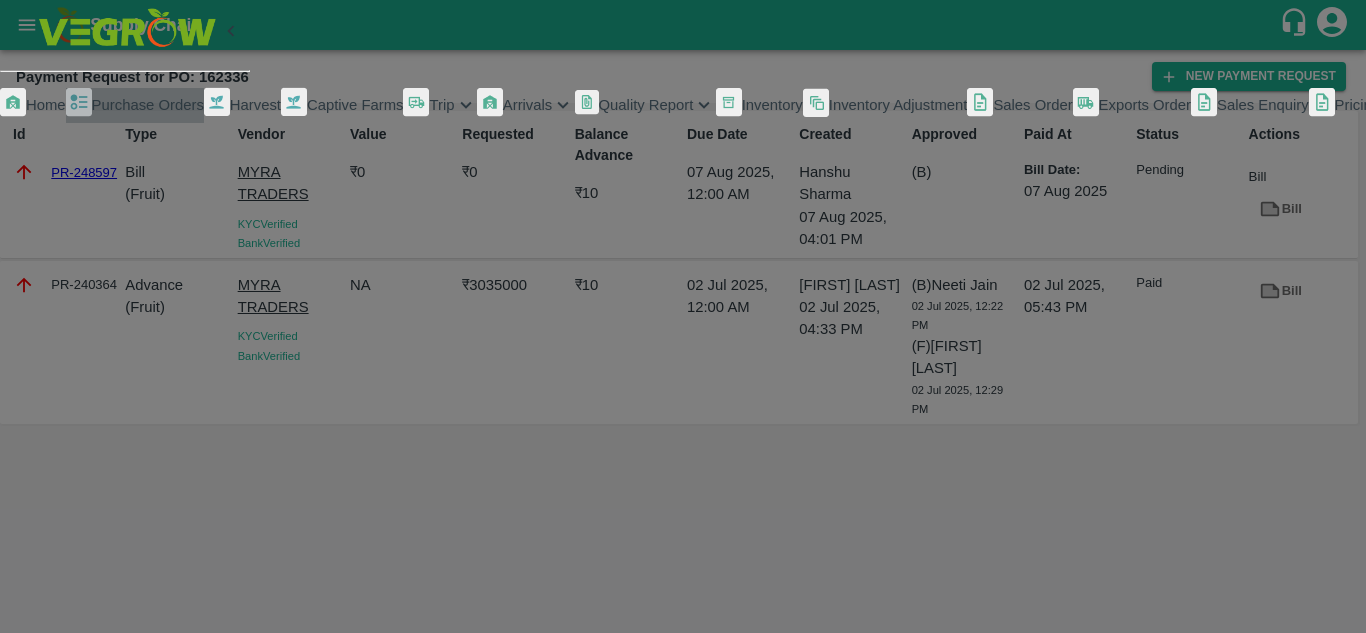 click on "Purchase Orders" at bounding box center [135, 105] 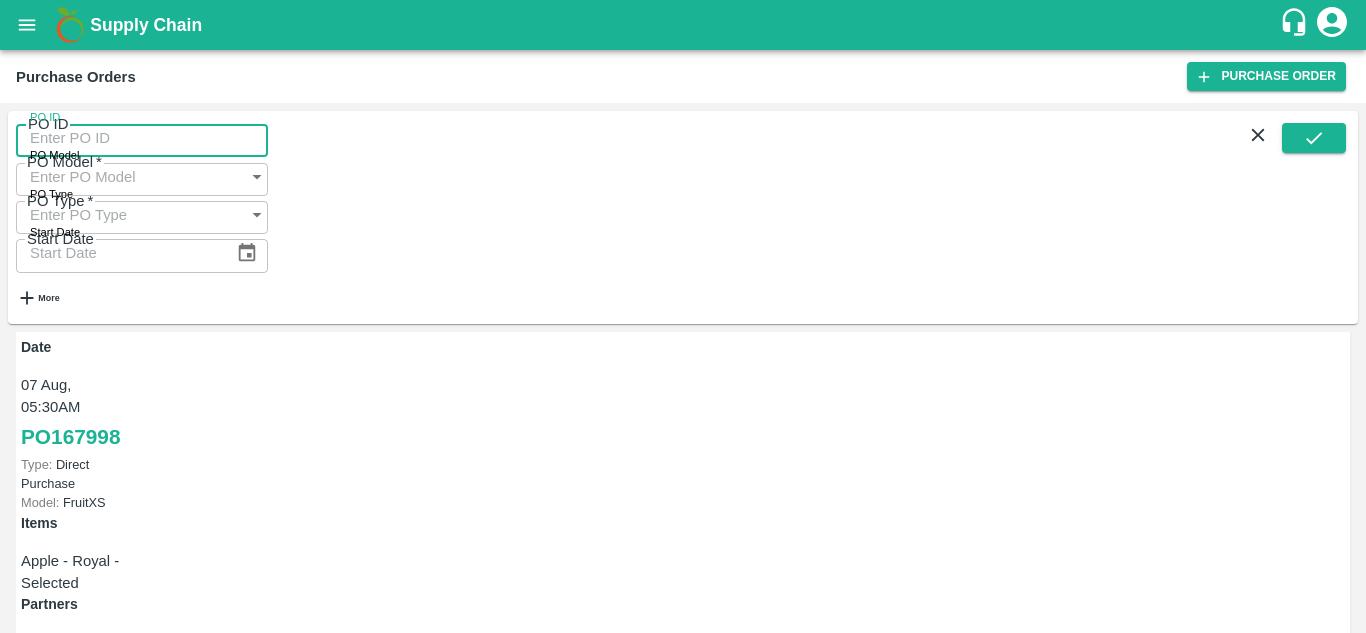 click on "PO ID" at bounding box center [142, 138] 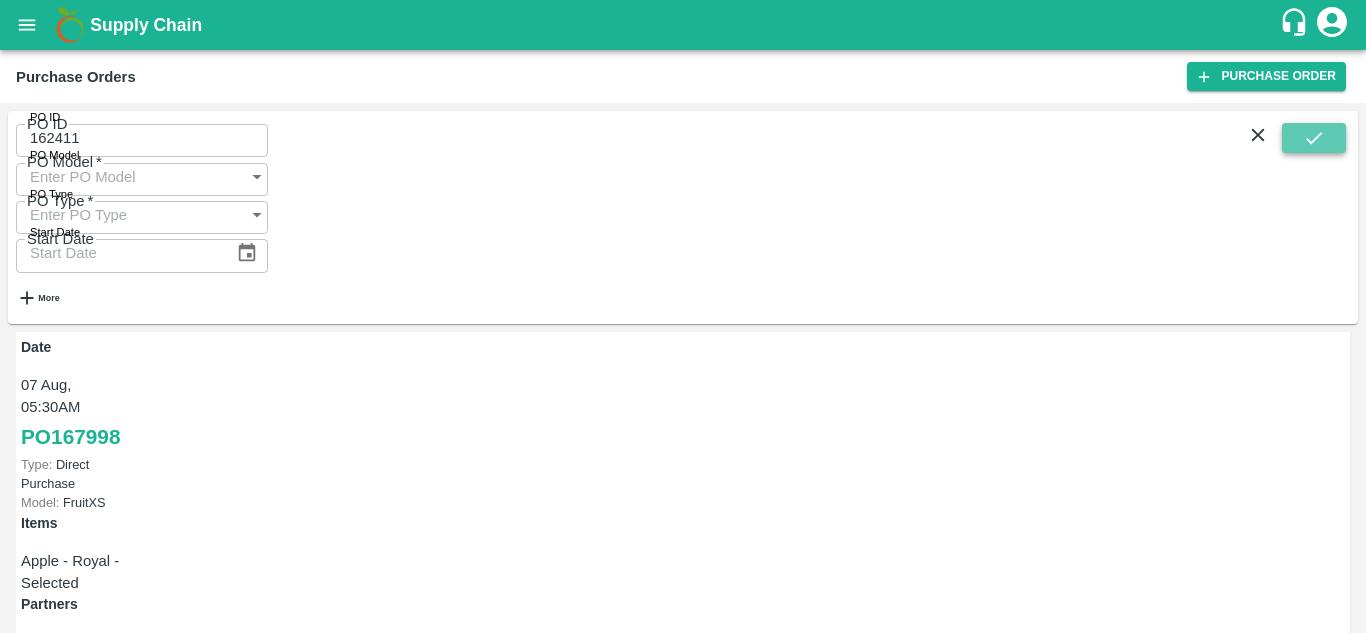 click 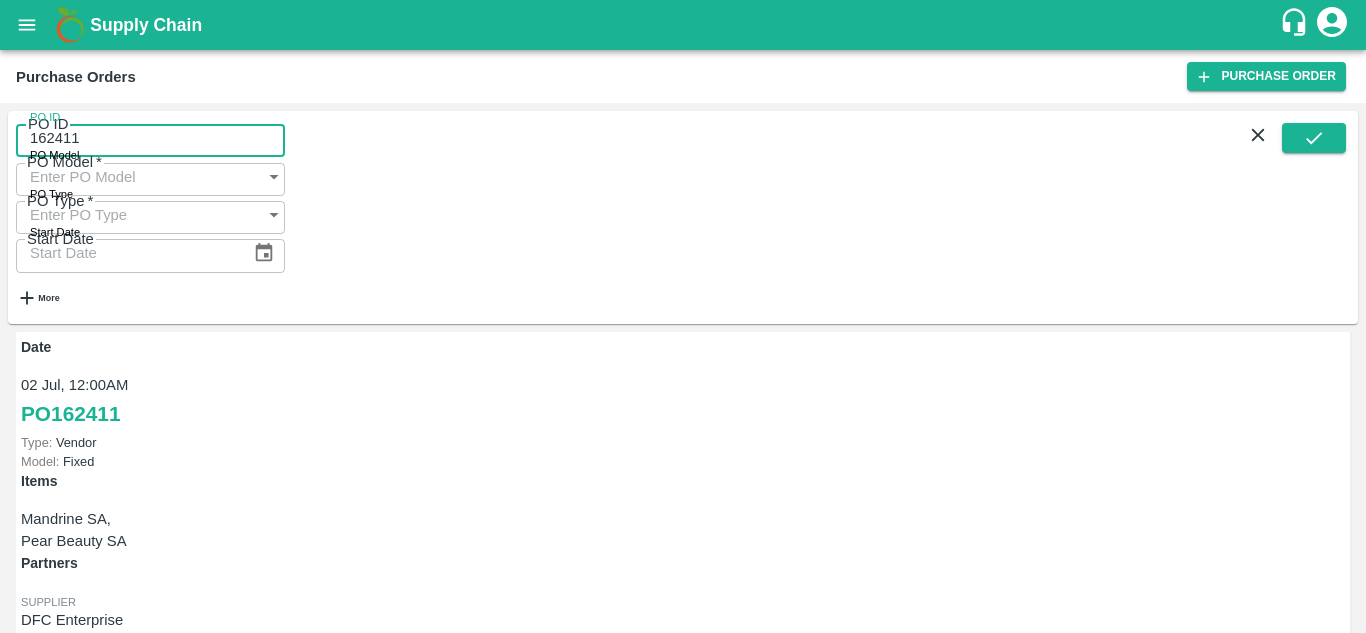 click on "162411" at bounding box center [150, 138] 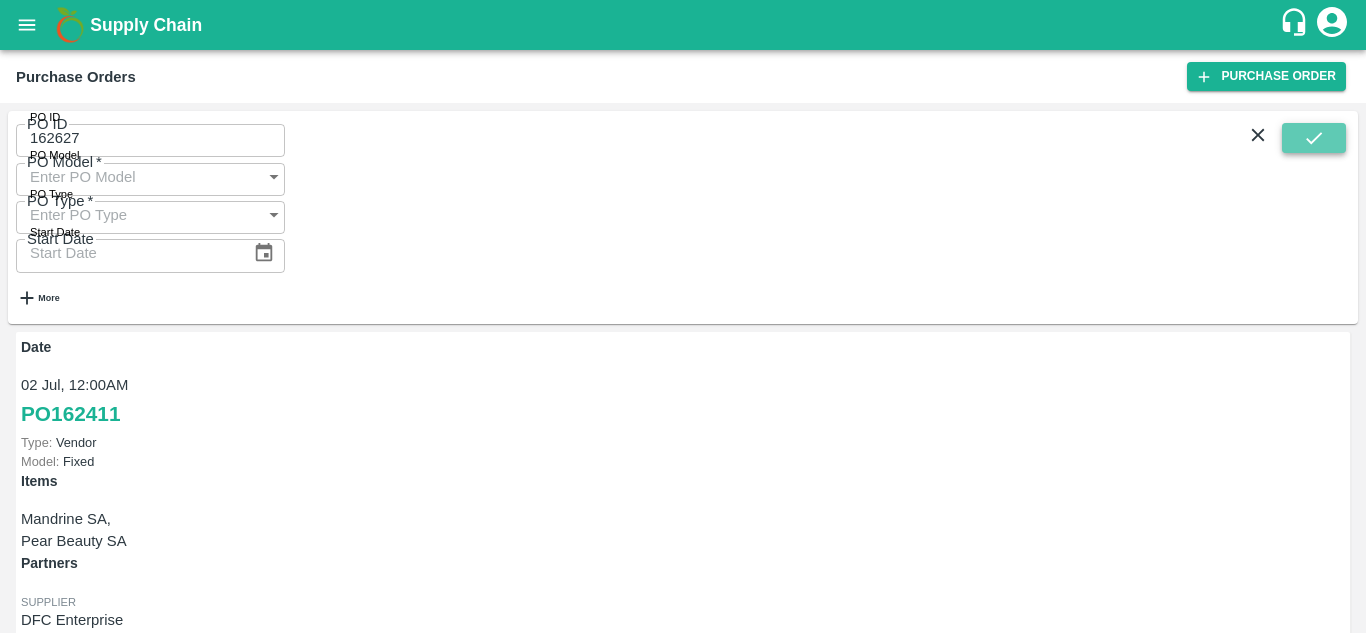 click at bounding box center [1314, 138] 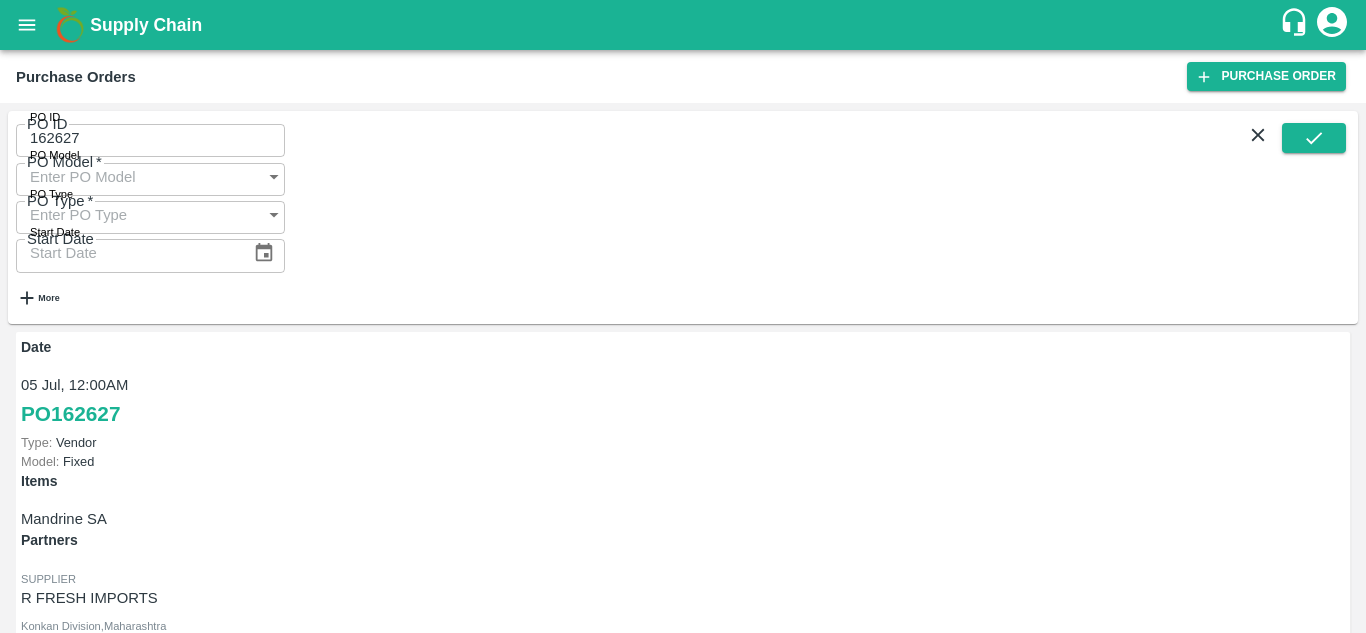 click on "162627" at bounding box center (150, 138) 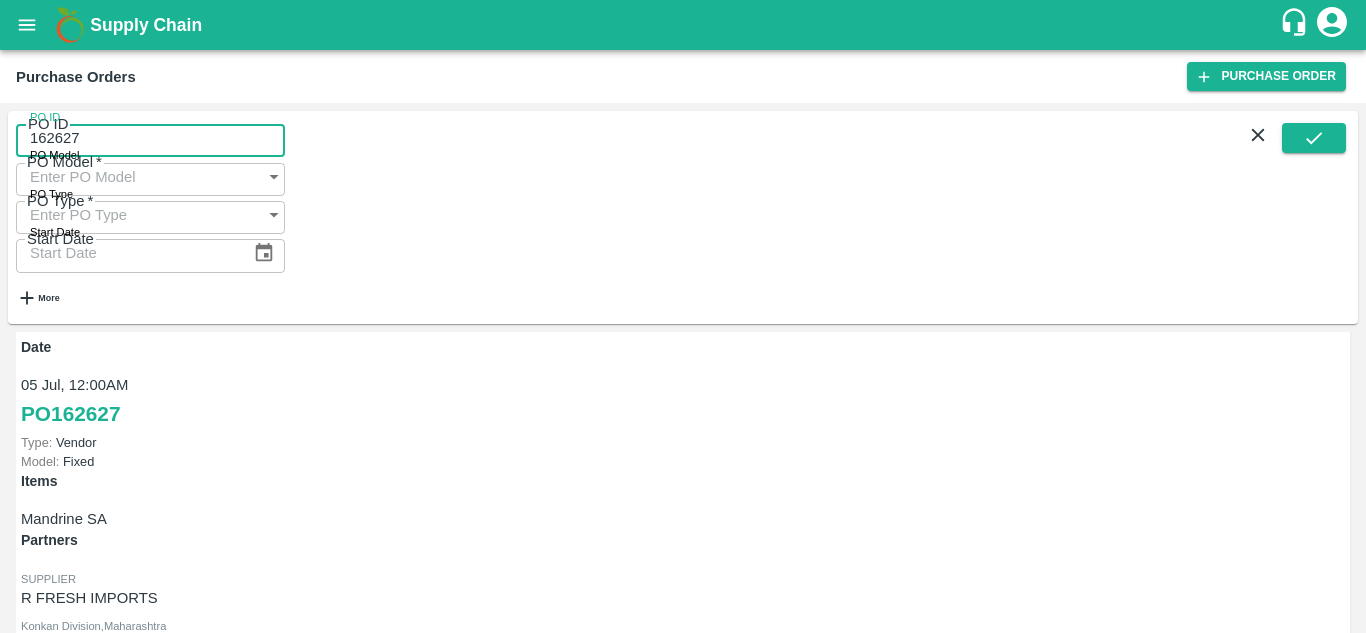 click on "162627" at bounding box center [150, 138] 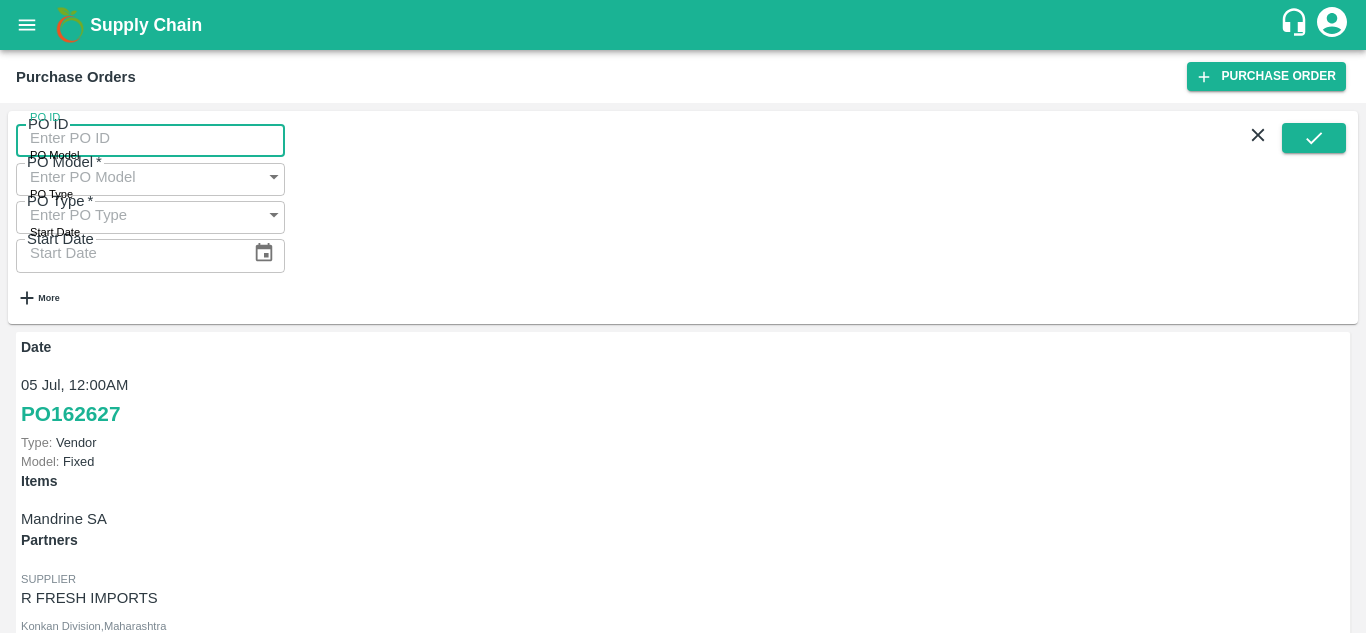 type 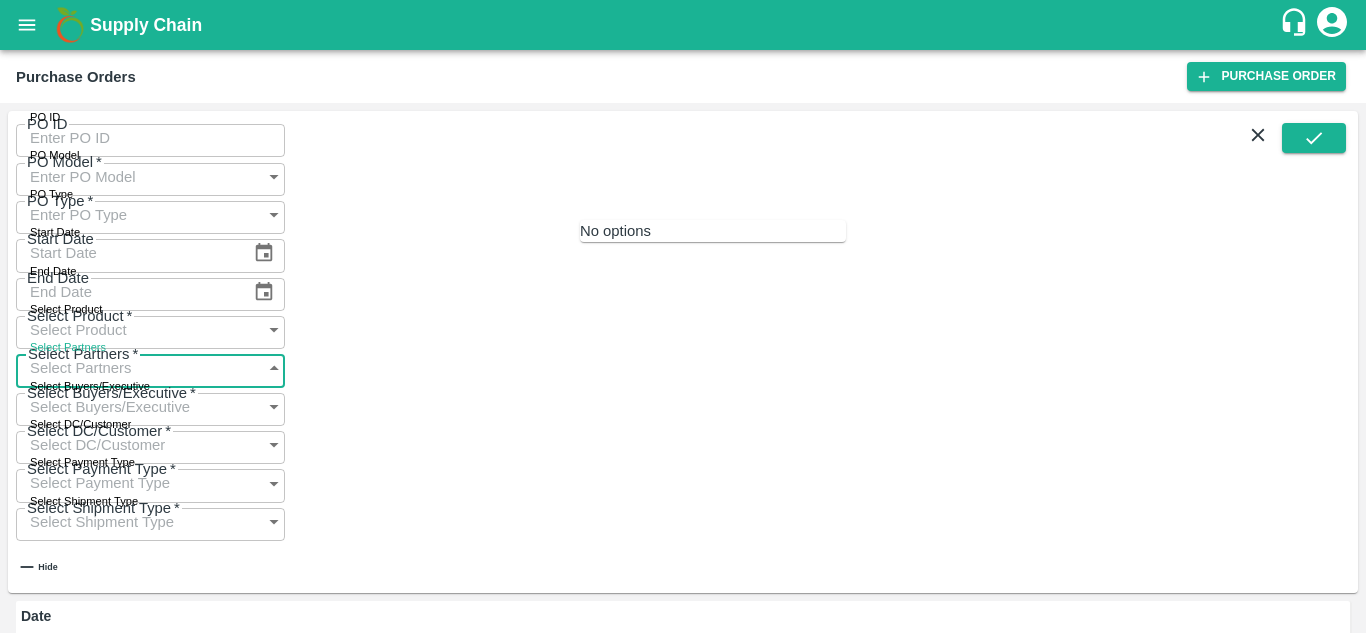 click on "Select Partners" at bounding box center (131, 368) 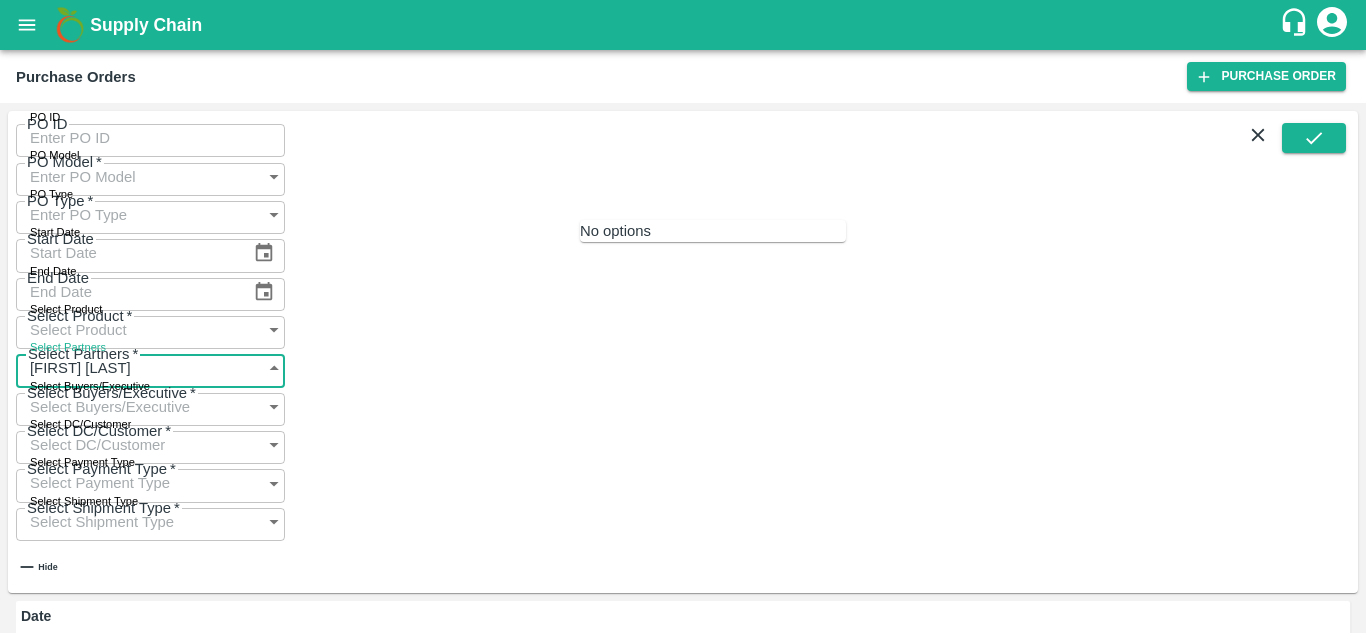 type on "162627" 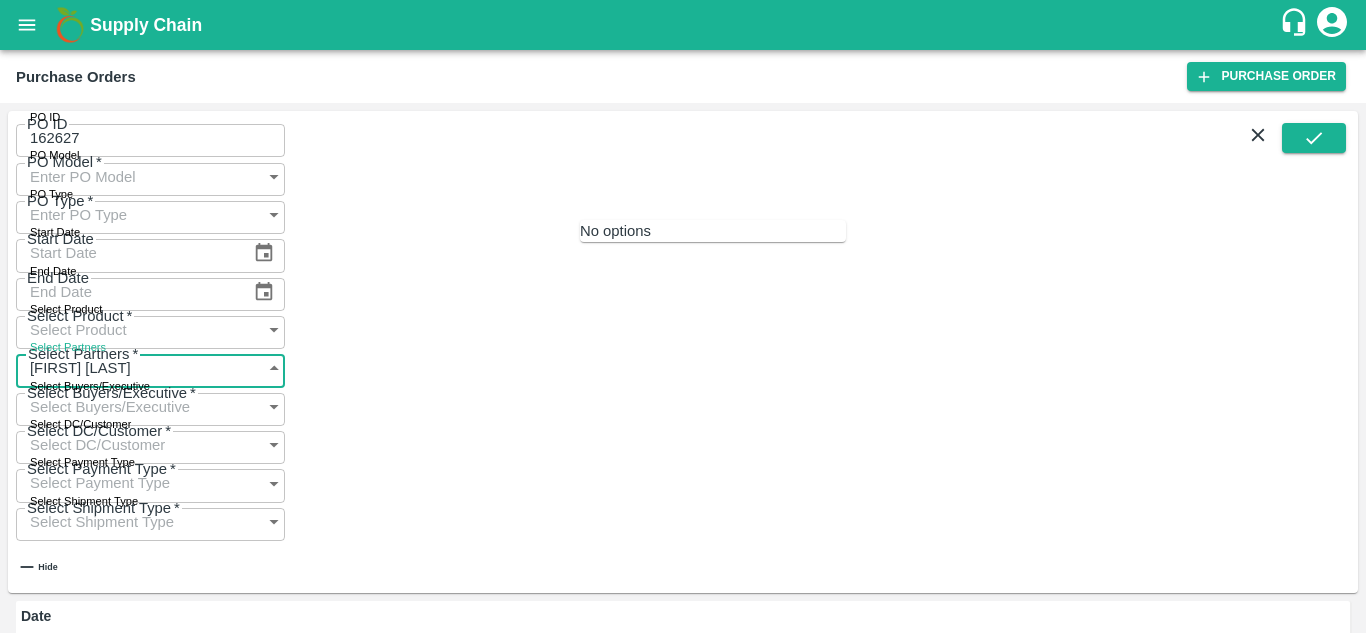 type 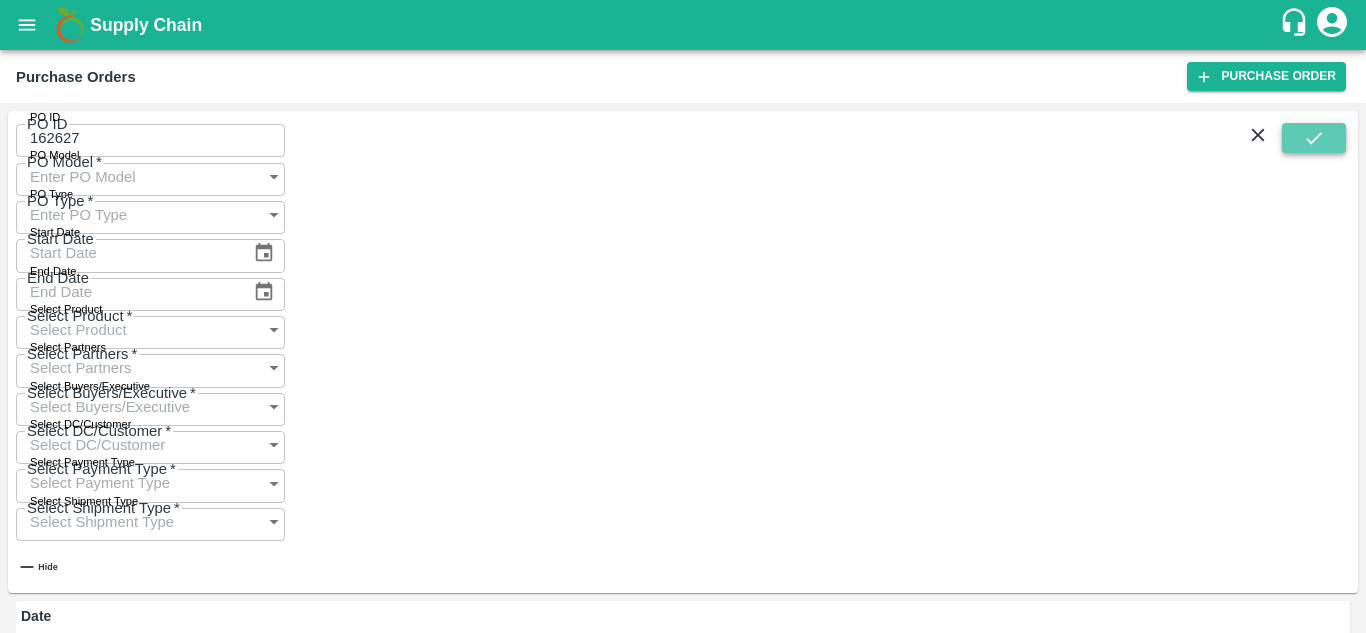 click 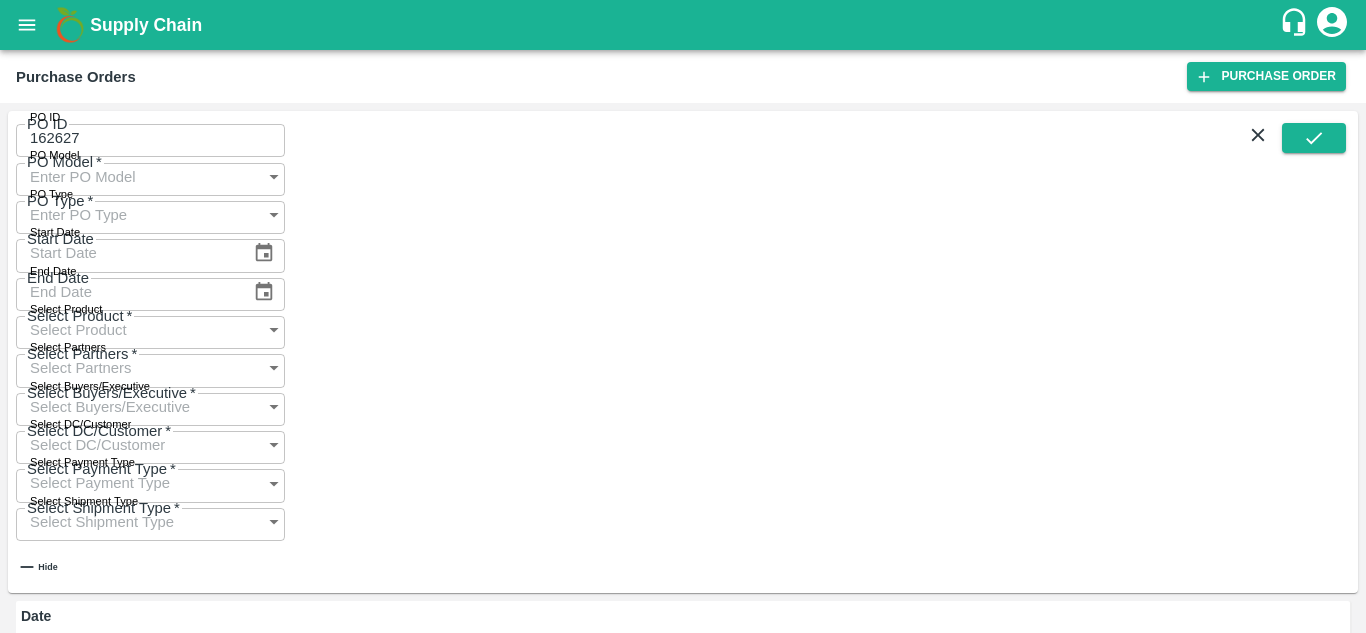 click on "162627" at bounding box center (150, 138) 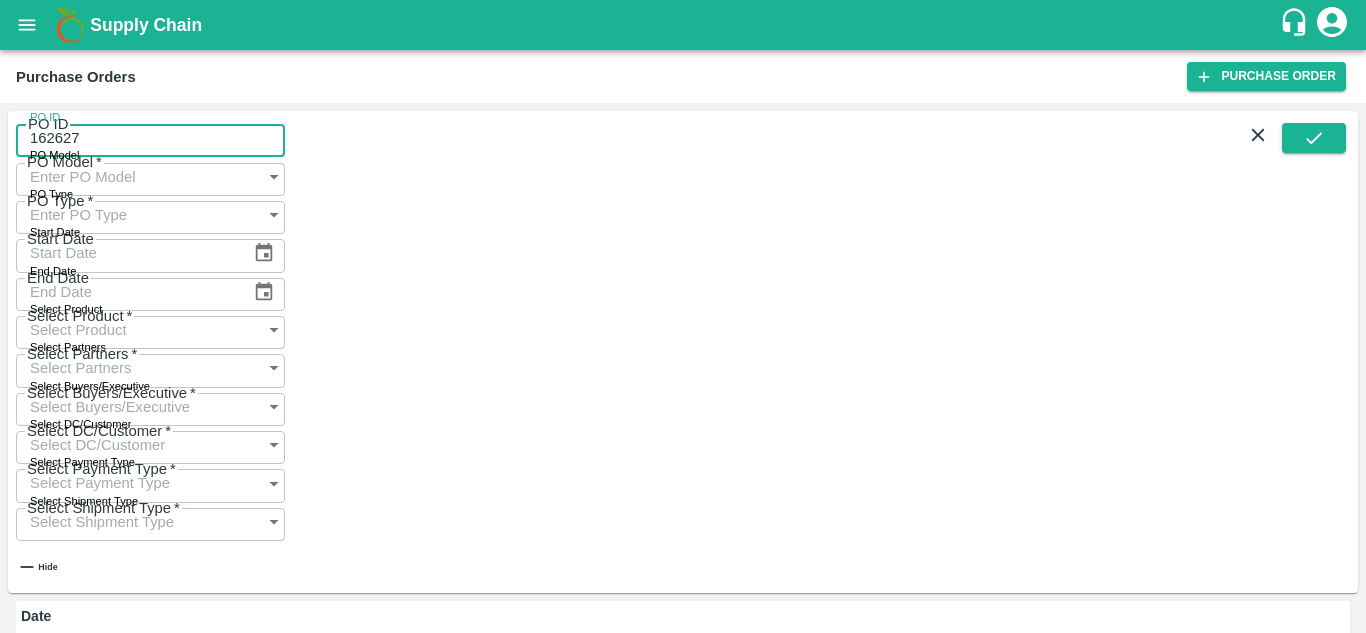 click on "162627" at bounding box center [150, 138] 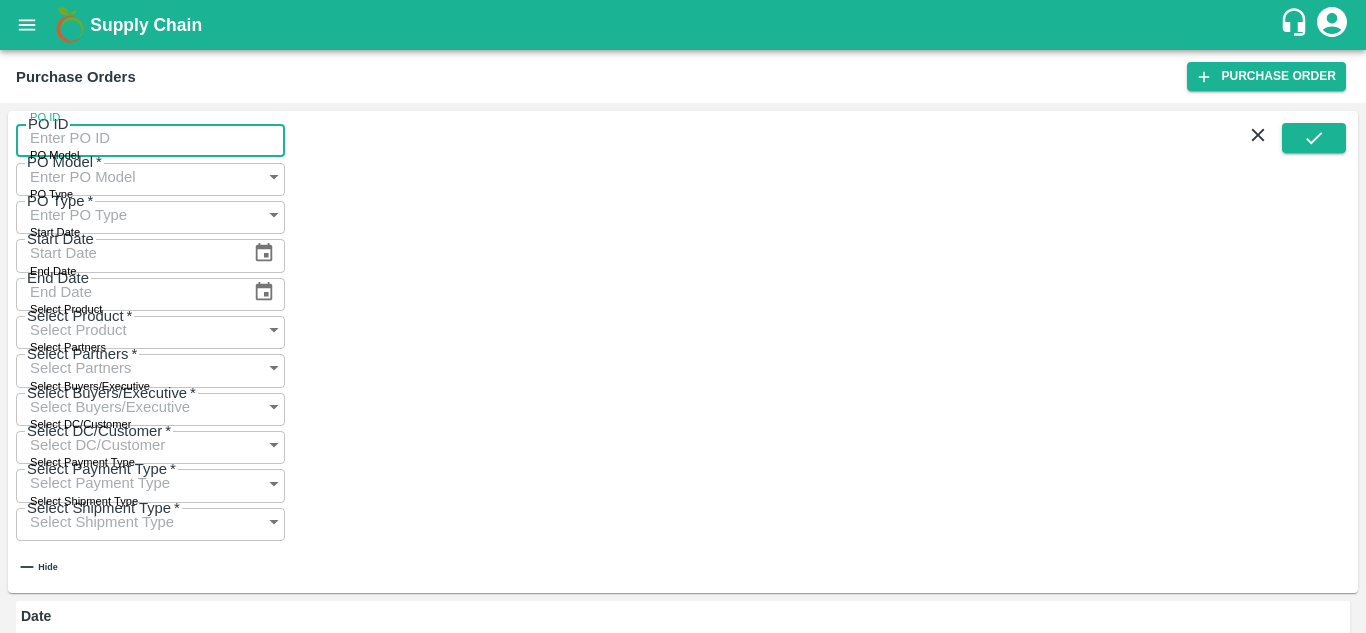 type 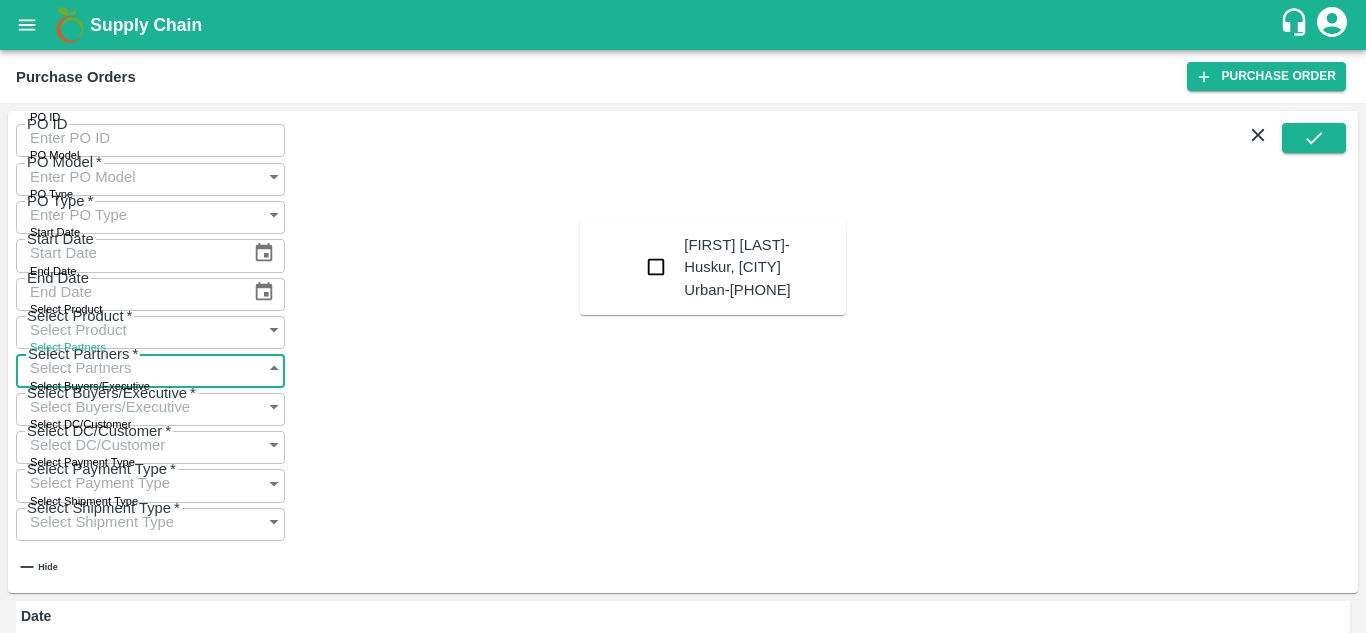 click on "Select Partners" at bounding box center (131, 368) 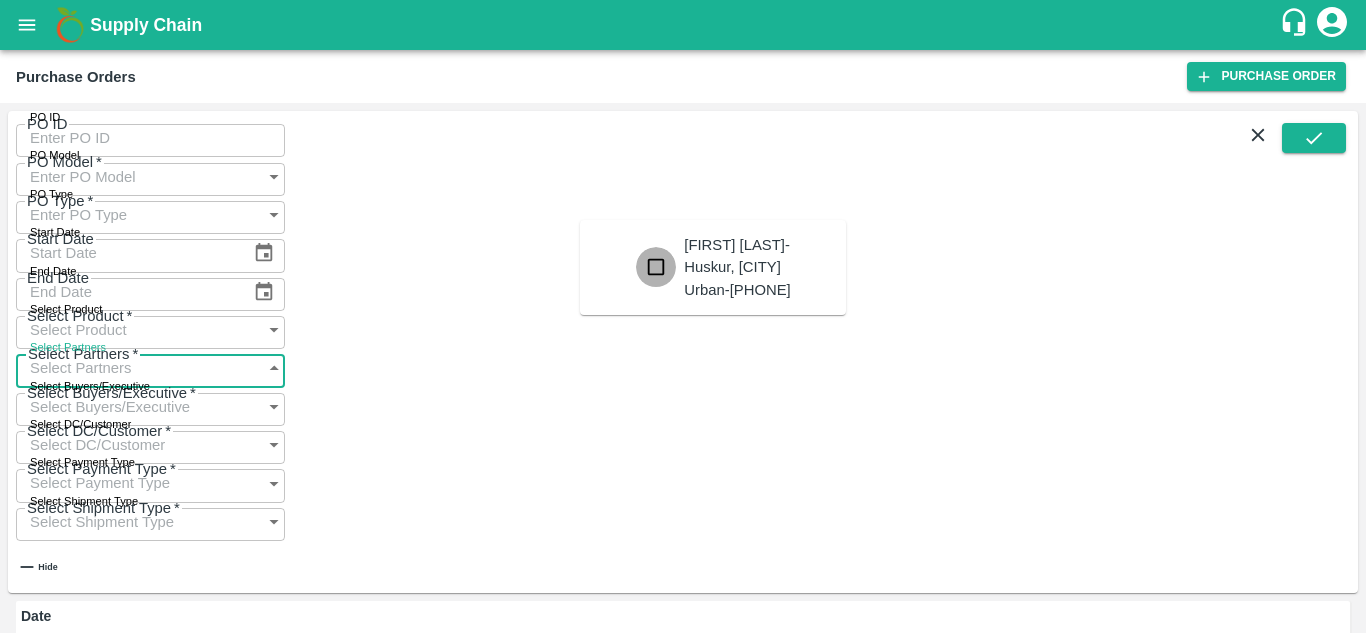 click at bounding box center (656, 267) 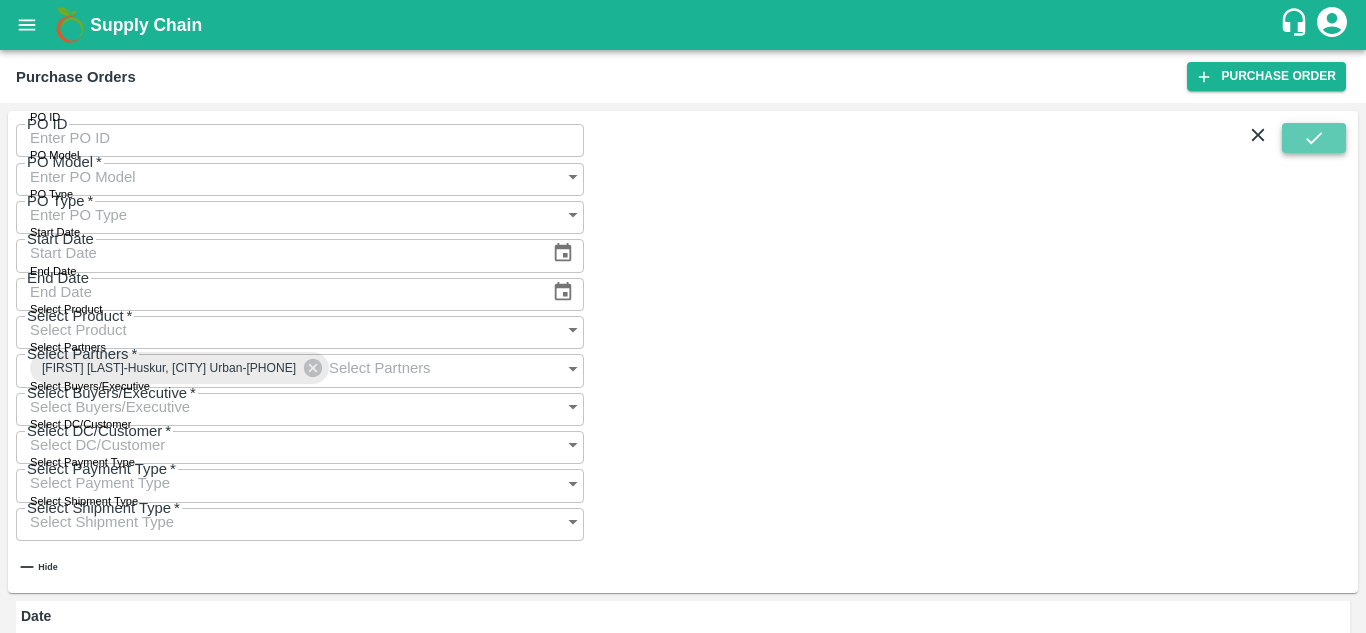 click at bounding box center (1314, 138) 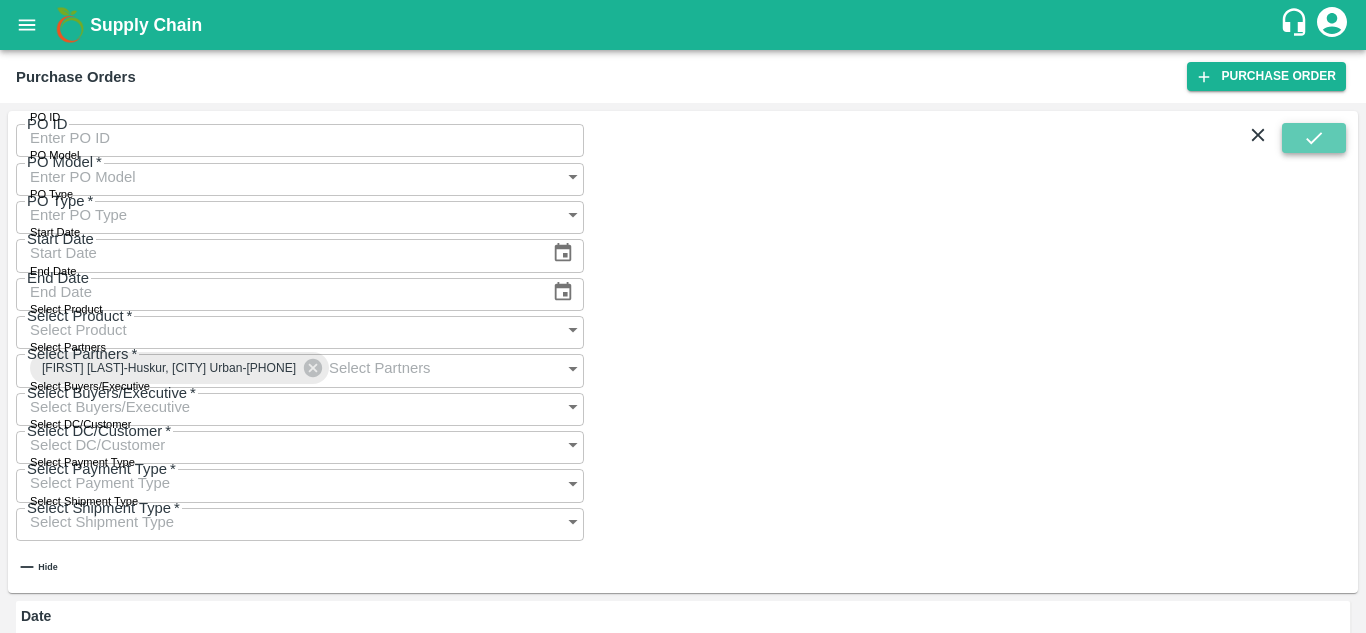 click at bounding box center (1314, 138) 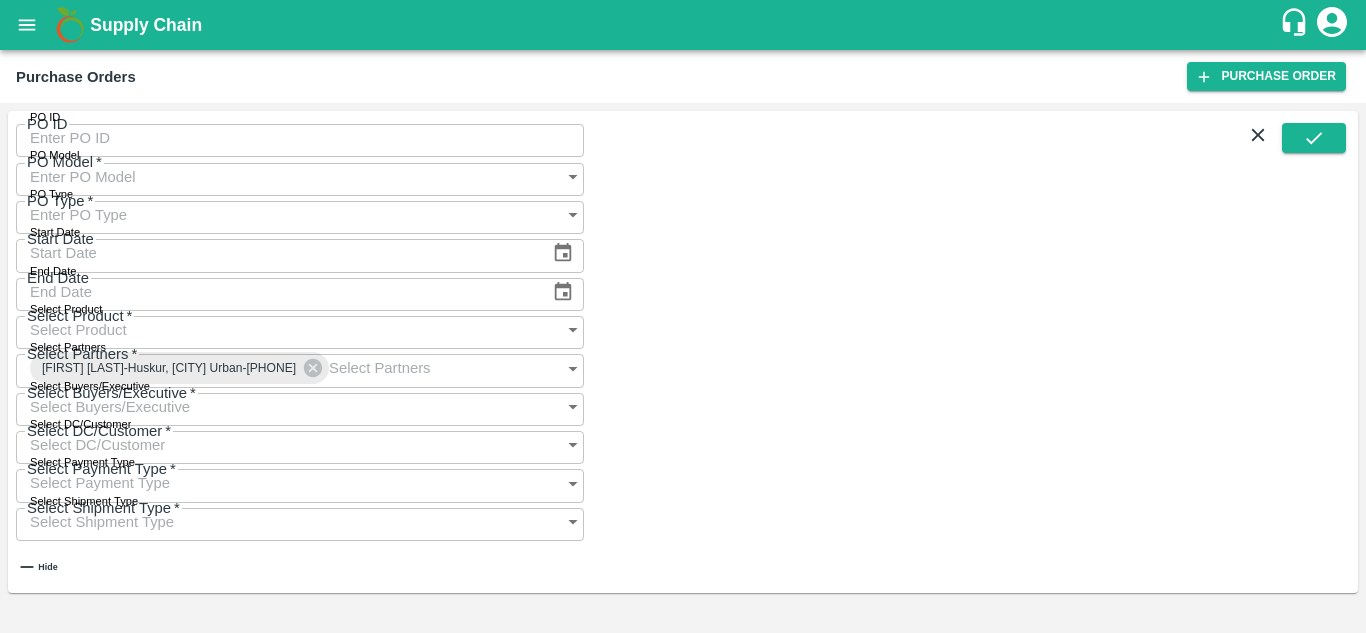click on "PO ID PO ID PO Model PO Model   * PO Type PO Type   * Start Date Start Date End Date End Date Select Product Select Product   * Select Partners Mohammed Samiulla & Sons-Huskur, Bangalore Urban-9986057885 Select Partners   * Select Buyers/Executive Select Buyers/Executive   * Select DC/Customer Select DC/Customer   * Select Payment Type Select Payment Type   * Select Shipment Type Select Shipment Type   * Hide" at bounding box center (683, 351) 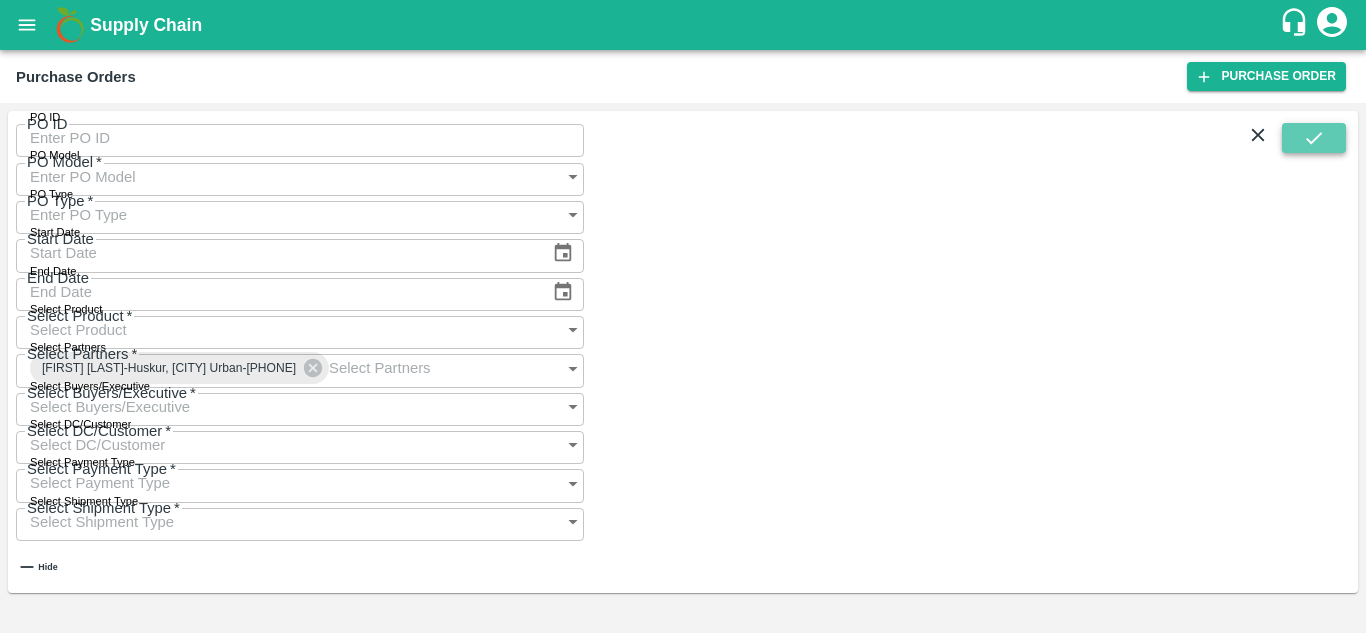 click 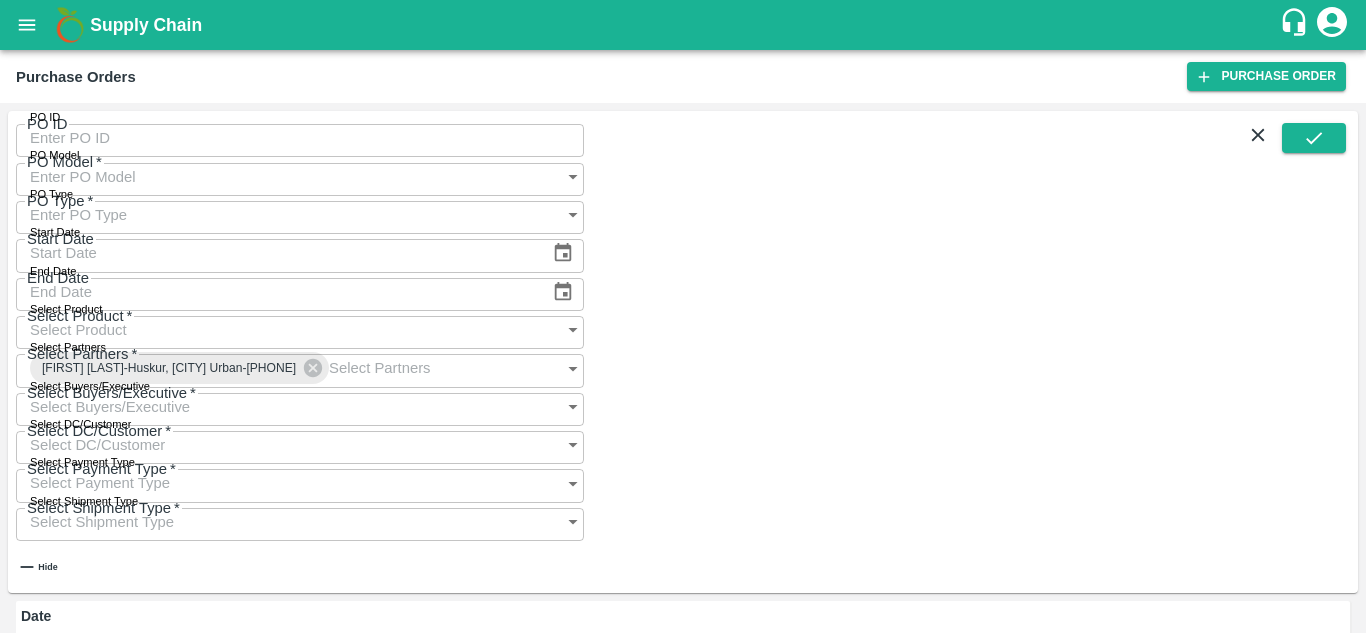 scroll, scrollTop: 1688, scrollLeft: 0, axis: vertical 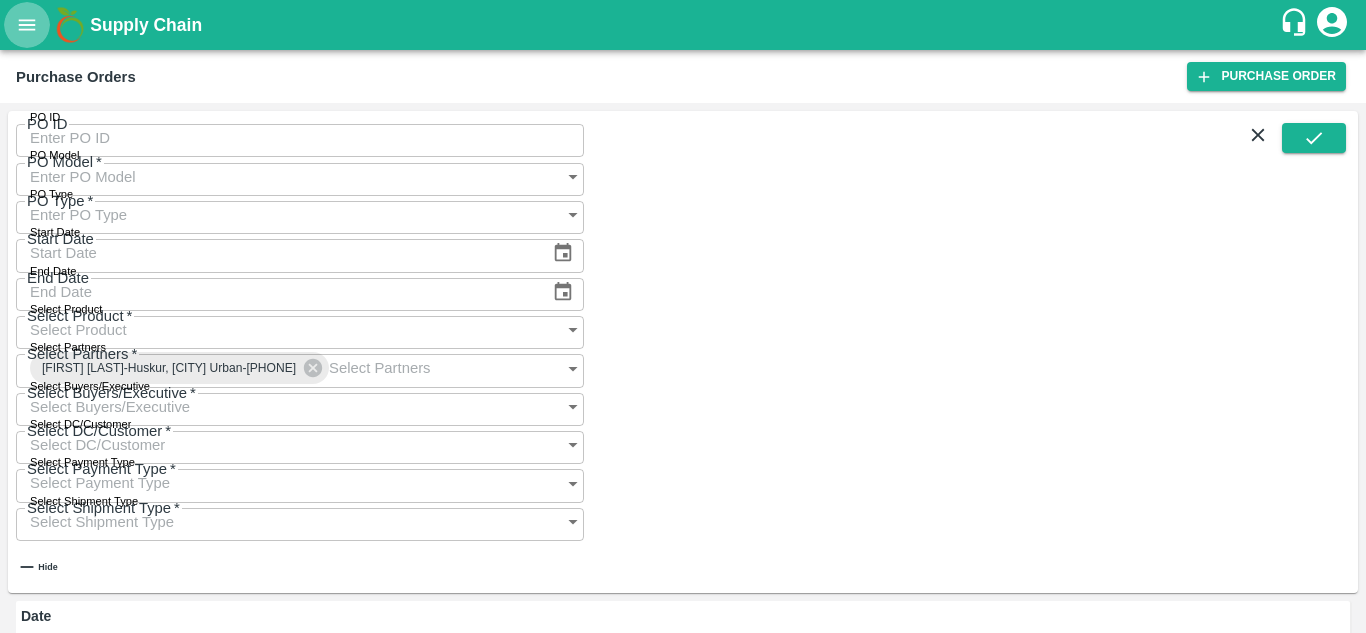 click 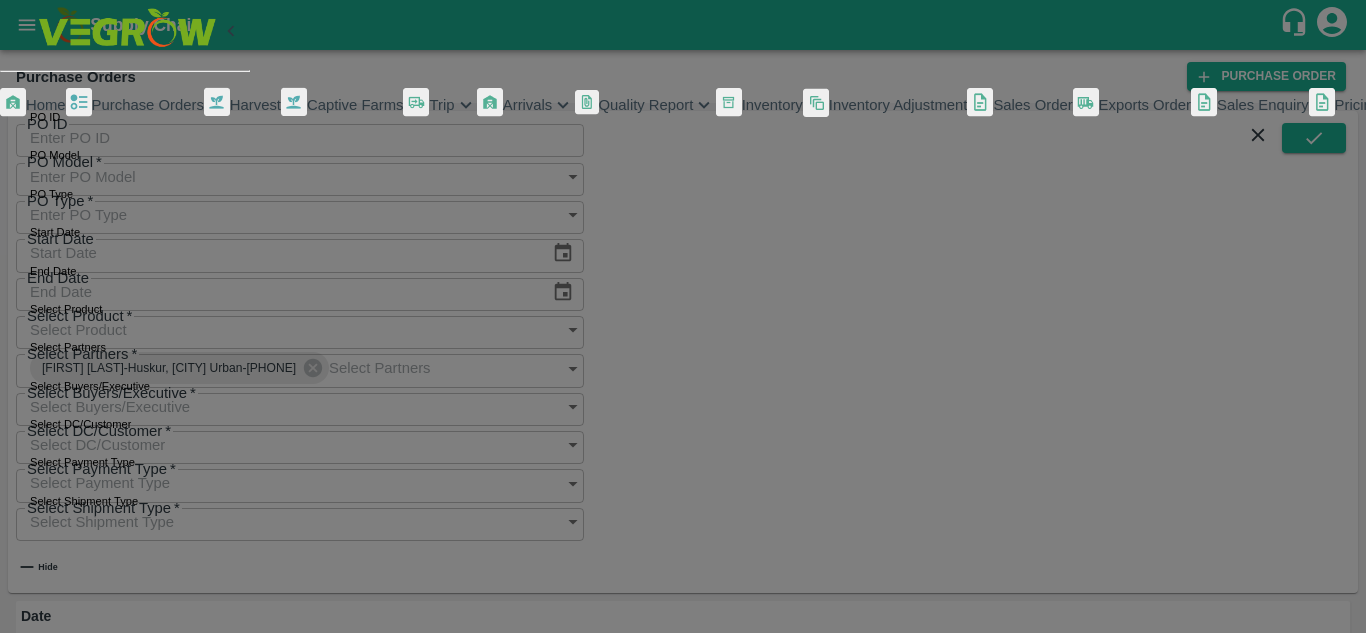 click on "Inventory" at bounding box center (772, 105) 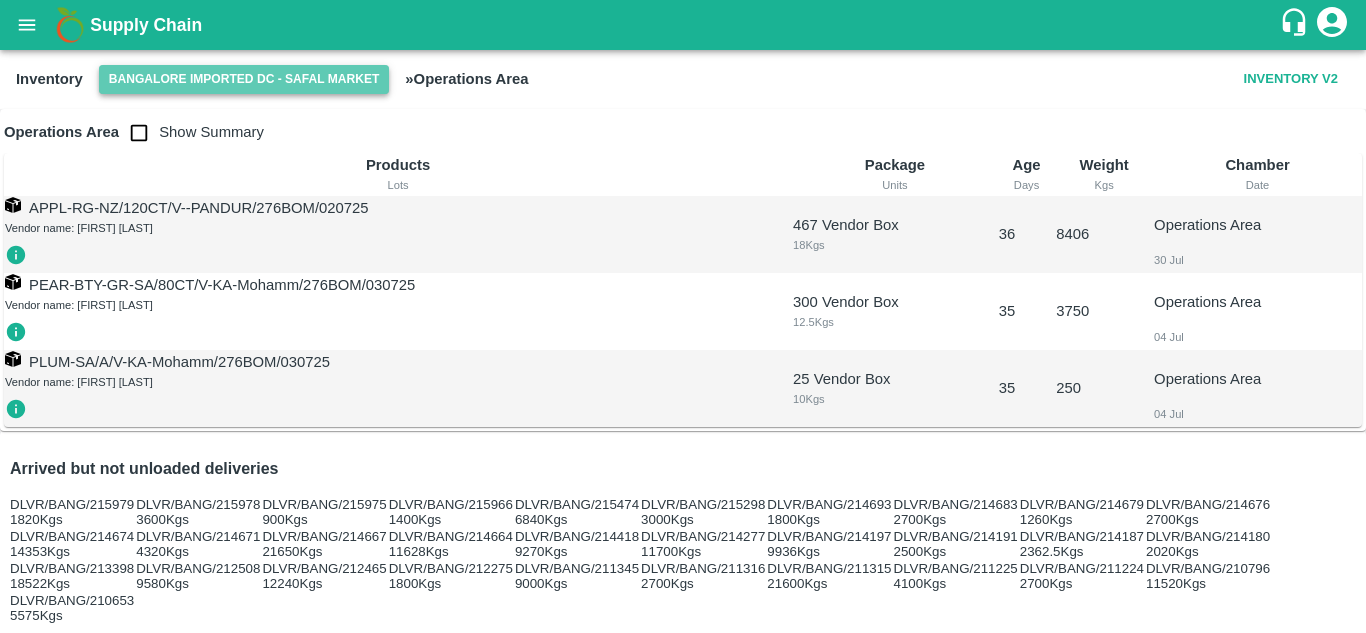 click on "Bangalore Imported DC - Safal Market" at bounding box center (244, 79) 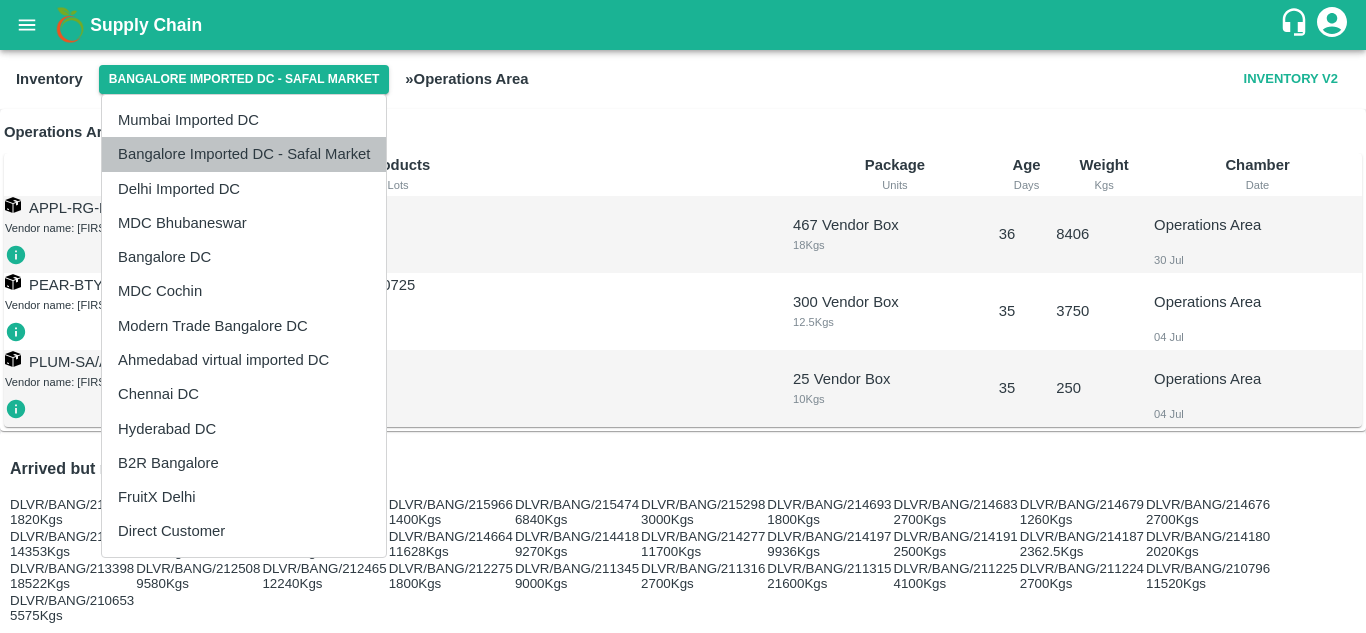 click on "Bangalore Imported DC - Safal Market" at bounding box center (244, 154) 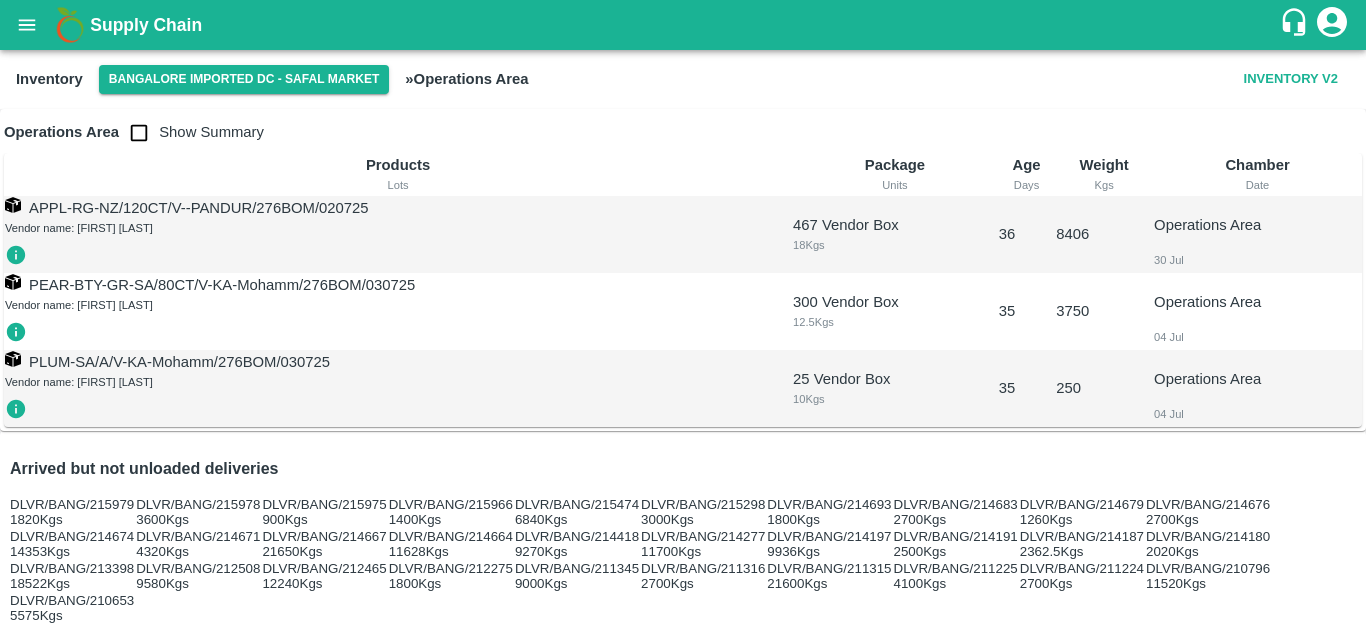 scroll, scrollTop: 0, scrollLeft: 0, axis: both 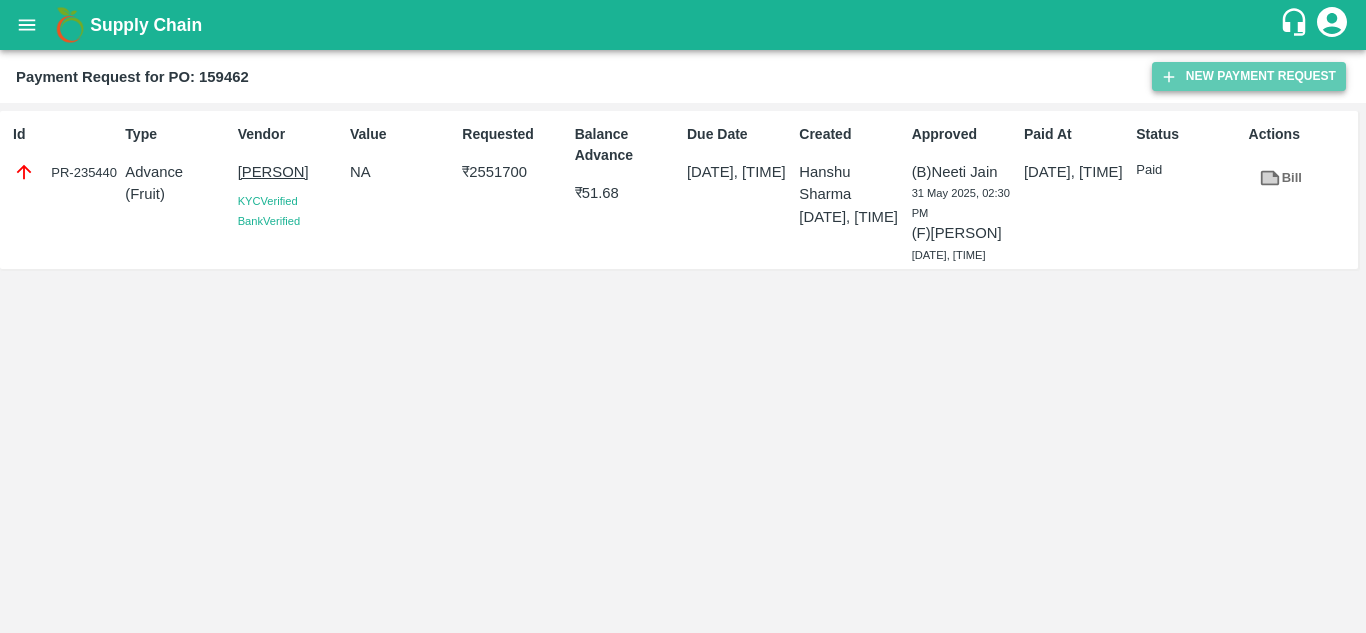 click on "New Payment Request" at bounding box center (1249, 76) 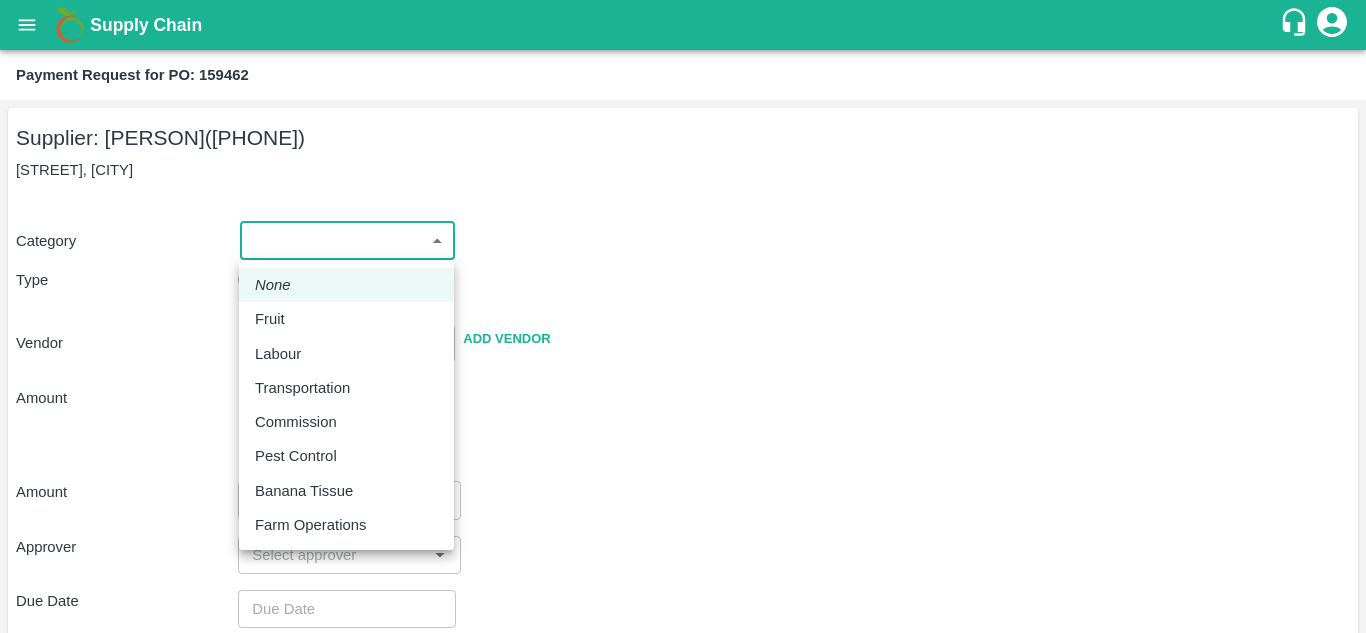 click on "Supply Chain Payment Request for PO: 159462 Supplier:    Mohammed Samiulla & Sons  (9986057885) Huskur, Bangalore Urban Category ​ ​ Type Advance Bill Vendor ​ Add Vendor Amount Total value Per Kg ​ Amount ​ Approver ​ Due Date ​  Priority  Low  High Comment x ​ Attach bill Cancel Save Mumbai Imported DC Bangalore Imported DC - Safal Market Delhi Imported DC MDC Bhubaneswar Bangalore DC MDC Cochin Modern Trade Bangalore DC Ahmedabad virtual imported DC Chennai DC Hyderabad DC B2R Bangalore  FruitX Delhi Direct Customer Hanshu Sharma Logout None Fruit Labour Transportation Commission Pest Control Banana Tissue Farm Operations" at bounding box center (683, 316) 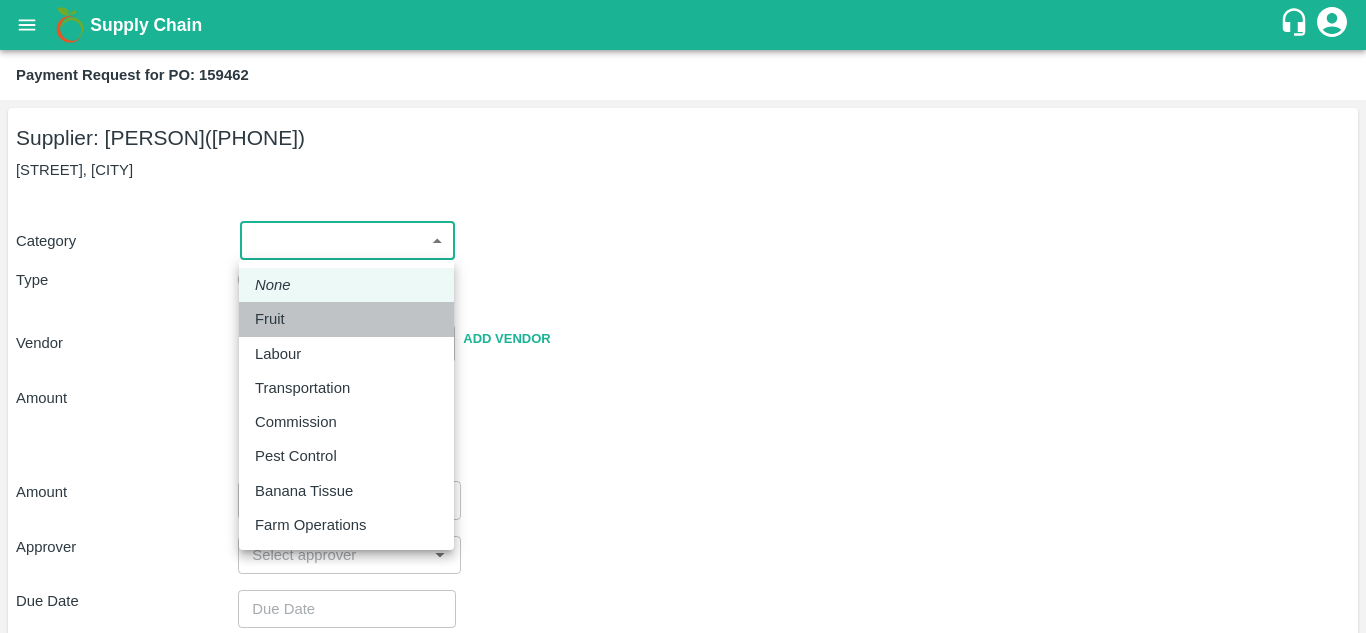 click on "Fruit" at bounding box center [270, 319] 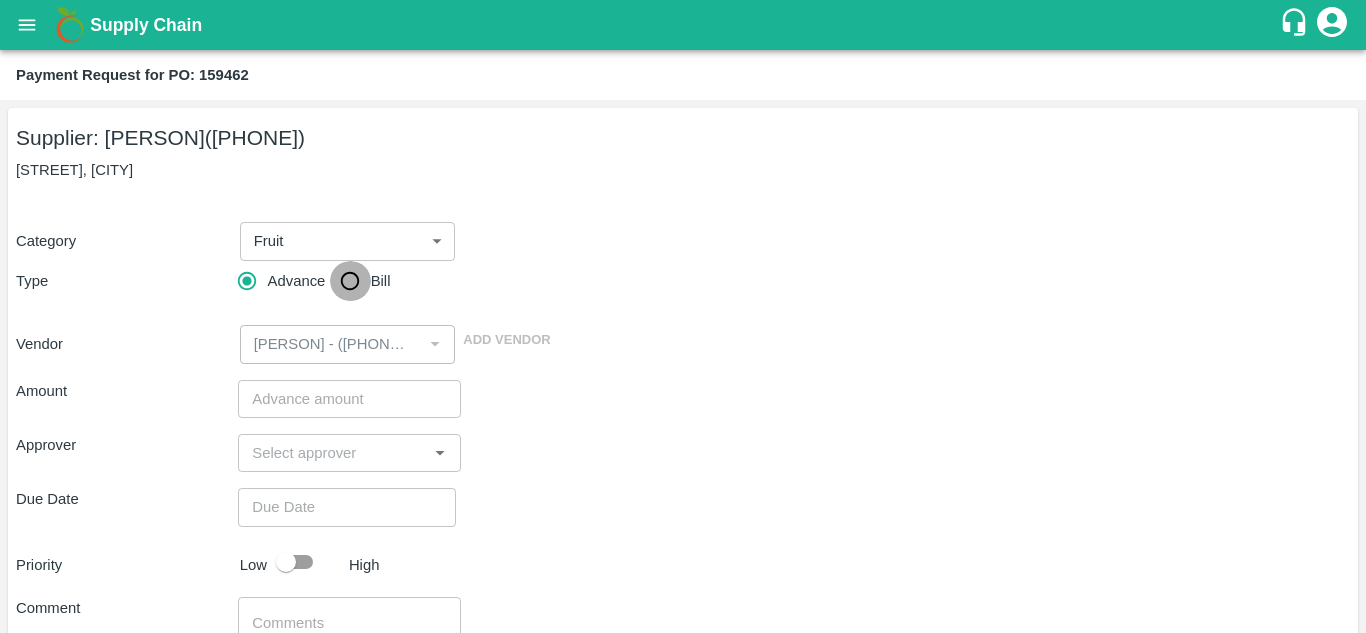 click on "Bill" at bounding box center [350, 281] 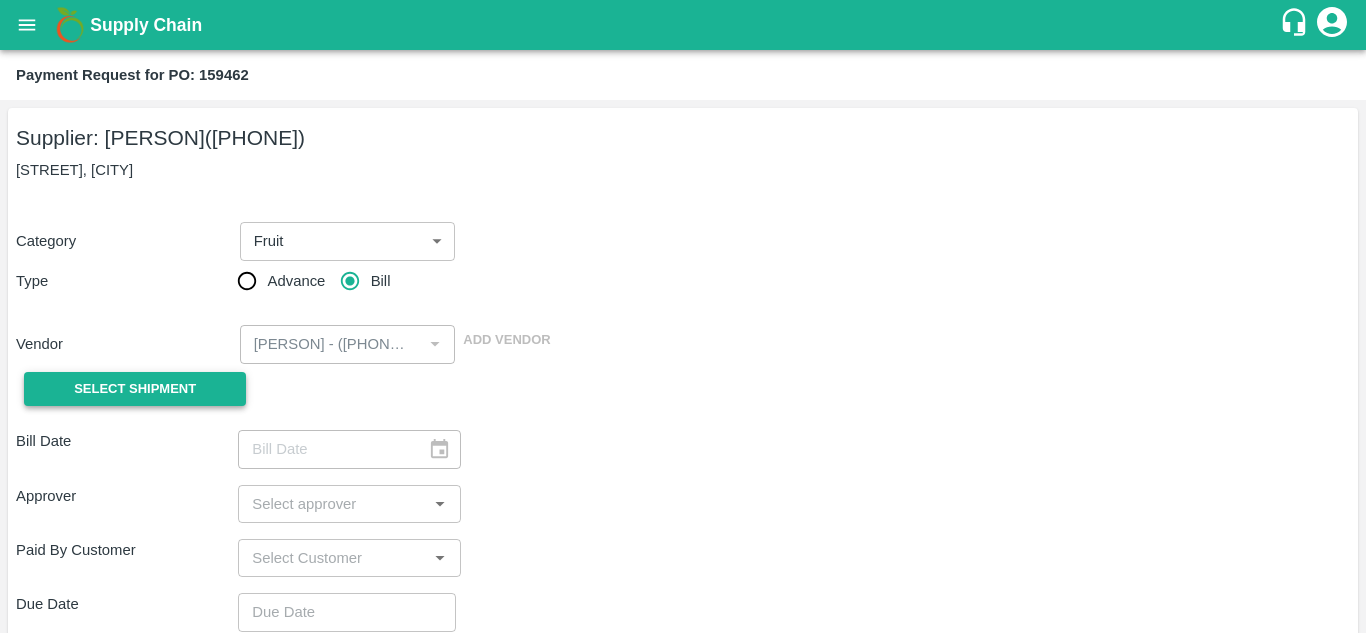 click on "Select Shipment" at bounding box center [135, 389] 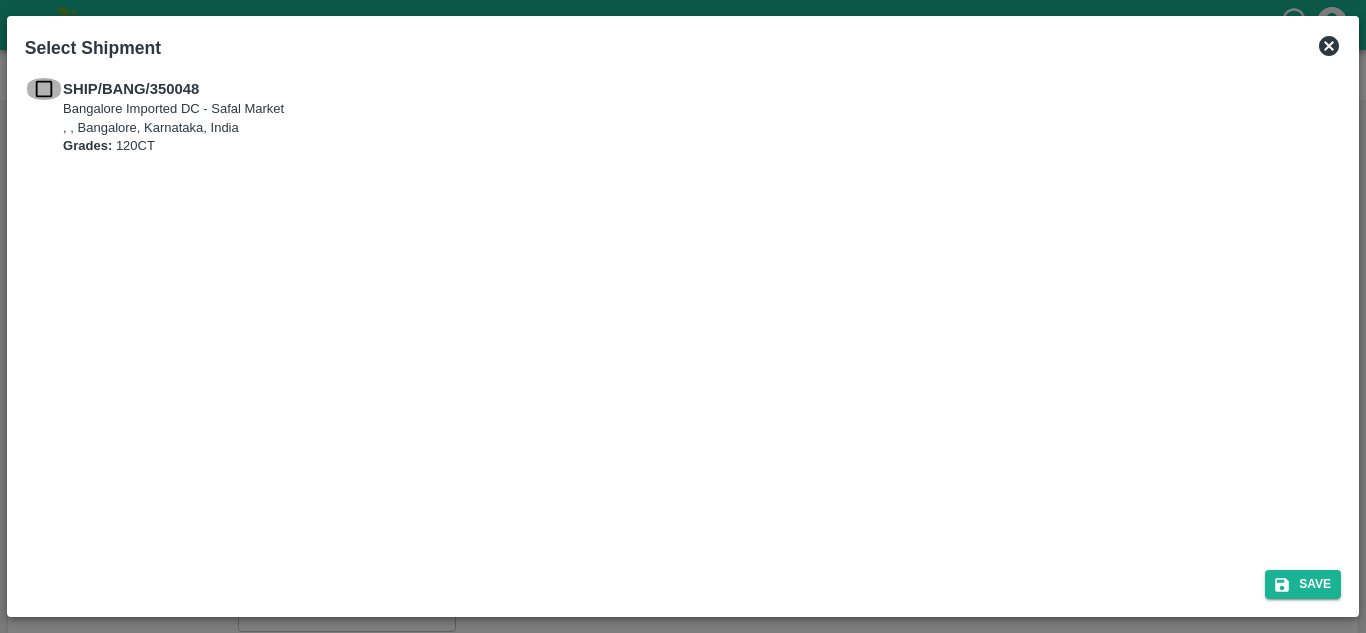 click at bounding box center (44, 89) 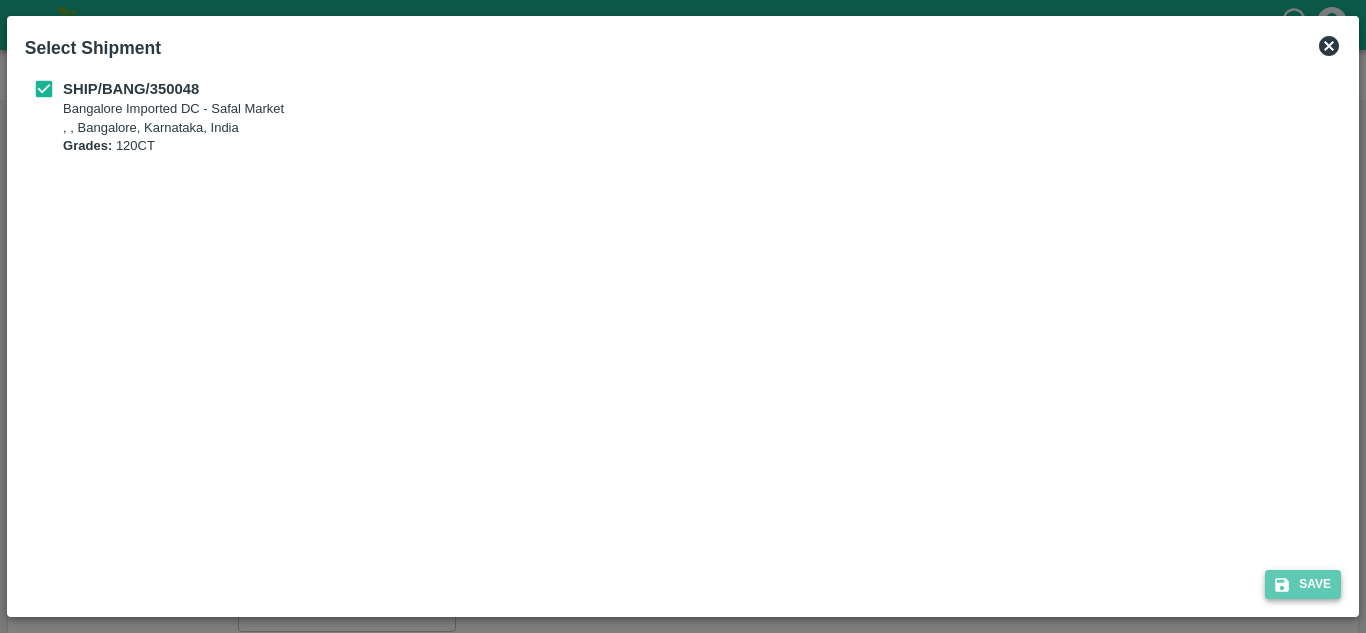 click 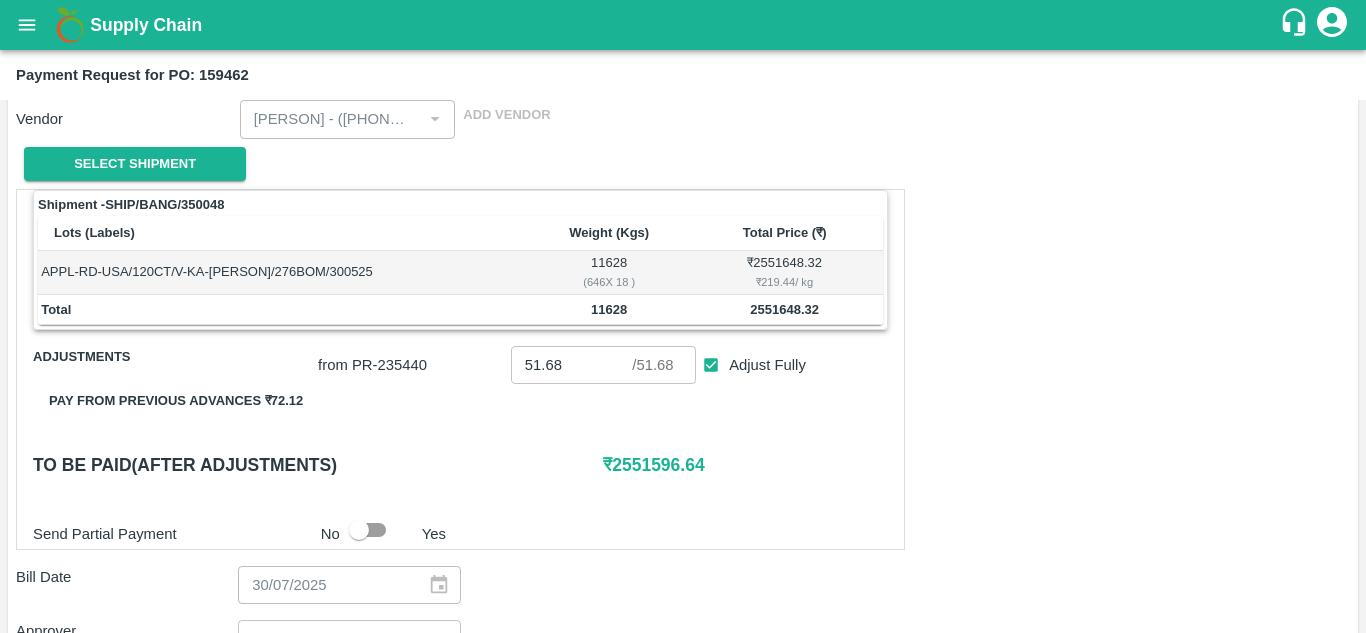 scroll, scrollTop: 254, scrollLeft: 0, axis: vertical 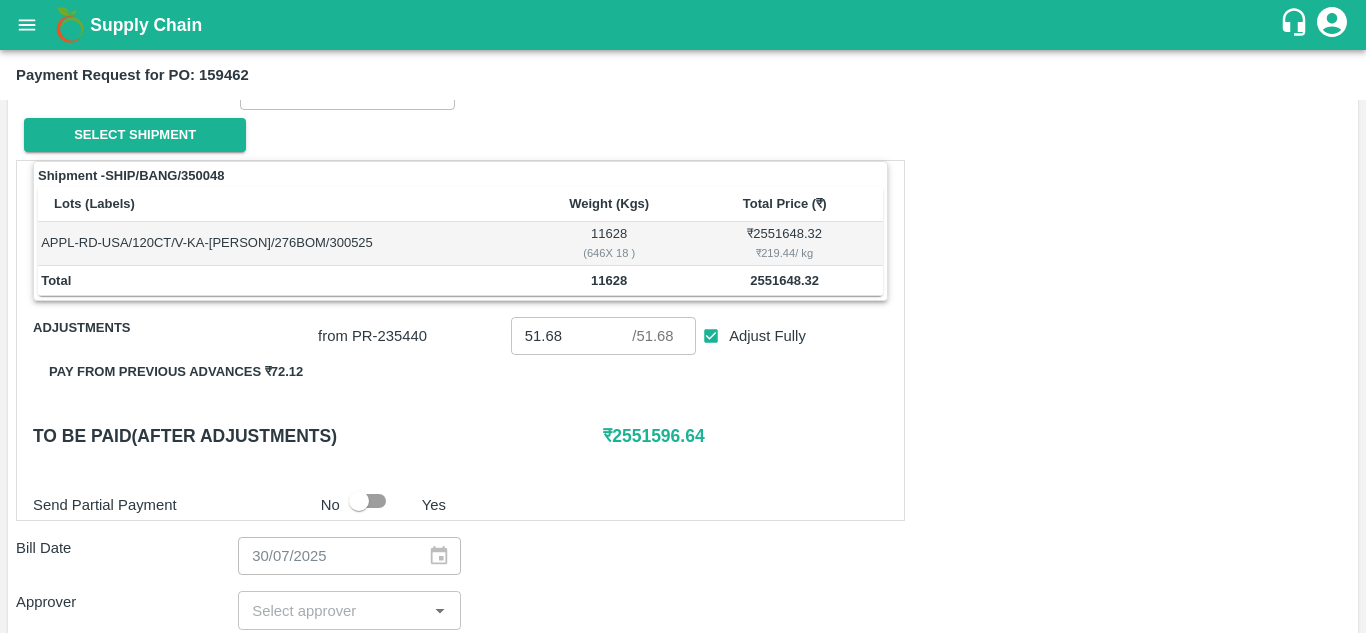 click on "Adjust Fully" at bounding box center (711, 336) 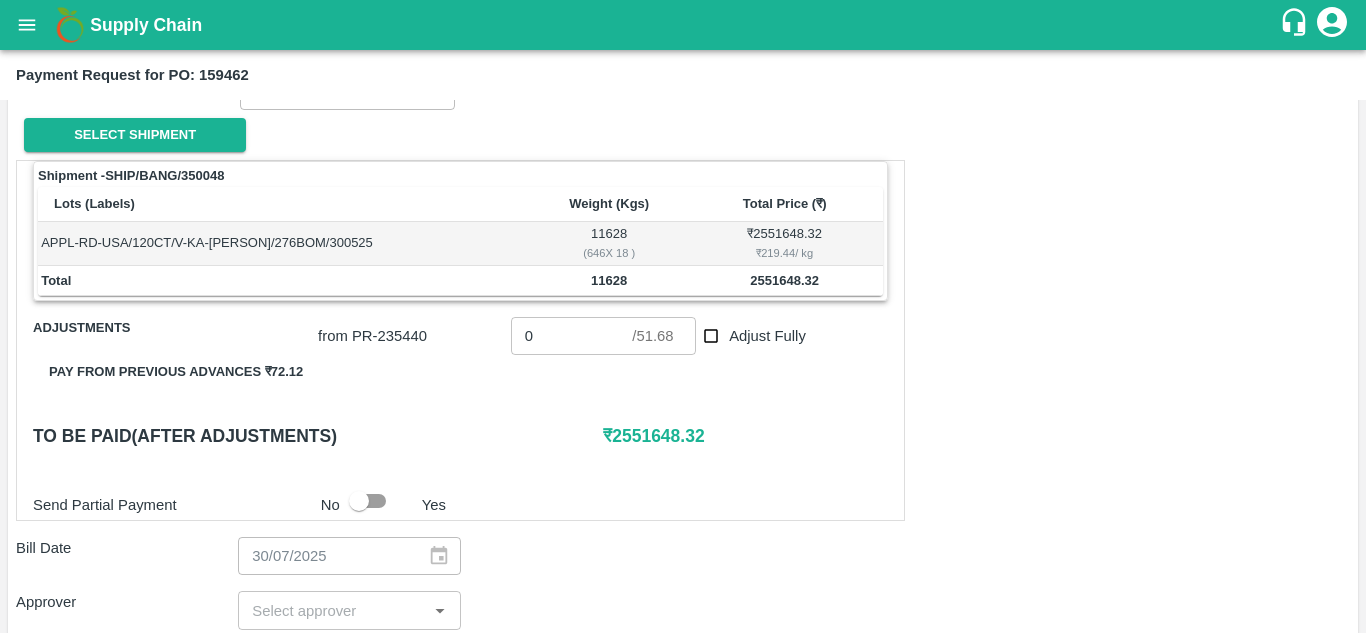 click on "from PR- 235440" at bounding box center [410, 336] 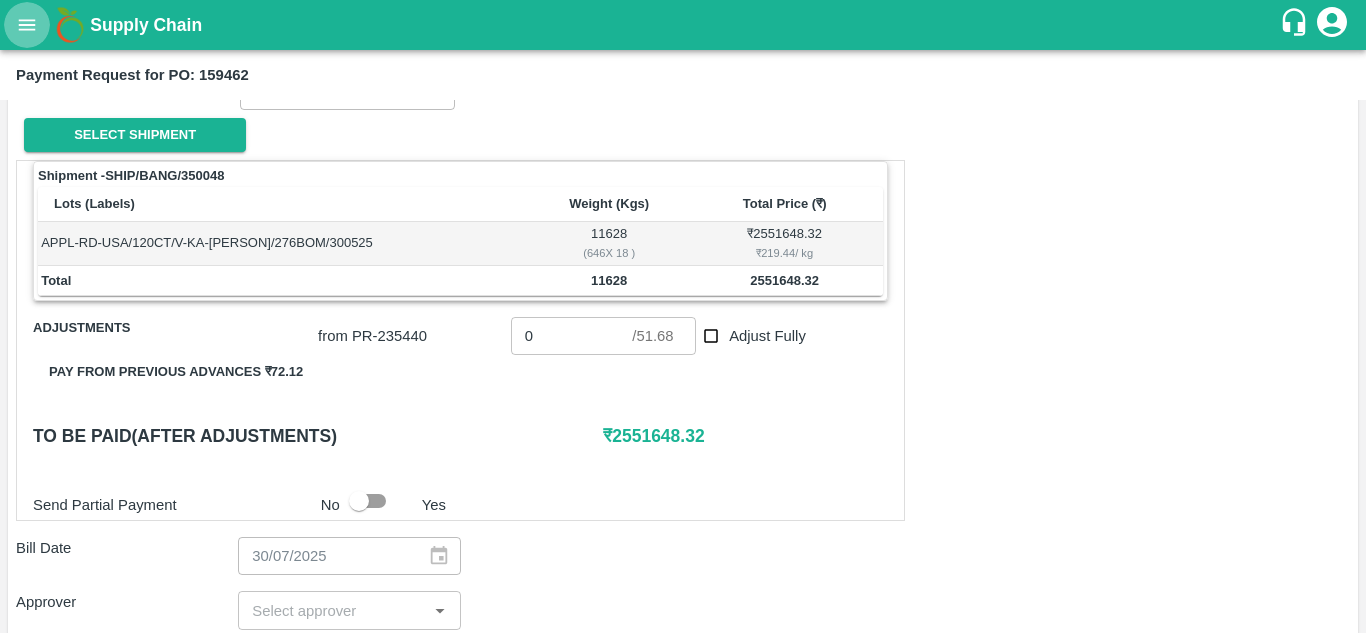 click 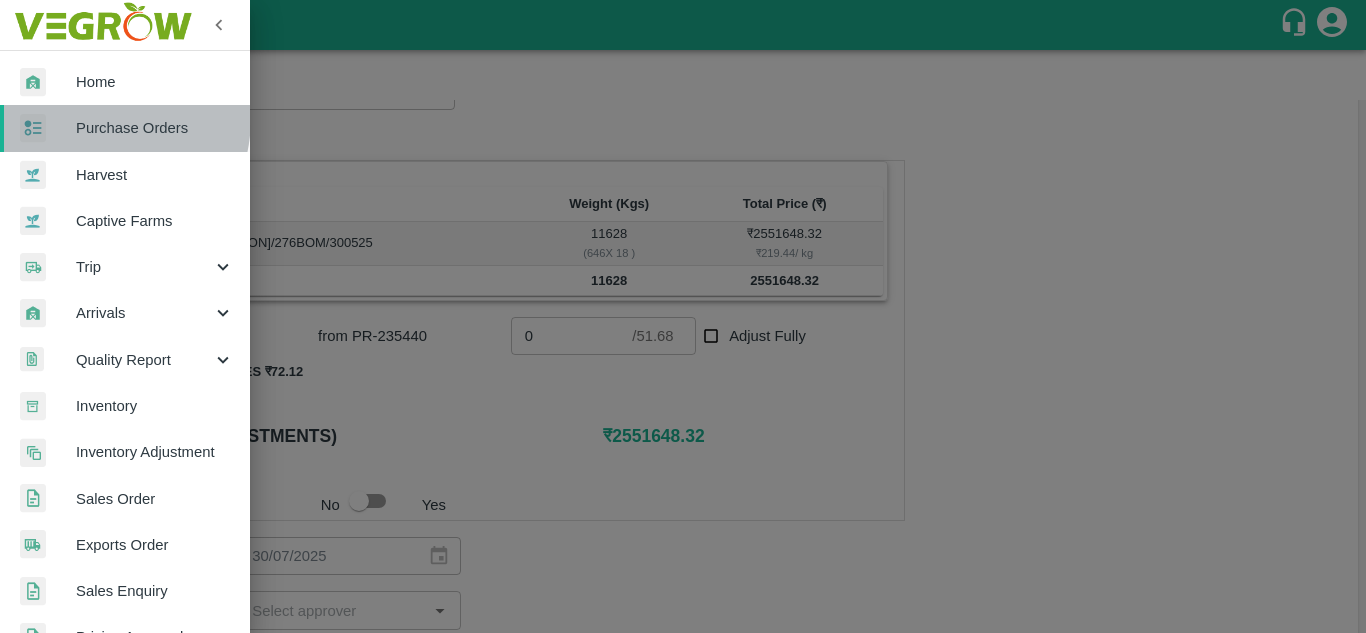 click at bounding box center (48, 128) 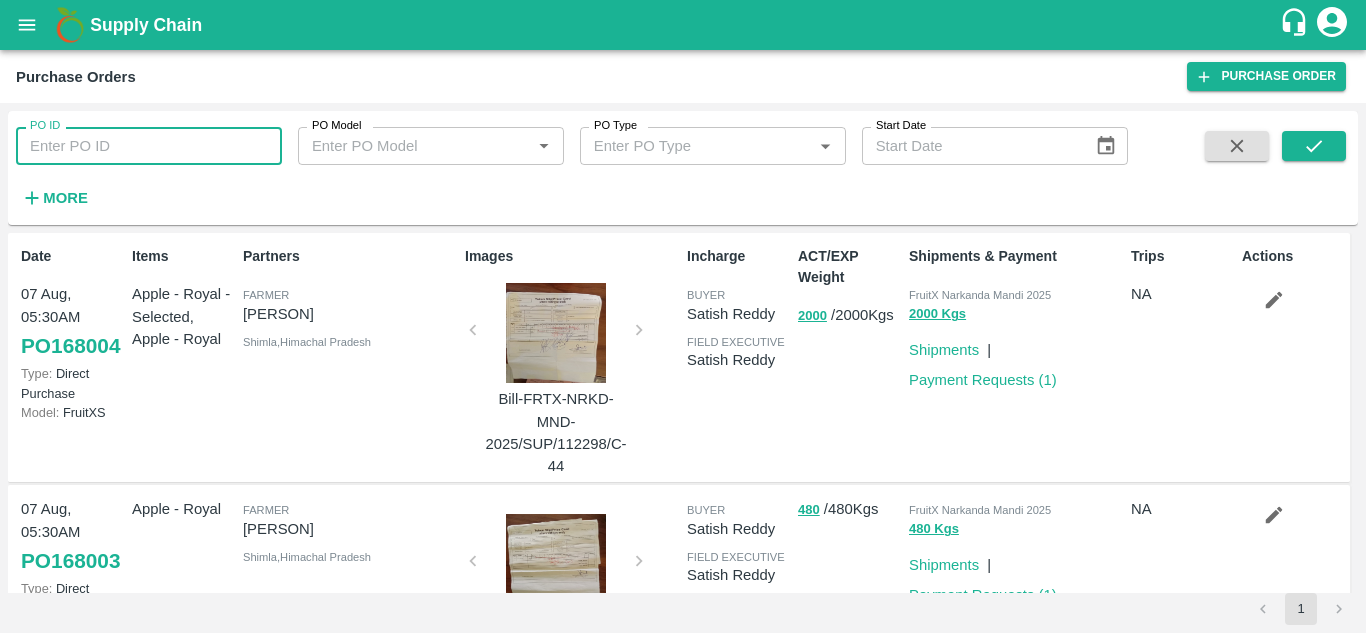 click on "PO ID" at bounding box center (149, 146) 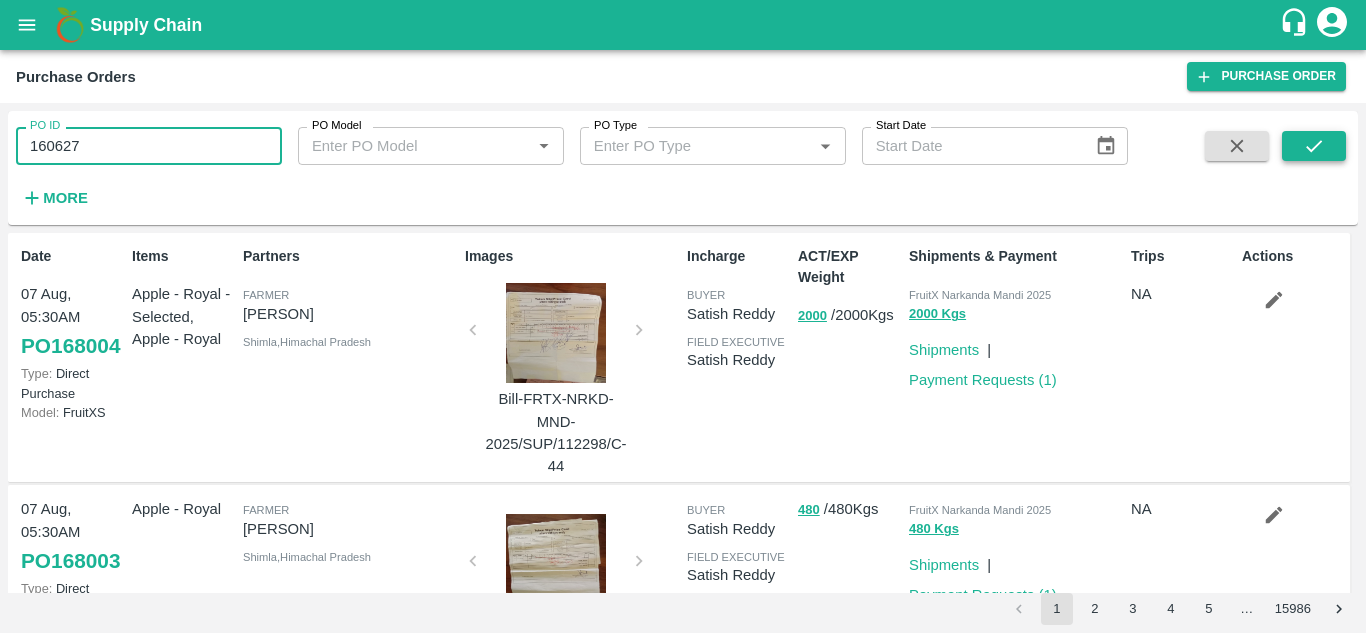 type on "160627" 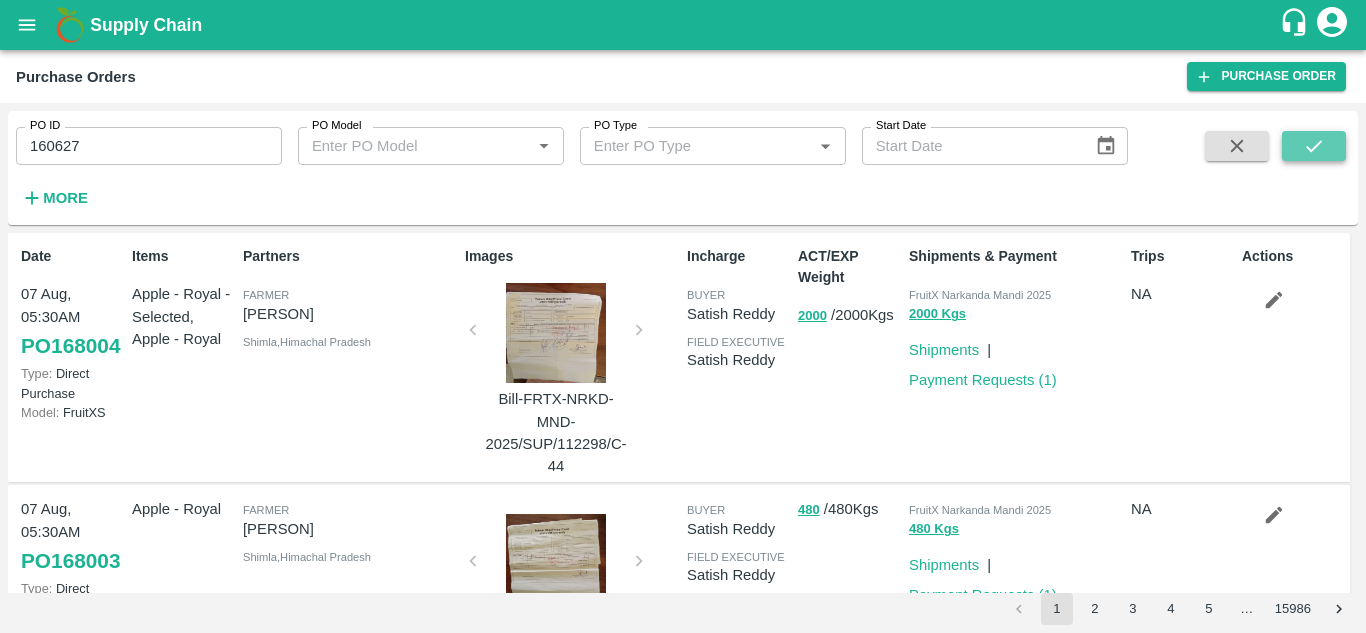 click at bounding box center [1314, 146] 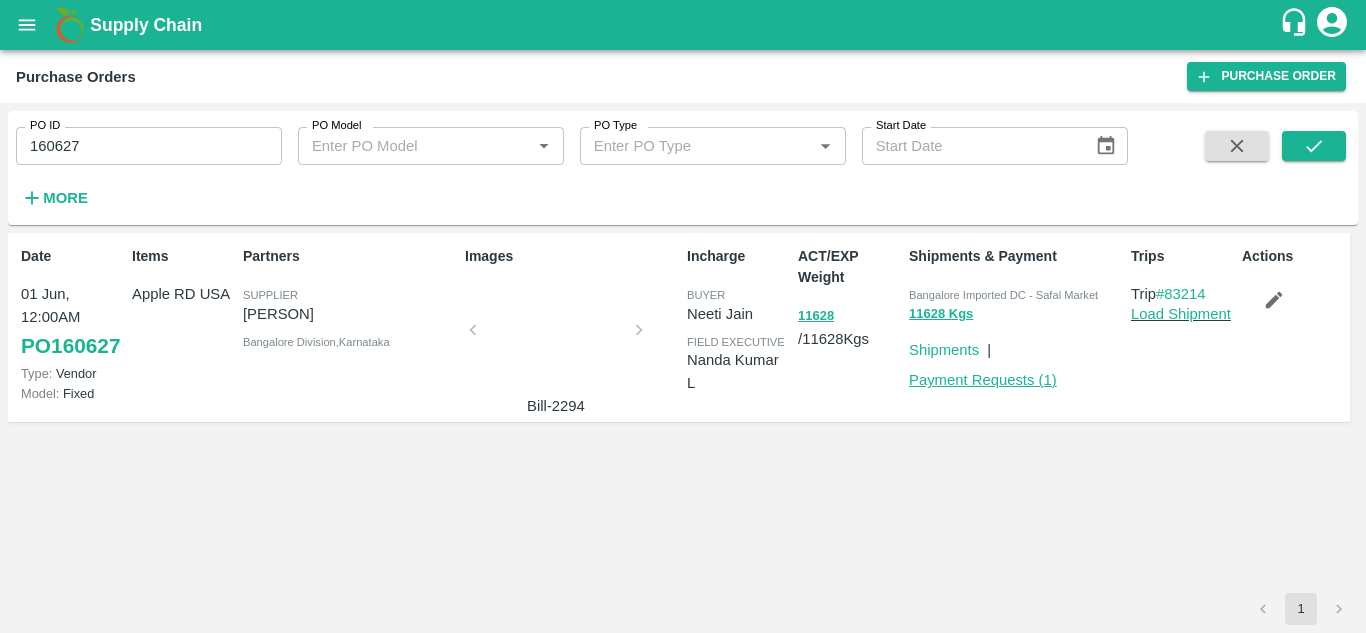 click on "Payment Requests ( 1 )" at bounding box center (983, 380) 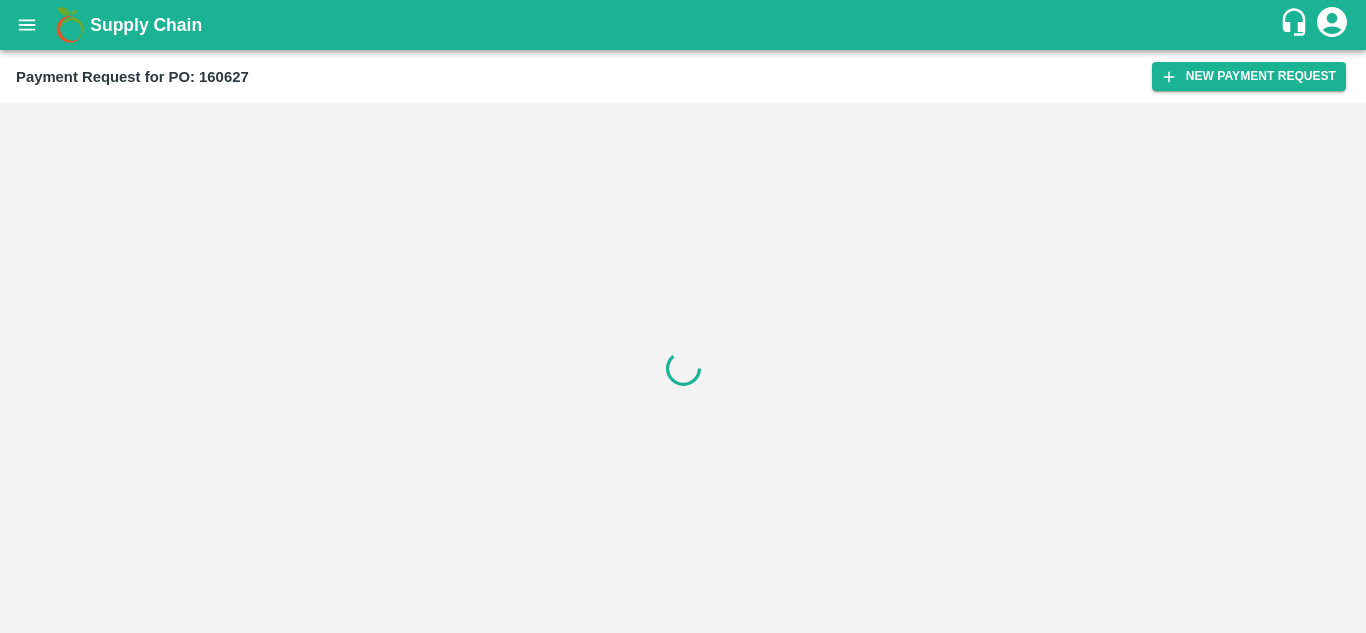 scroll, scrollTop: 0, scrollLeft: 0, axis: both 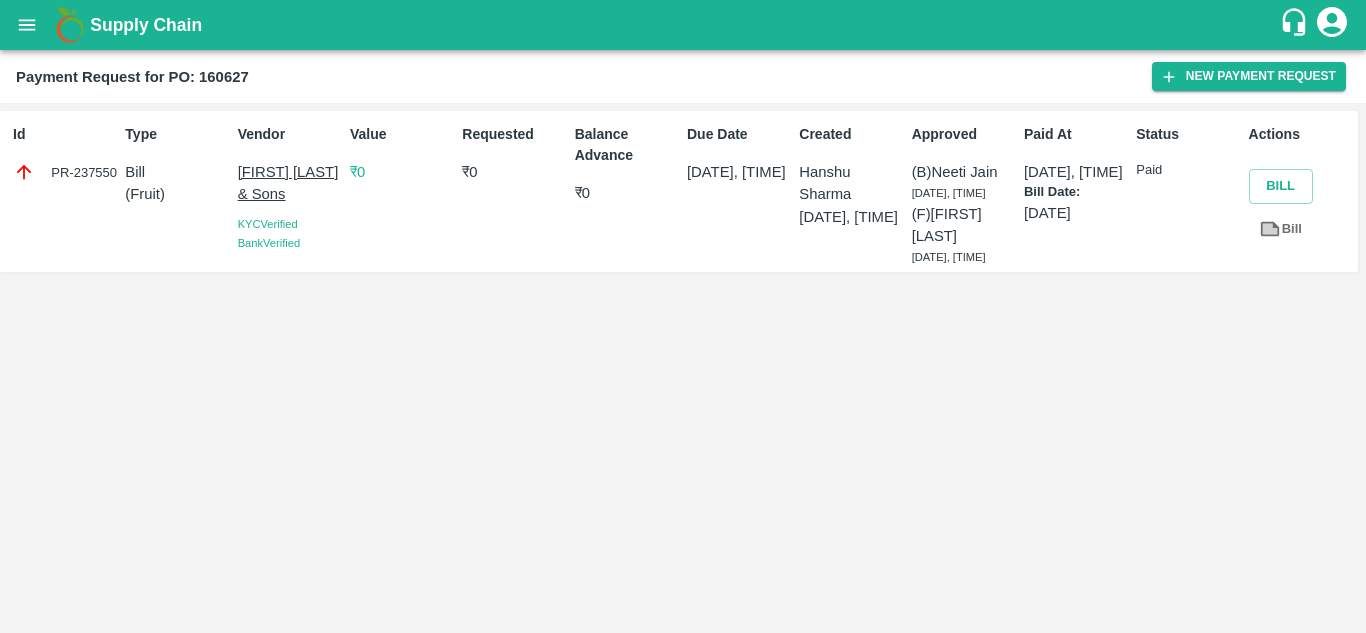 click on "₹  0" at bounding box center (402, 172) 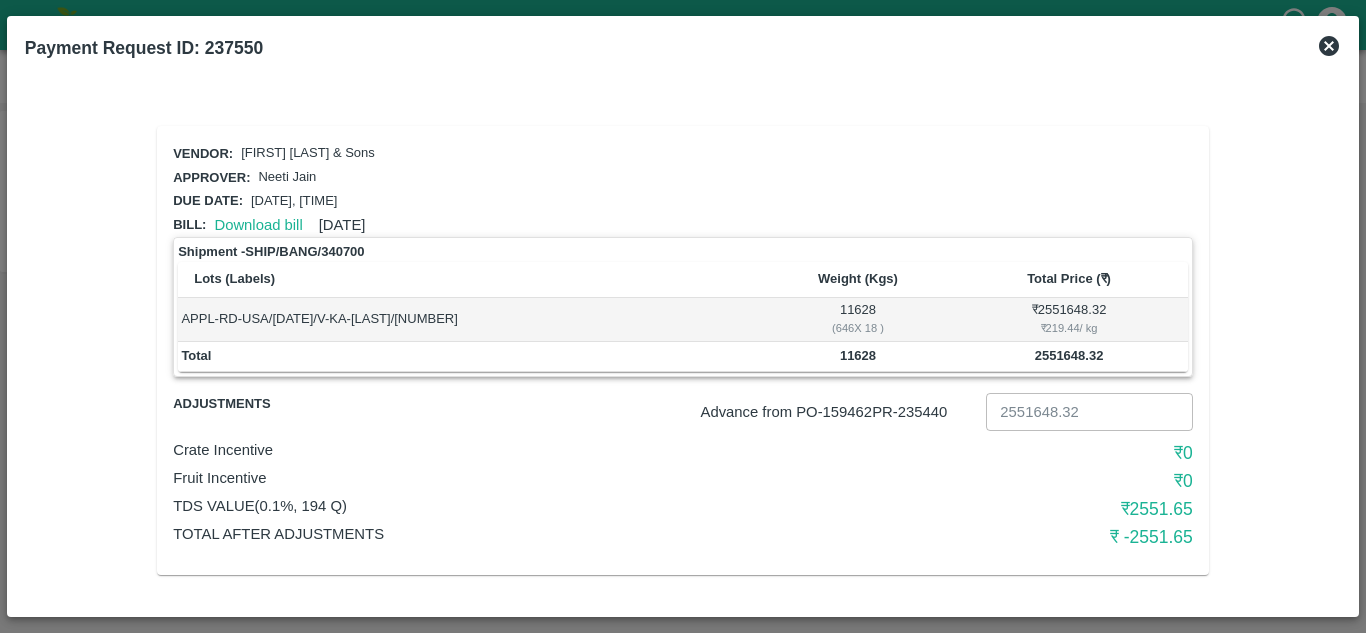 click 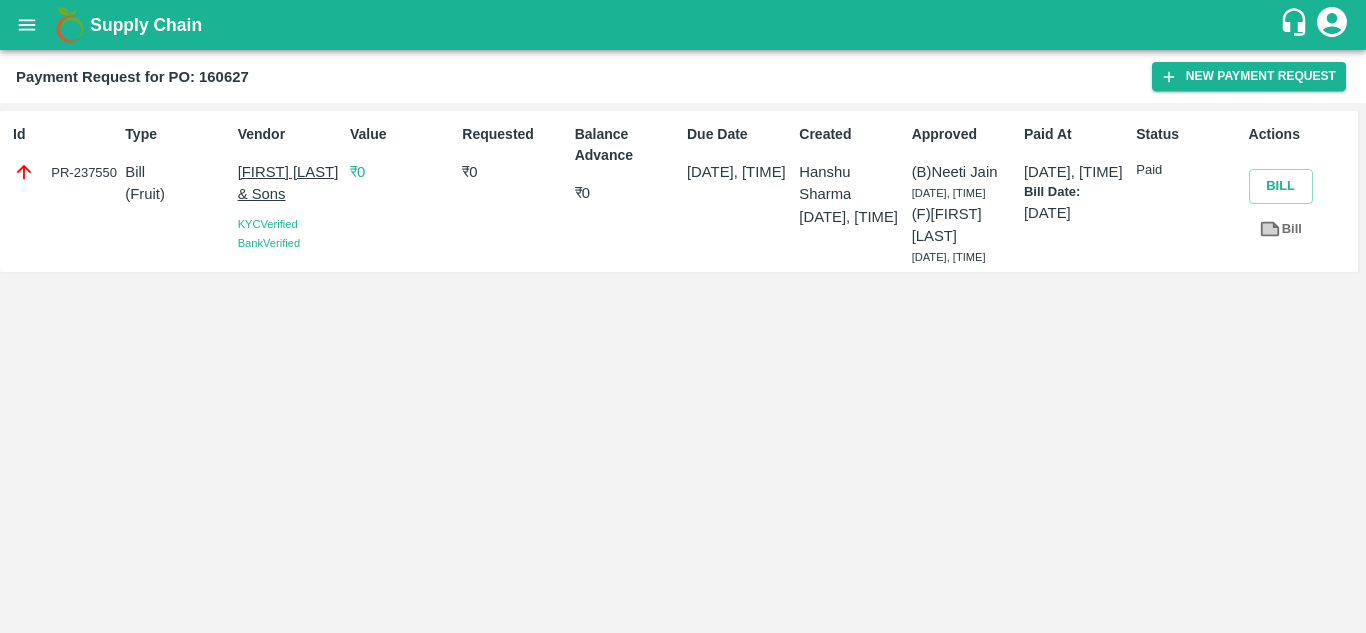 click on "Payment Request for PO: 160627" at bounding box center (132, 77) 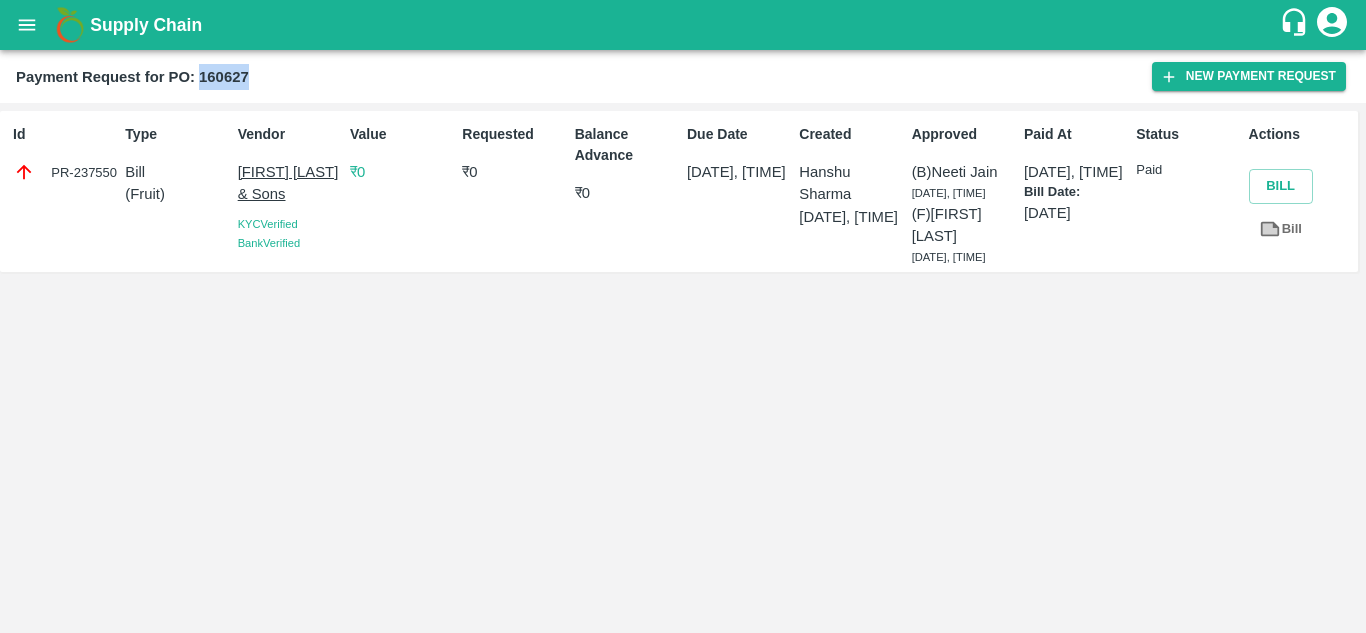 click on "Payment Request for PO: 160627" at bounding box center (132, 77) 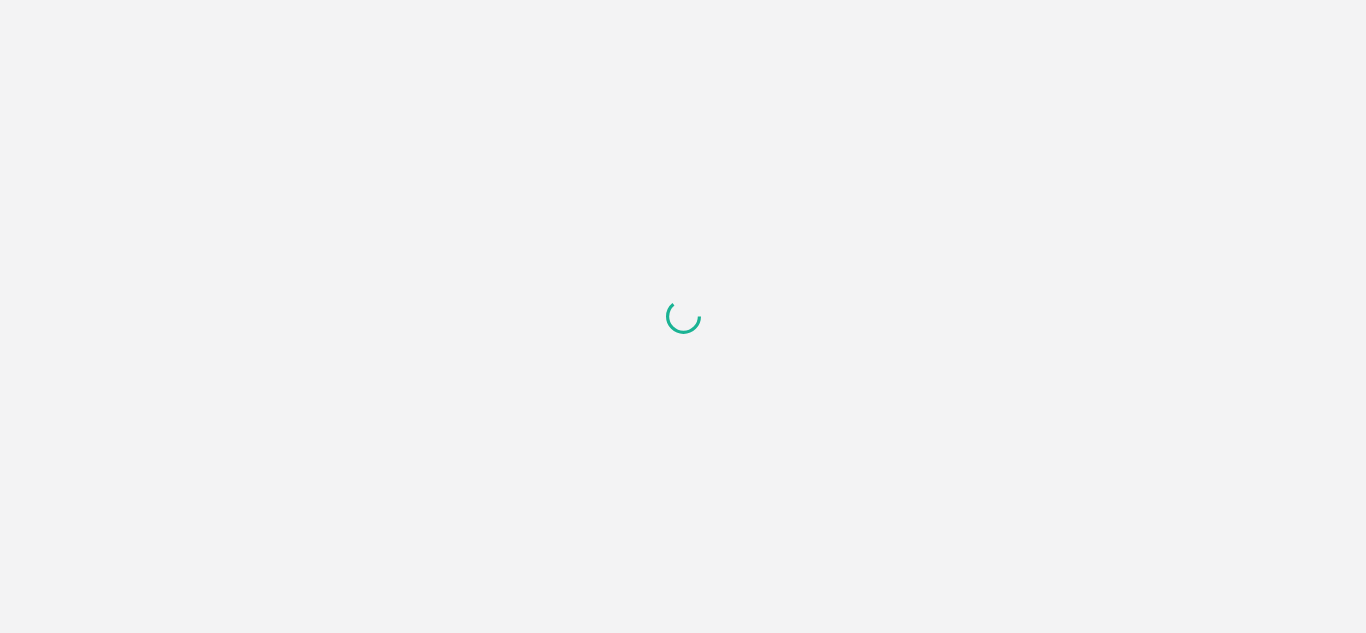 scroll, scrollTop: 0, scrollLeft: 0, axis: both 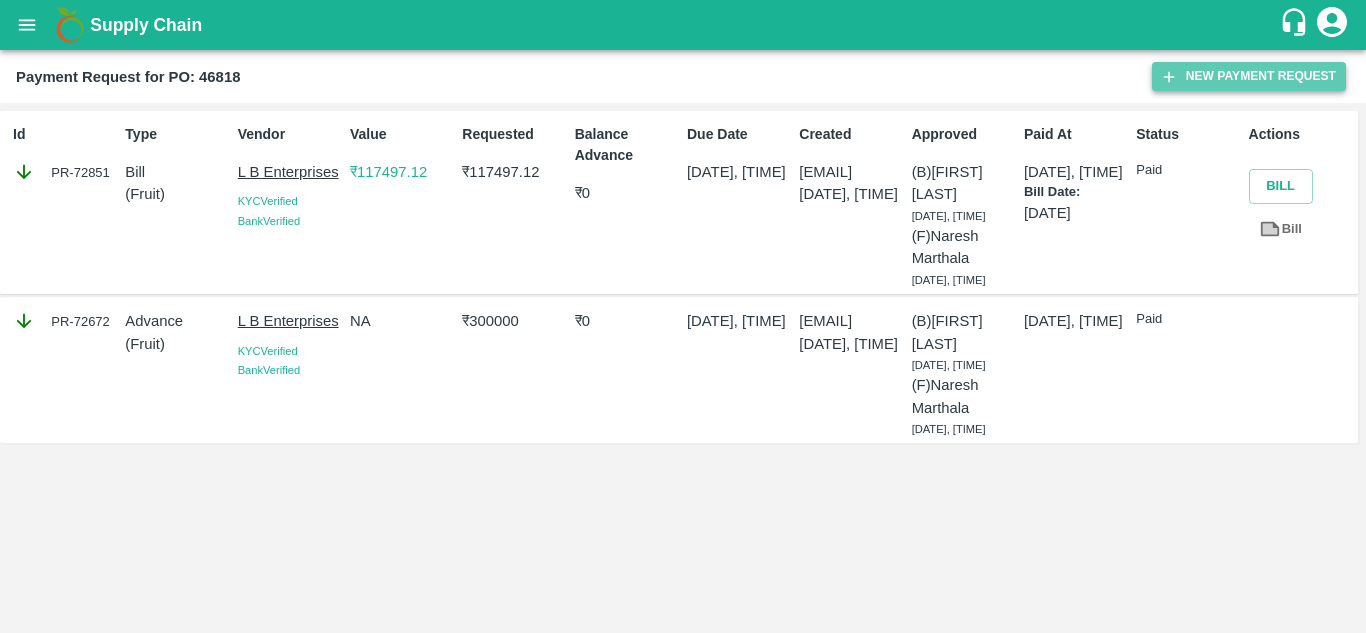 click on "New Payment Request" at bounding box center (1249, 76) 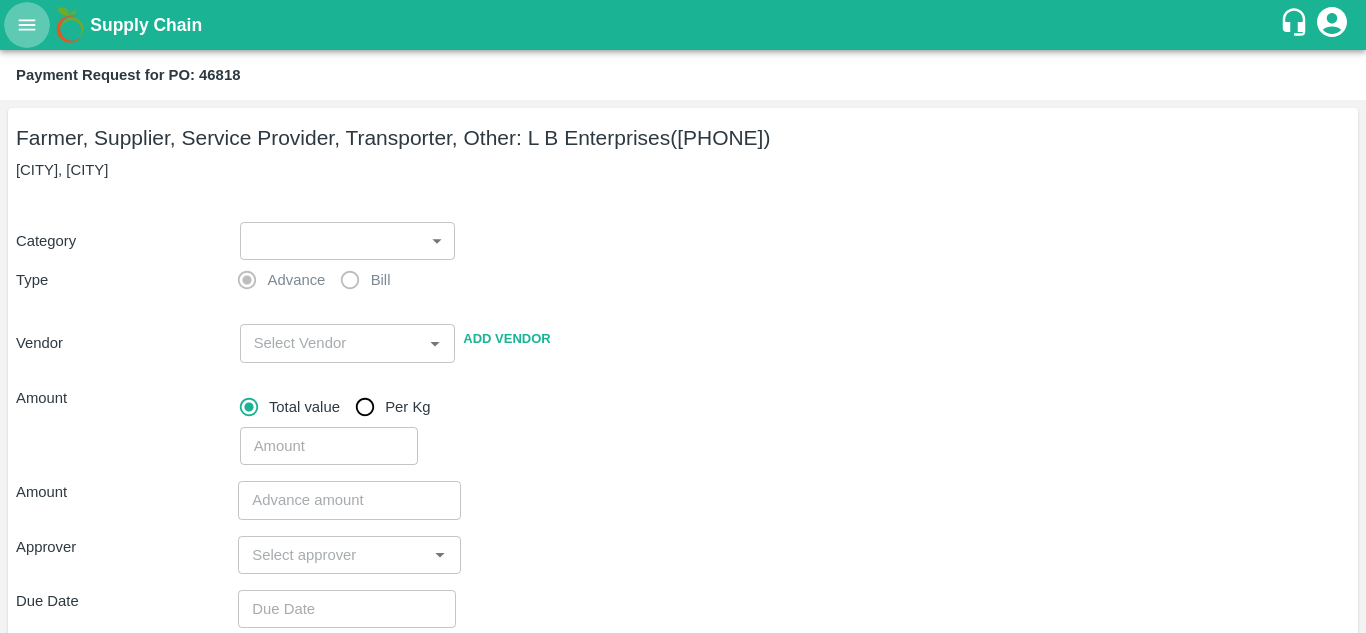 click 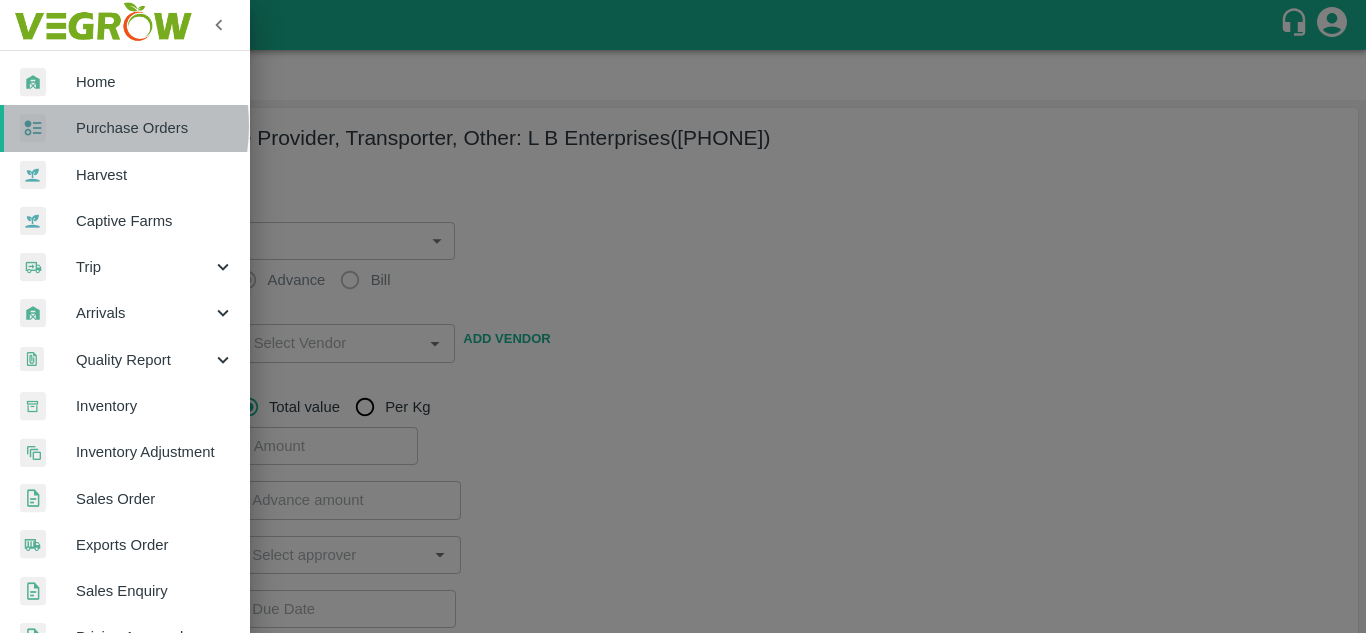 click at bounding box center (48, 128) 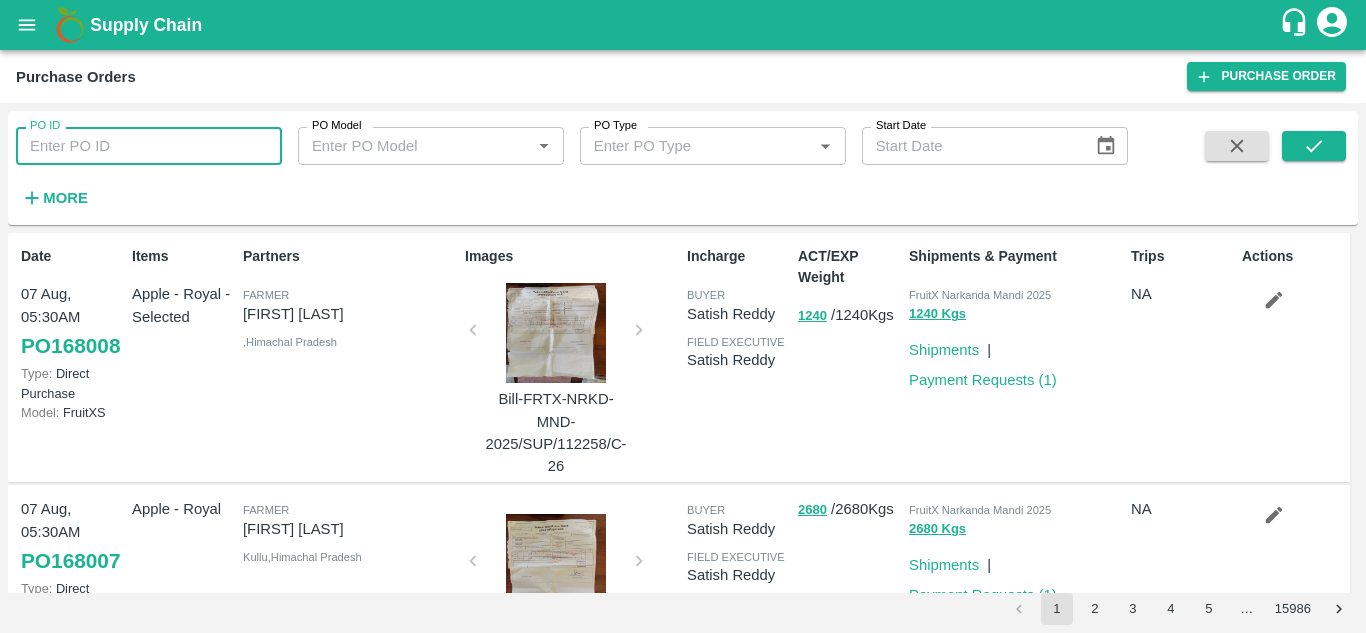 click on "PO ID" at bounding box center (149, 146) 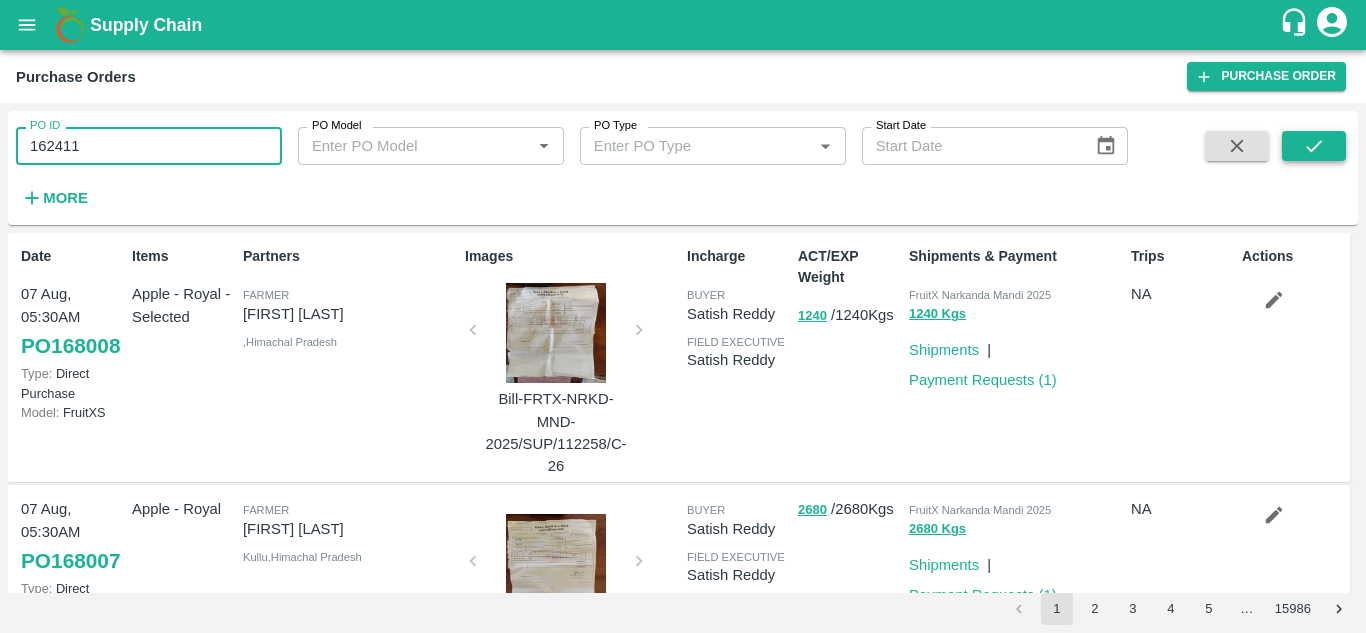 type on "162411" 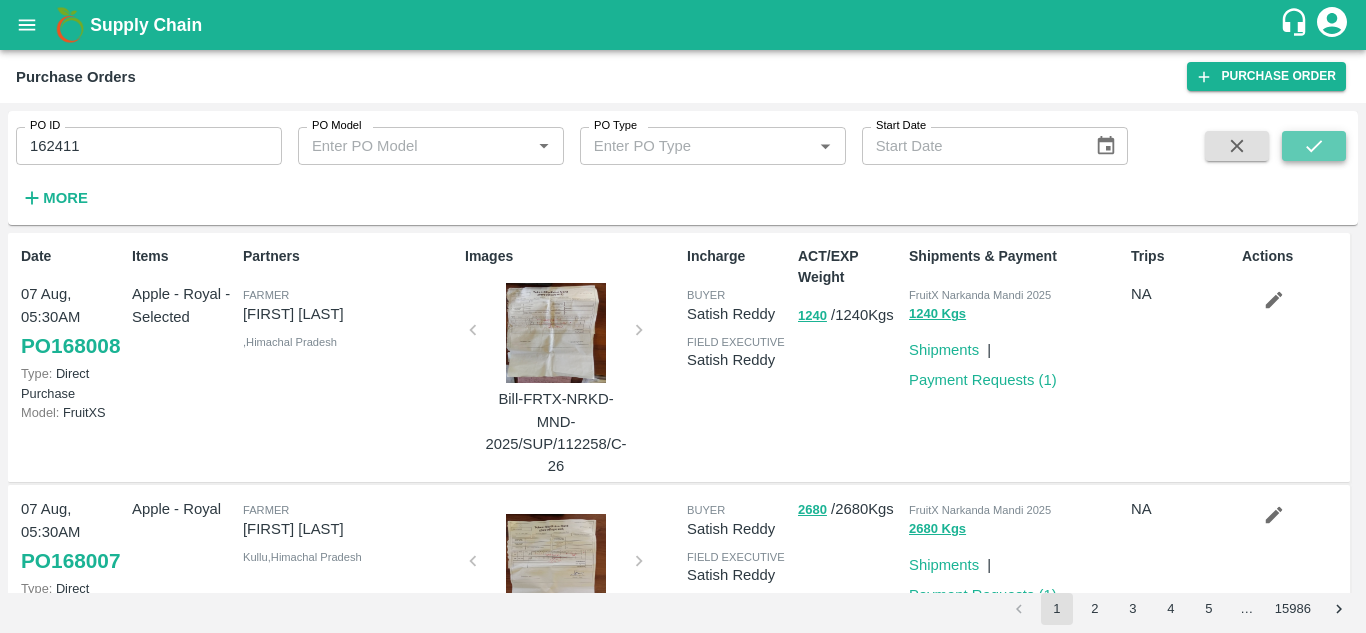 click at bounding box center (1314, 146) 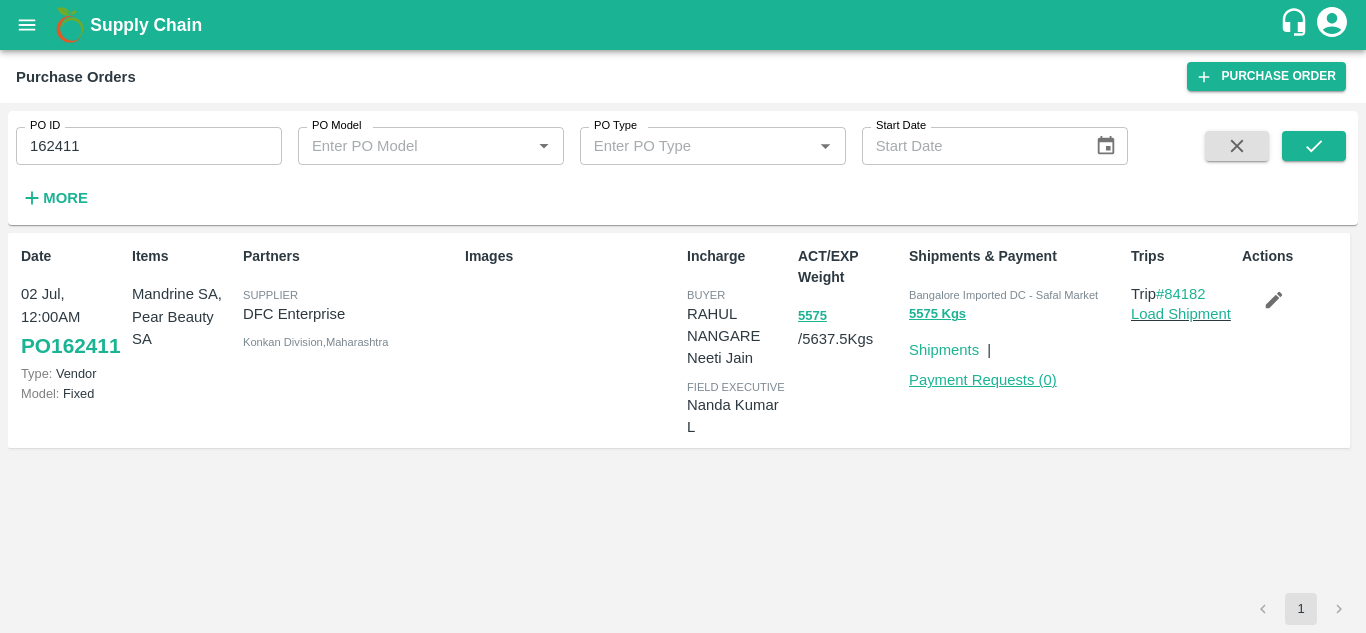 click on "Payment Requests ( 0 )" at bounding box center (983, 380) 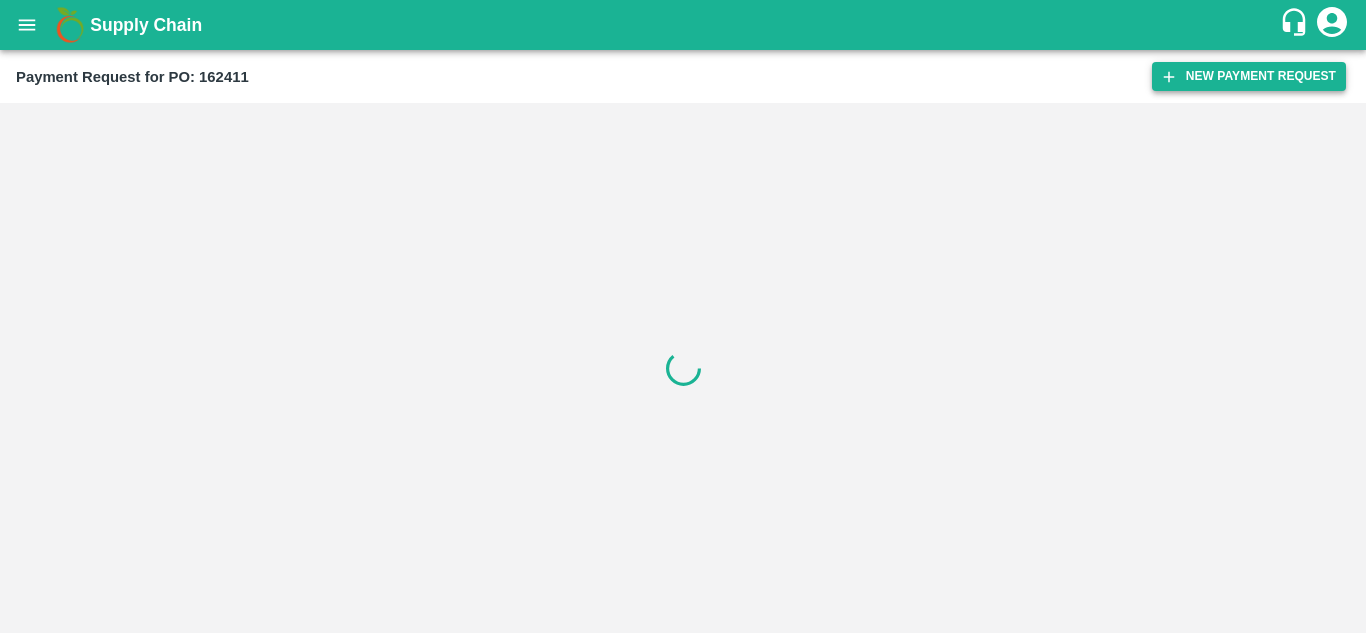 scroll, scrollTop: 0, scrollLeft: 0, axis: both 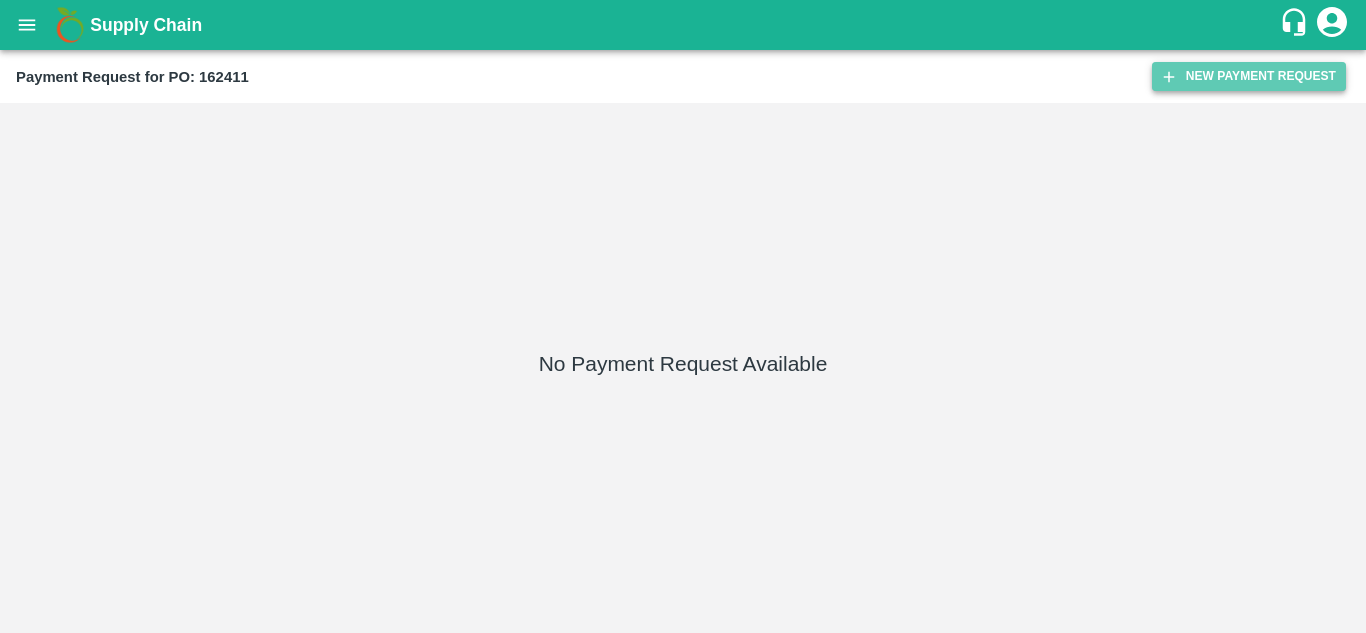 click on "New Payment Request" at bounding box center (1249, 76) 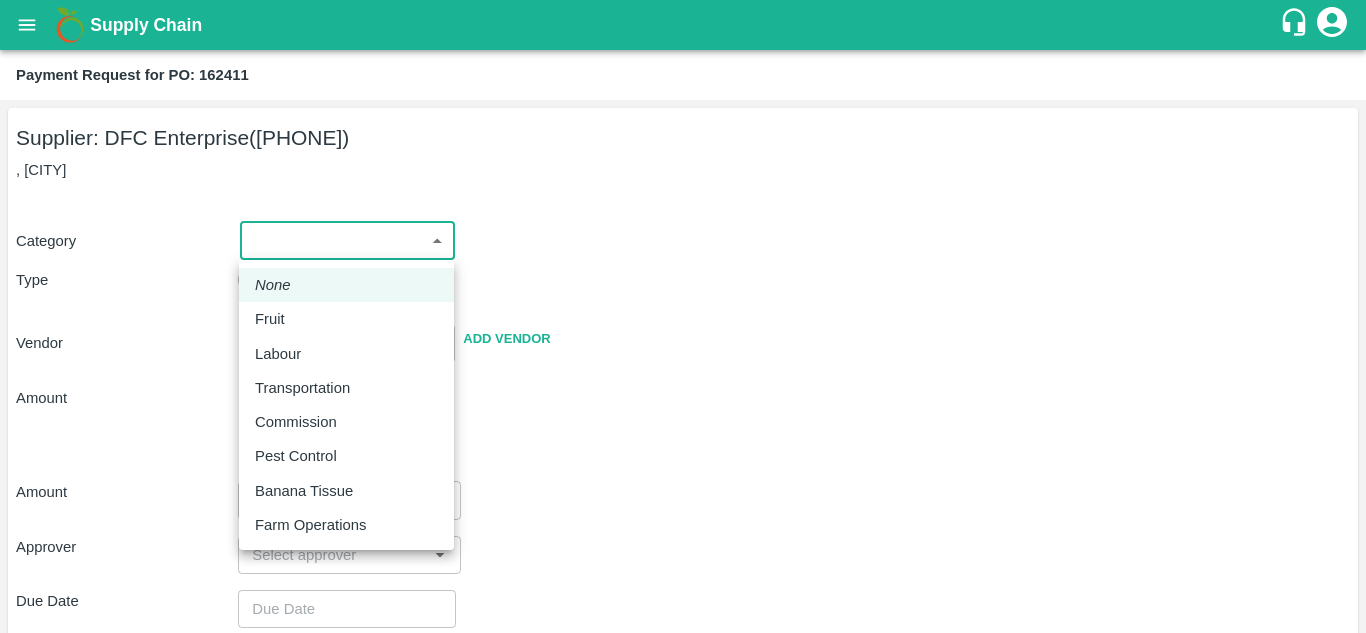 click on "Supply Chain Payment Request for PO: 162411 Supplier:    DFC Enterprise  ([PHONE]) , [CITY] Category ​ ​ Type Advance Bill Vendor ​ Add Vendor Amount Total value Per Kg ​ Amount ​ Approver ​ Due Date ​  Priority  Low  High Comment x ​ Attach bill Cancel Save [CITY] Imported DC [CITY] Imported DC - Safal Market [CITY] Imported DC MDC [CITY] [CITY] DC MDC [CITY] Modern Trade [CITY] DC Ahmedabad virtual imported DC [CITY] DC Hyderabad DC [CITY] DC B2R [CITY]  FruitX [CITY] Direct Customer [FIRST] [LAST] Logout None Fruit Labour Transportation Commission Pest Control Banana Tissue Farm Operations" at bounding box center [683, 316] 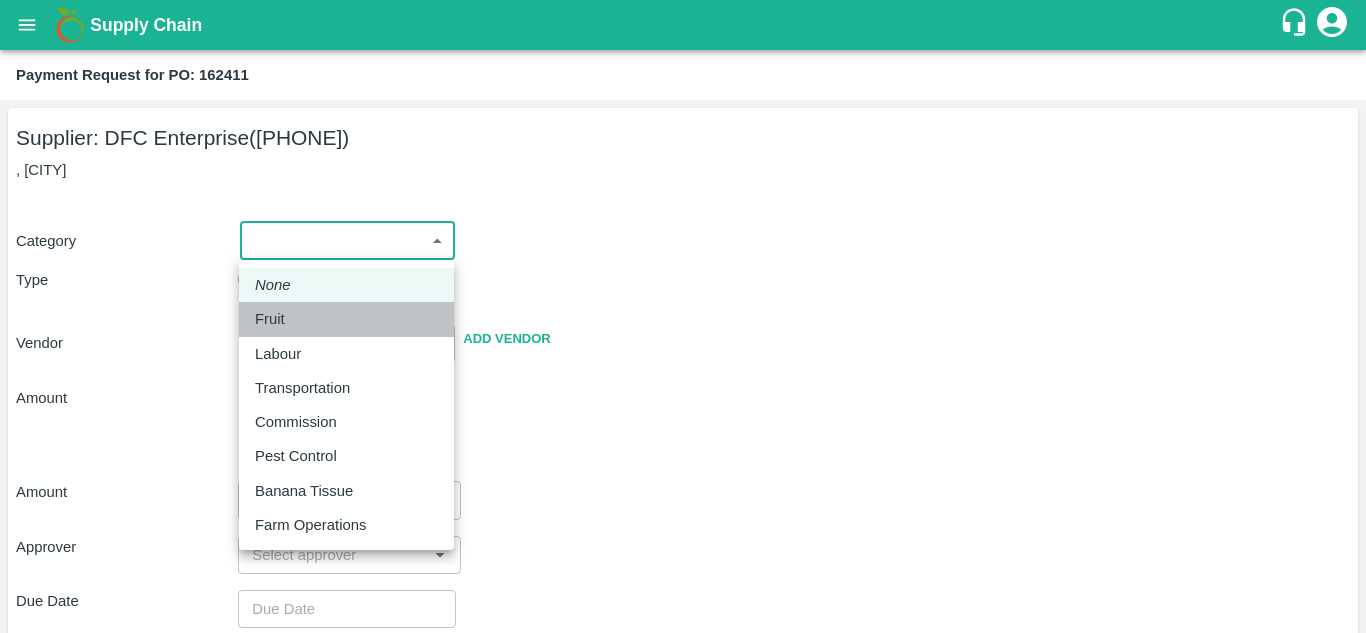 click on "Fruit" at bounding box center (270, 319) 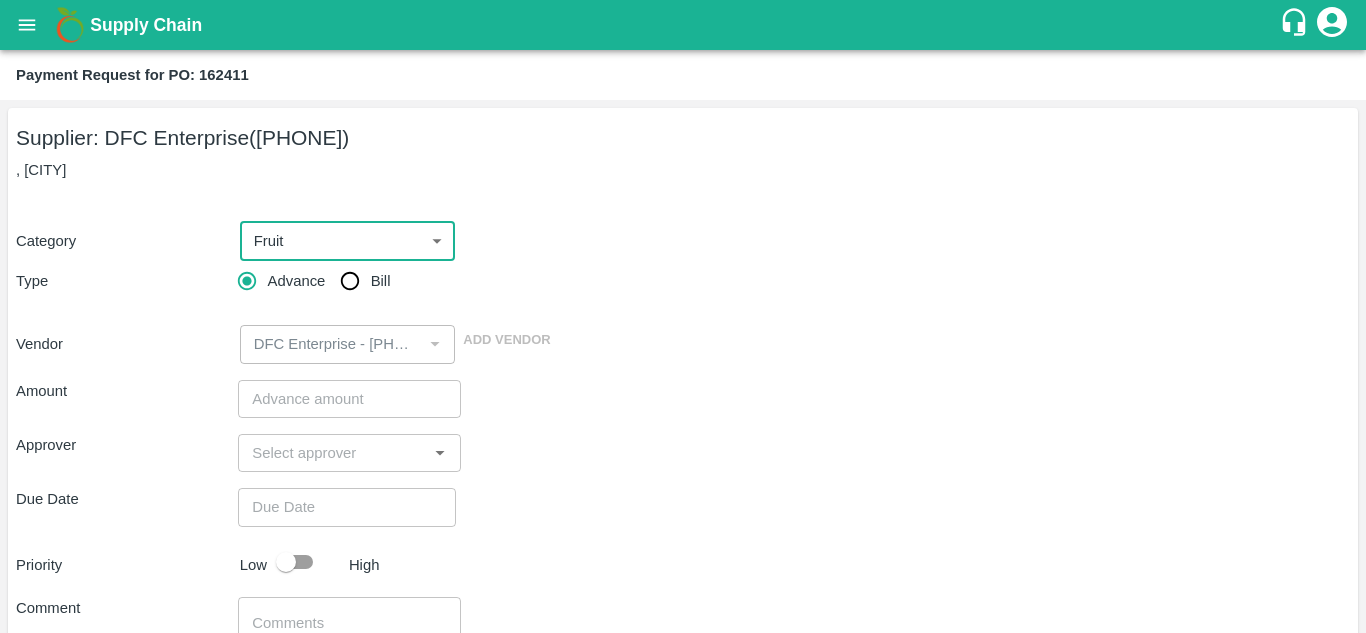 click on "Bill" at bounding box center (350, 281) 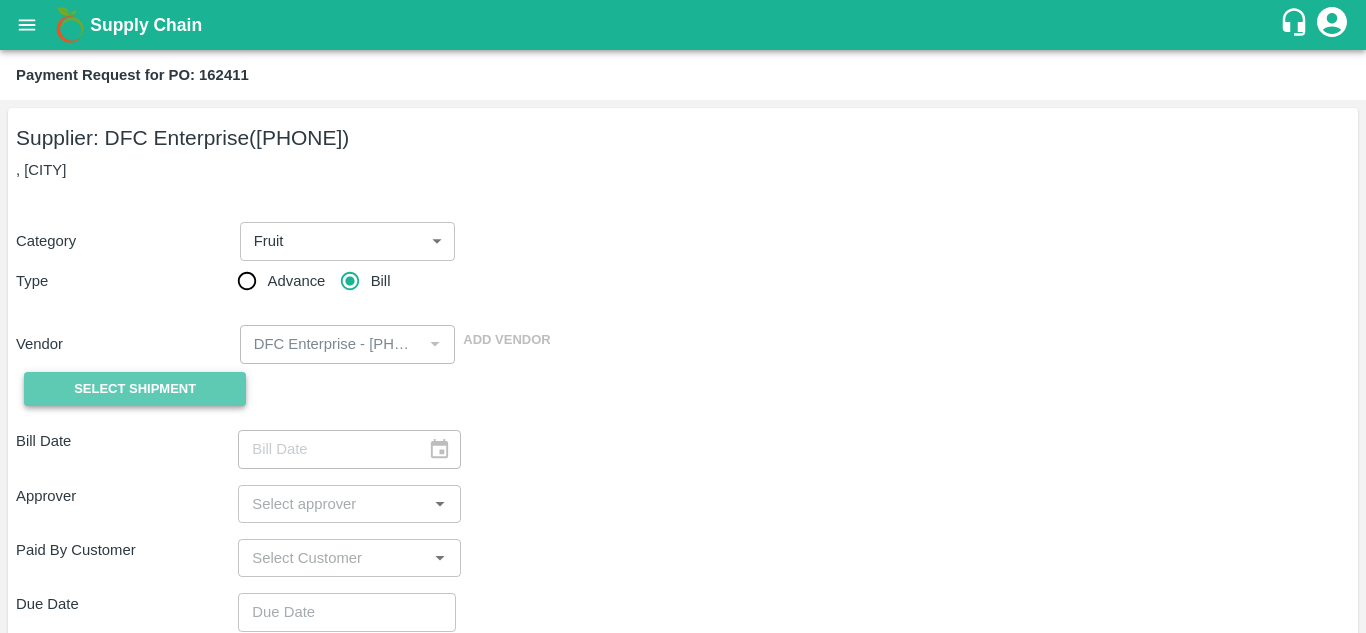 click on "Select Shipment" at bounding box center [135, 389] 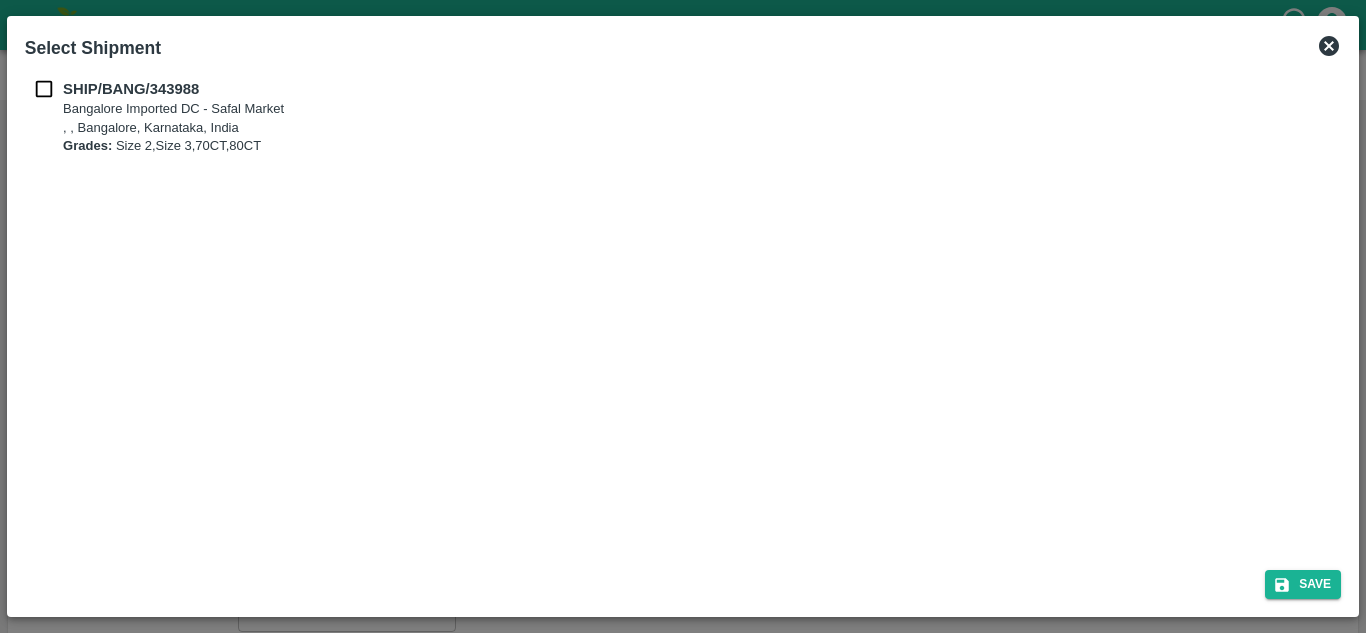 click at bounding box center [44, 89] 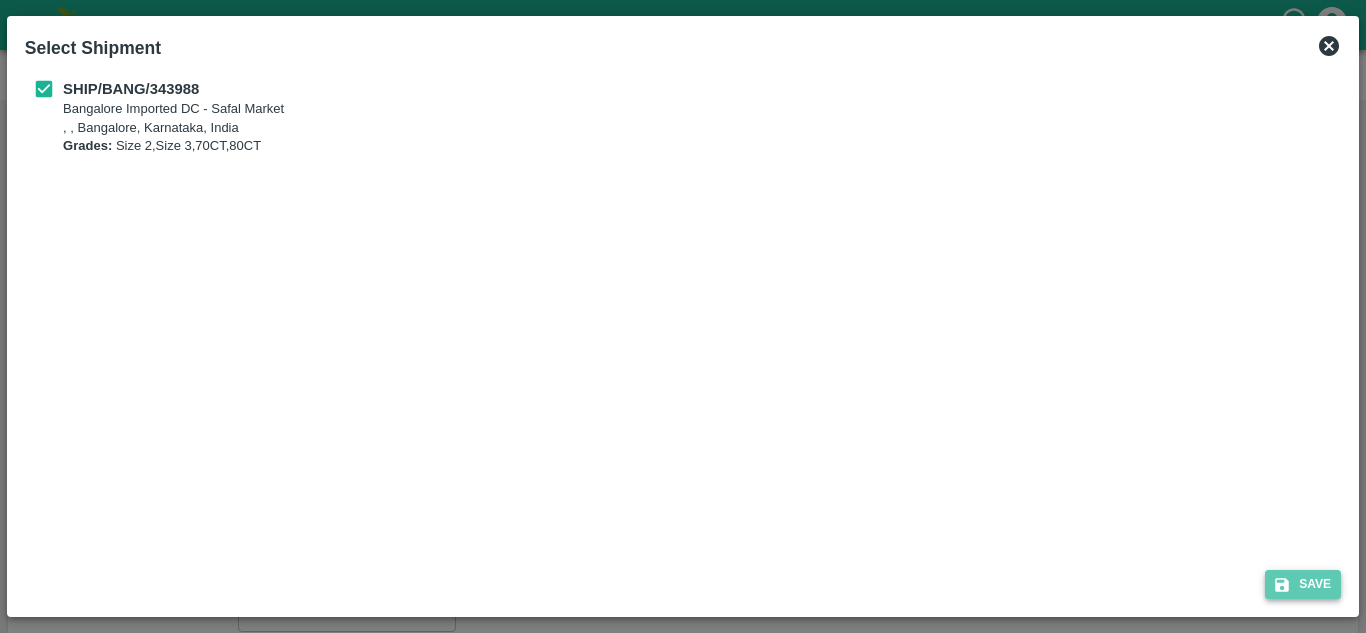 click on "Save" at bounding box center [1303, 584] 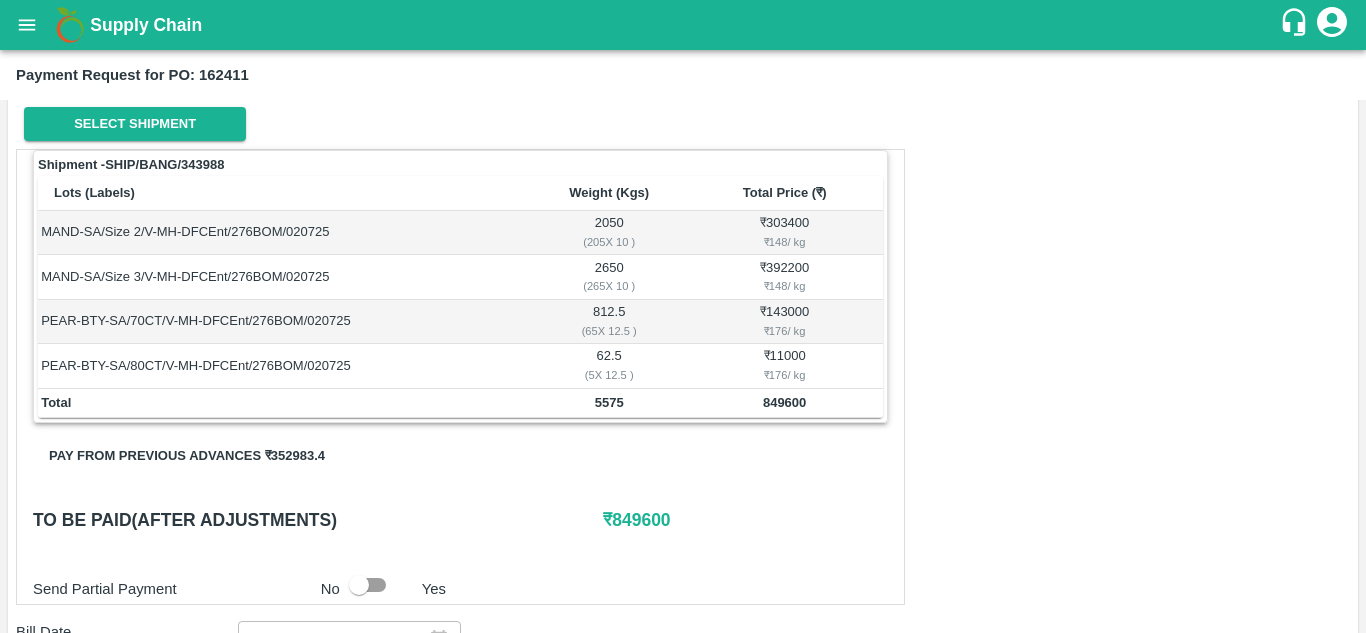 scroll, scrollTop: 264, scrollLeft: 0, axis: vertical 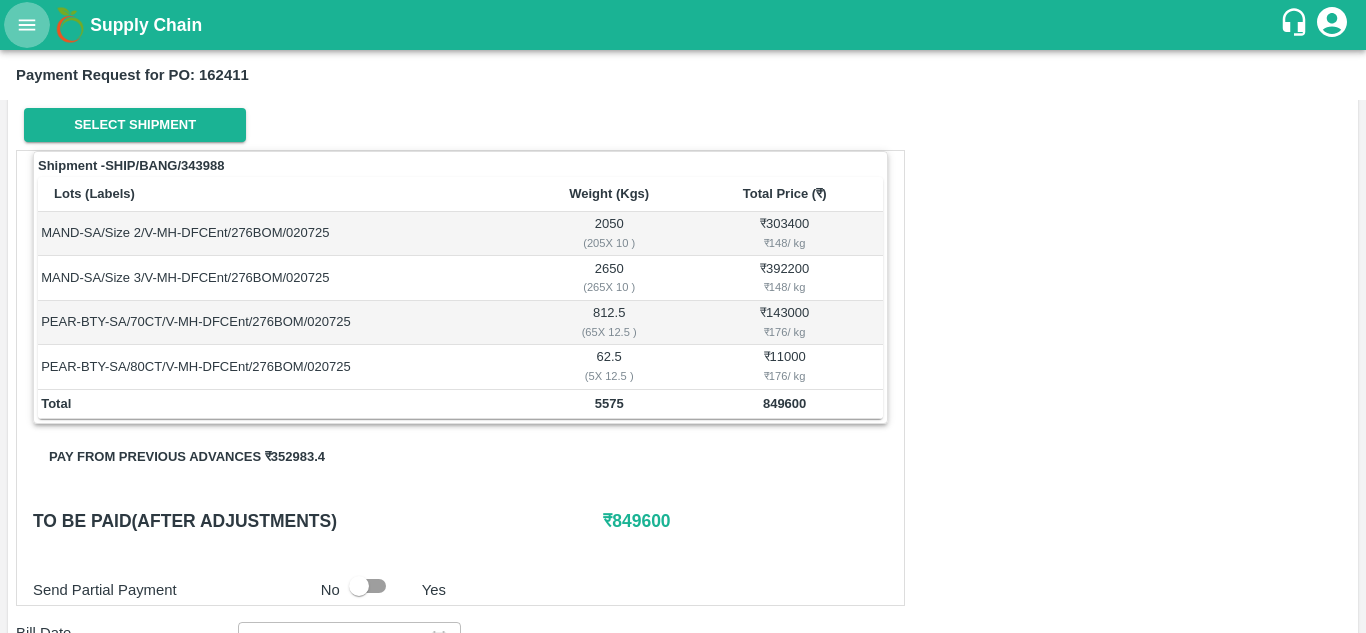 click 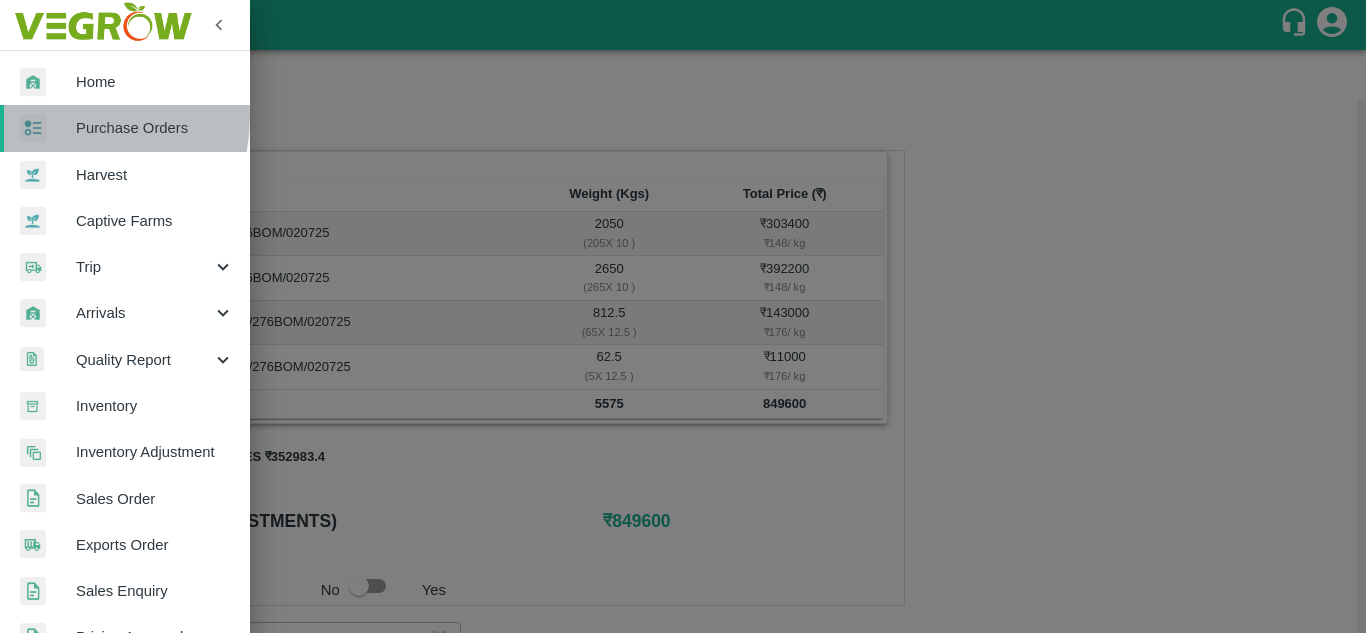 click at bounding box center [48, 128] 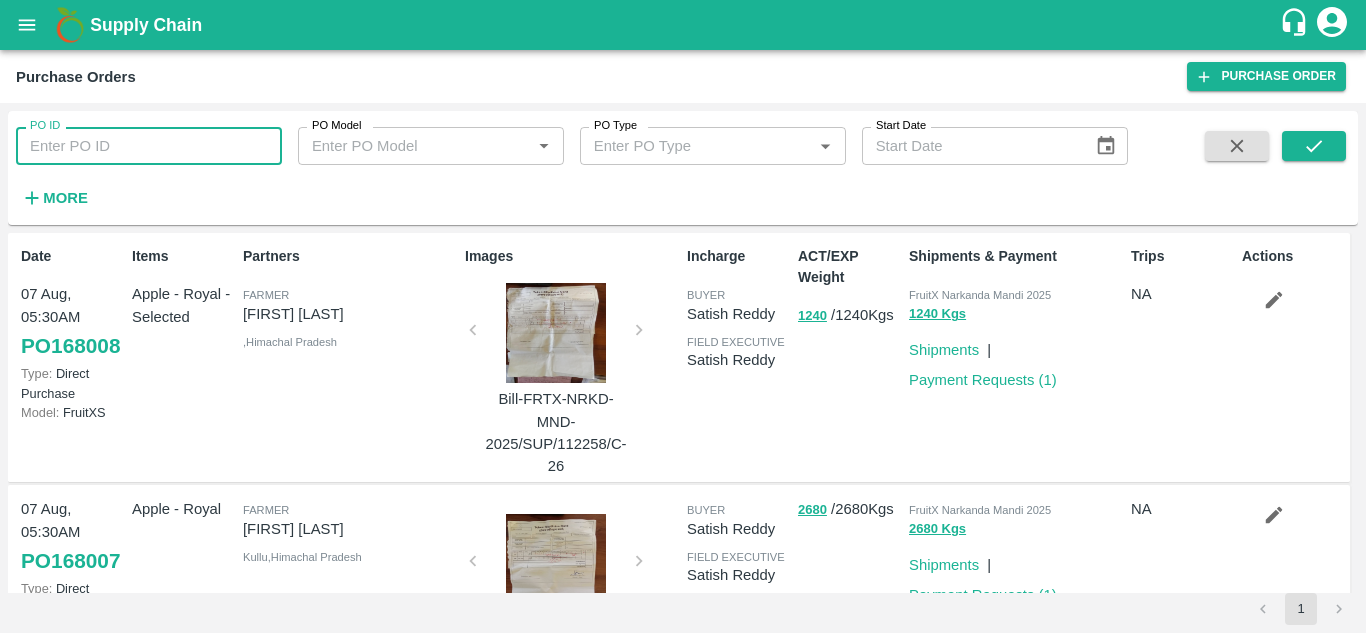 click on "PO ID" at bounding box center [149, 146] 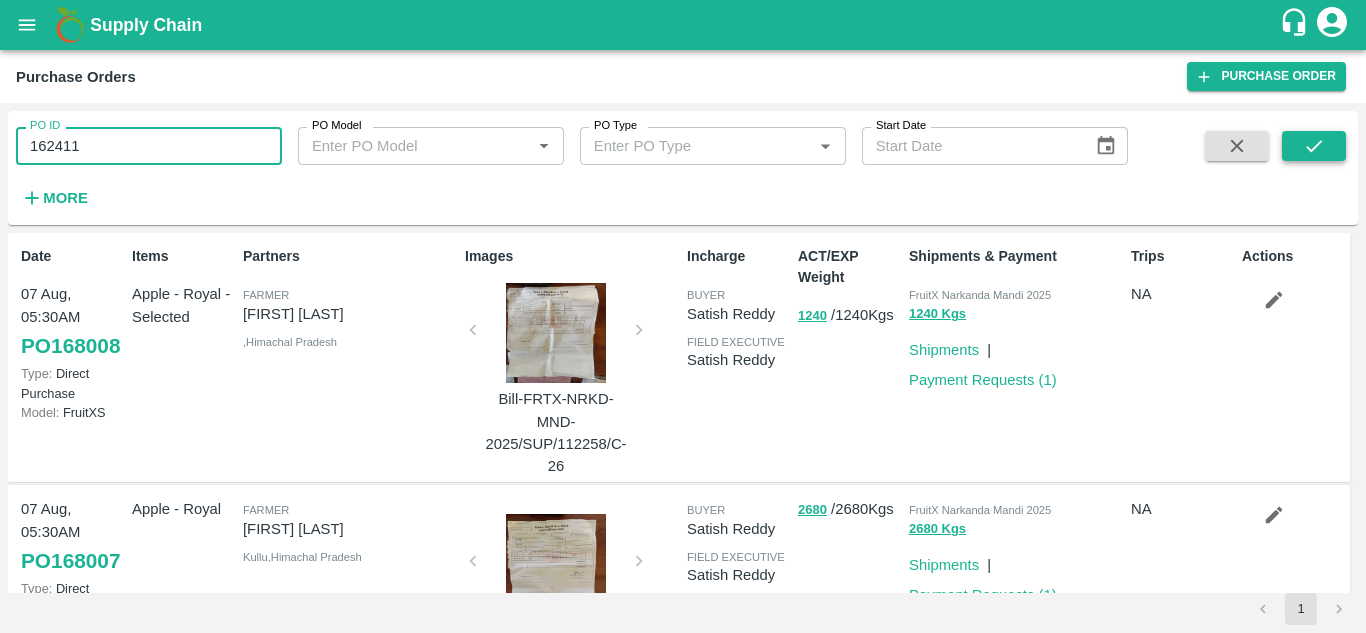 type on "162411" 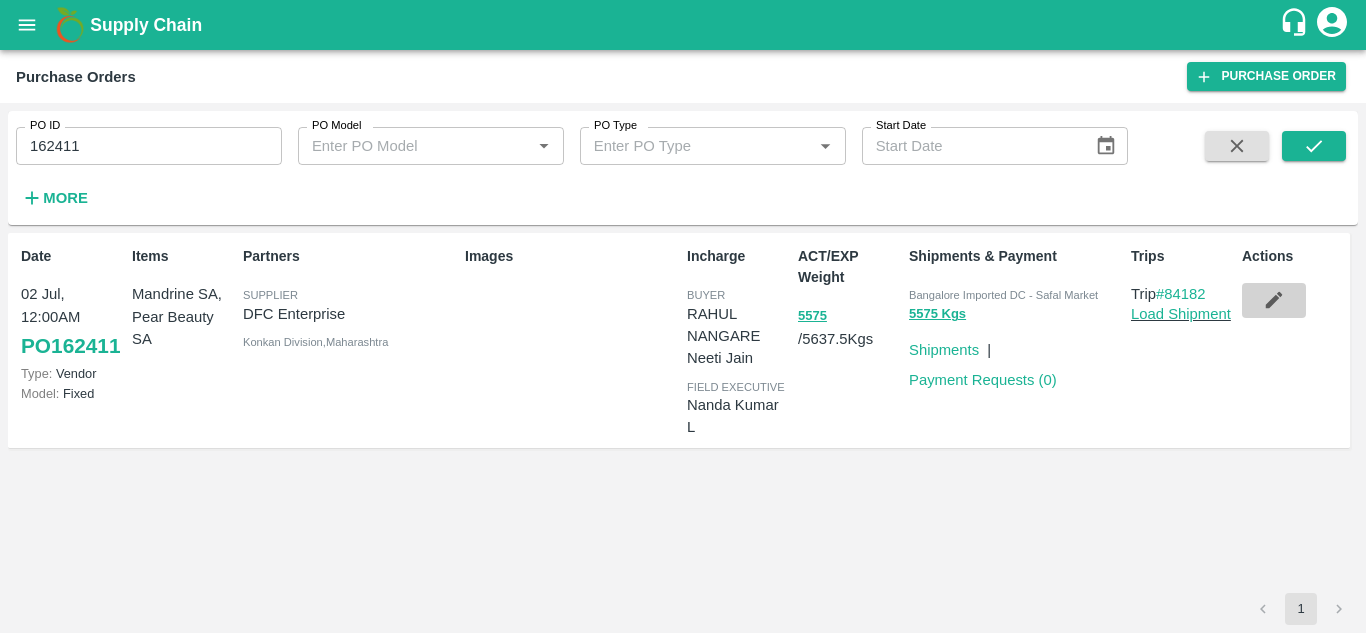 click 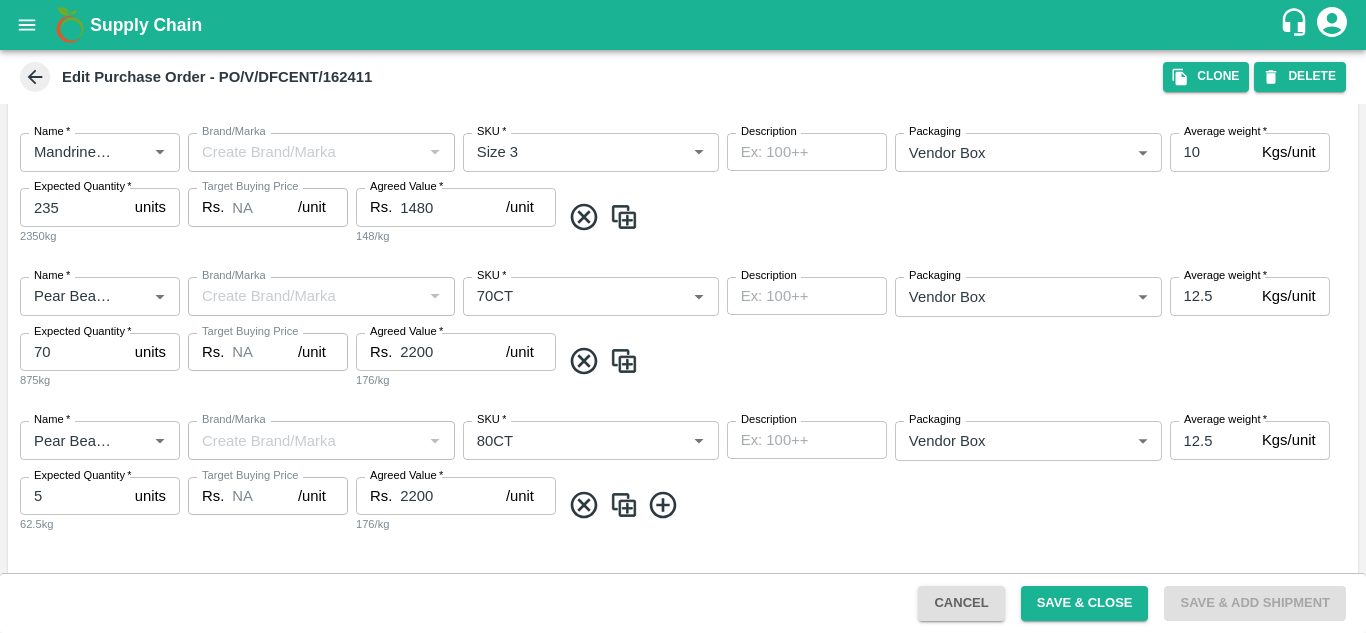 scroll, scrollTop: 517, scrollLeft: 0, axis: vertical 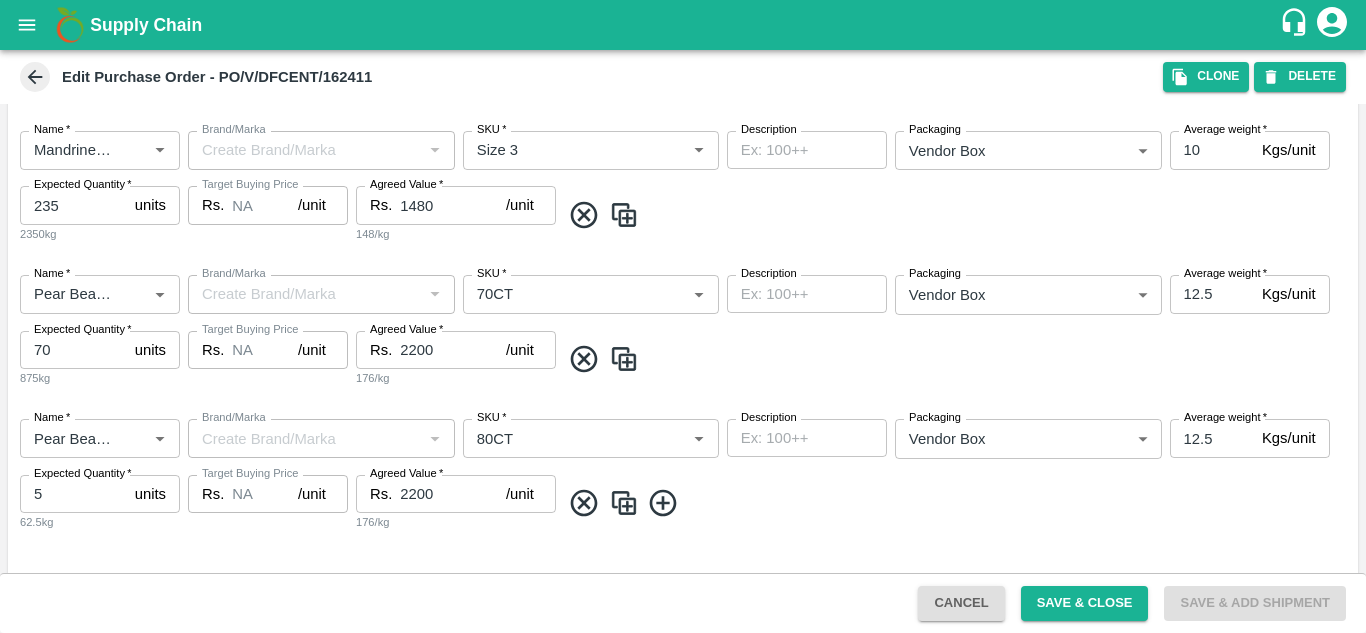 click on "2200" at bounding box center [453, 350] 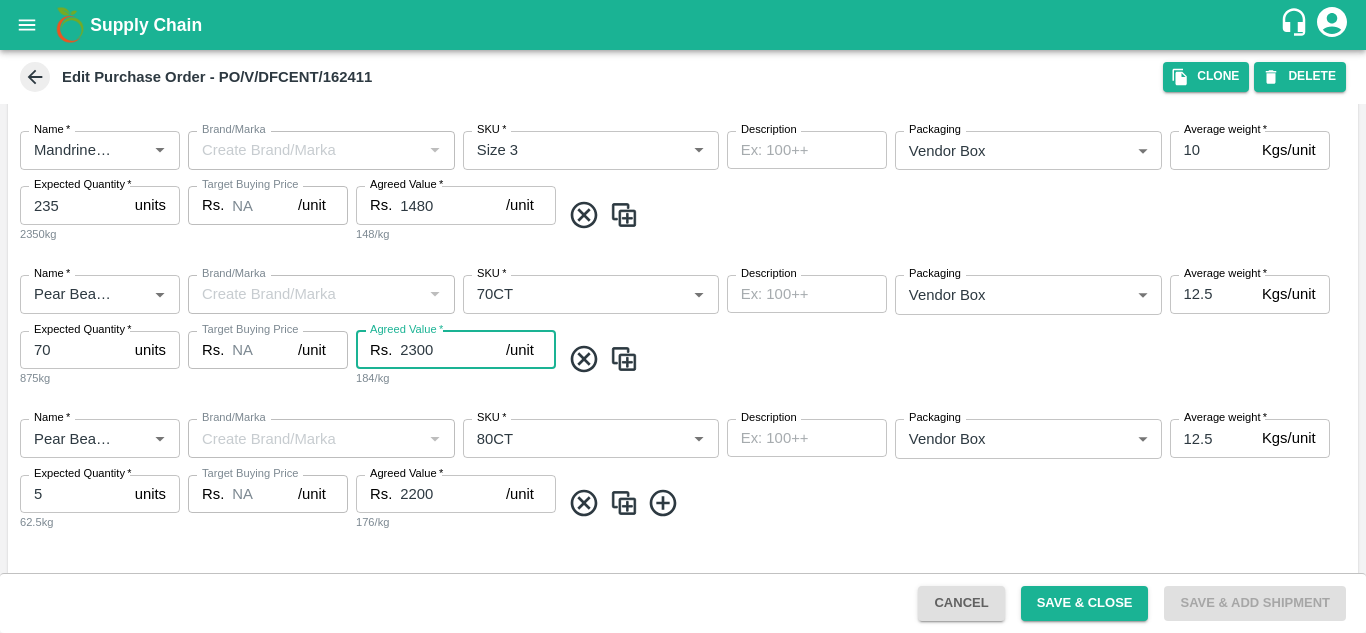 type on "2300" 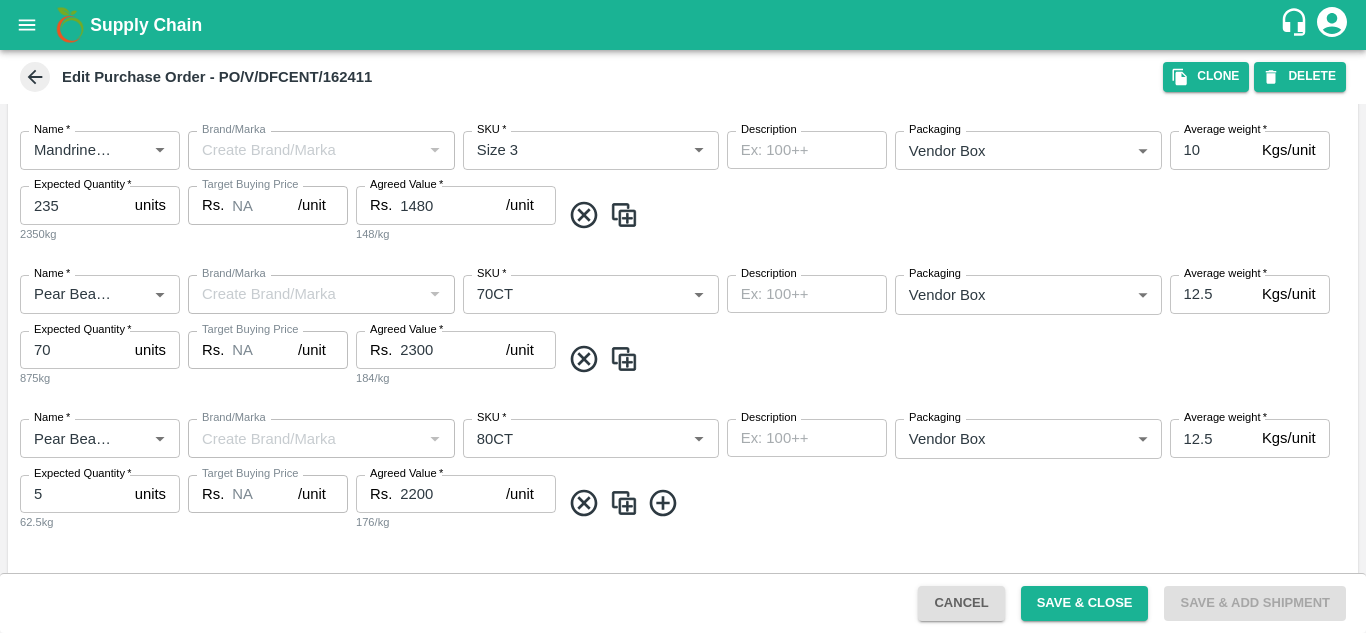 click on "PO Type   * Vendor Purchase 2 PO Type Buyers   * RAHUL NANGARE Neeti Jain  Buyers   * Supplier   * Supplier   * Add Vendor Add Farmer Address   * , Mumbai, , Maharashtra Address Micropocket   * Micropocket   * Purchase Date   * 02/07/2025 Purchase Date Incharge Field Executive   * Nanda Kumar L Incharge Field Executive   * Model   * Fixed Fixed Model Vendor Type ​ Vendor Type Velens Assessment ID FA Velens Assessment ID Expected Purchase Items Buying In Kgs Units Name   * Name   * Brand/Marka Brand/Marka SKU   * SKU   * Description x Description Packaging Vendor Box 276 Packaging Average weight   * 10 Kgs/unit Average weight Expected Quantity   * 235 units Expected Quantity 2350kg Target Buying Price Rs. NA /unit Target Buying Price Agreed Value   * Rs. 1480 /unit Agreed Value 148/kg Name   * Name   * Brand/Marka Brand/Marka SKU   * SKU   * Description x Description Packaging Vendor Box 276 Packaging Average weight   * 10 Kgs/unit Average weight   * 235 Rs." at bounding box center (683, 135) 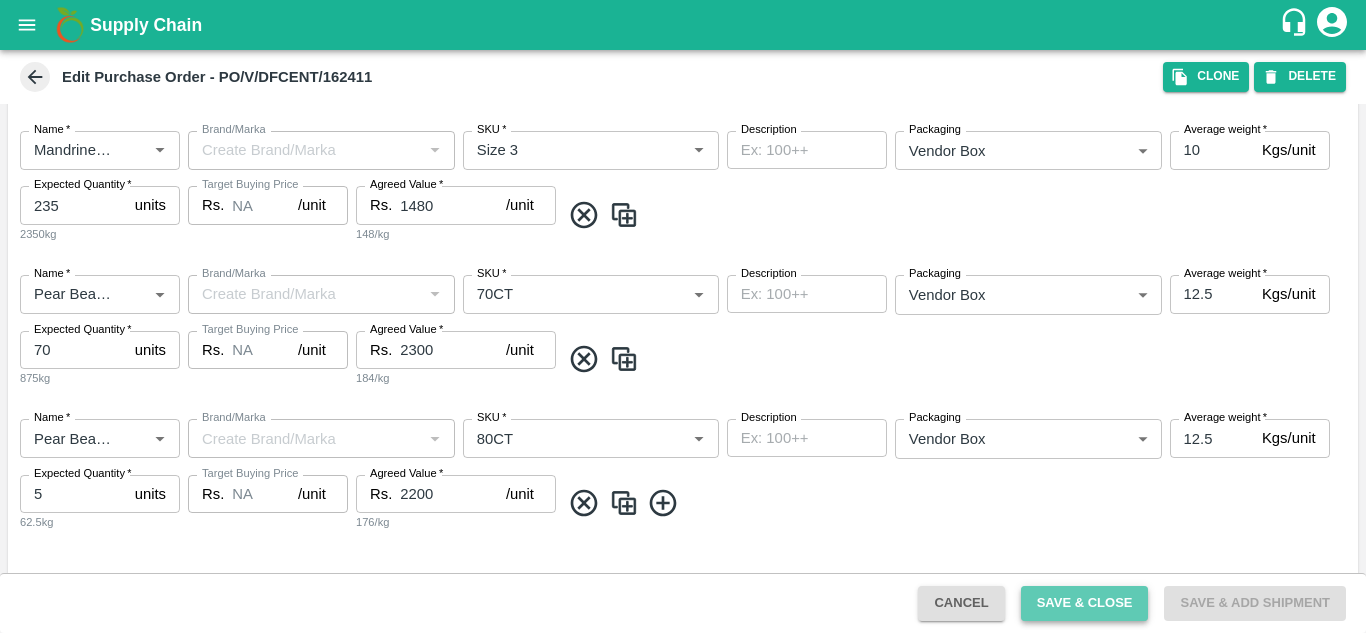 click on "Save & Close" at bounding box center [1085, 603] 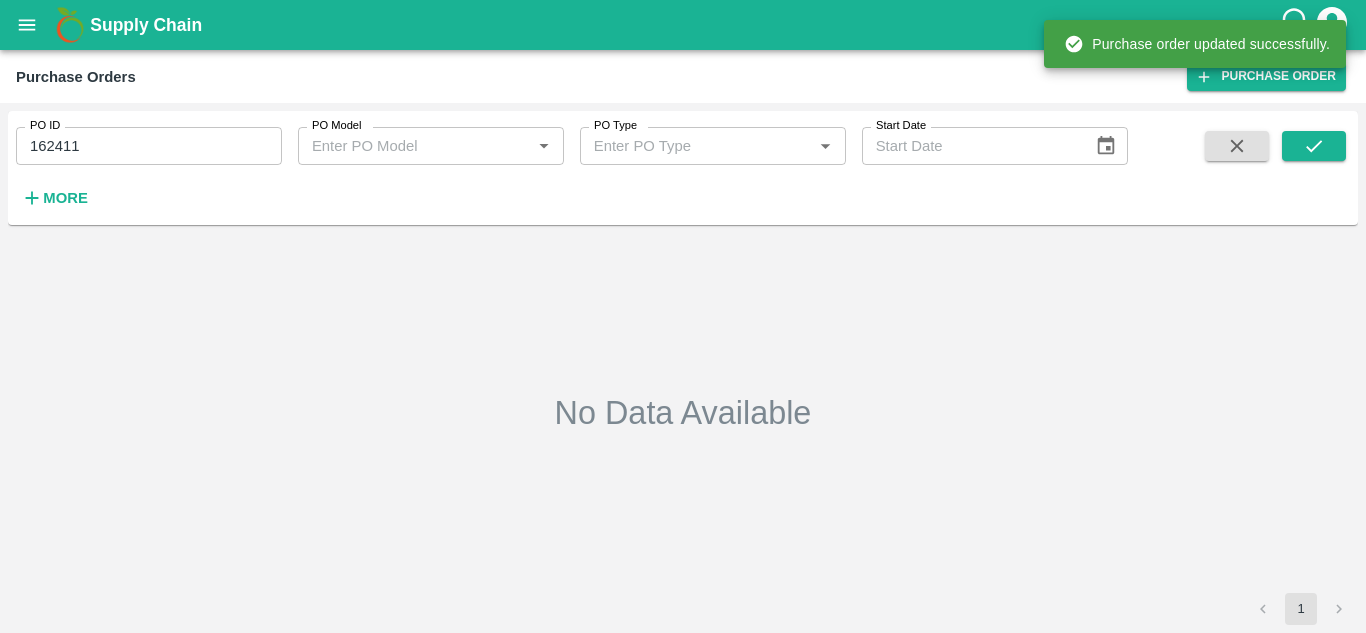type on "162411" 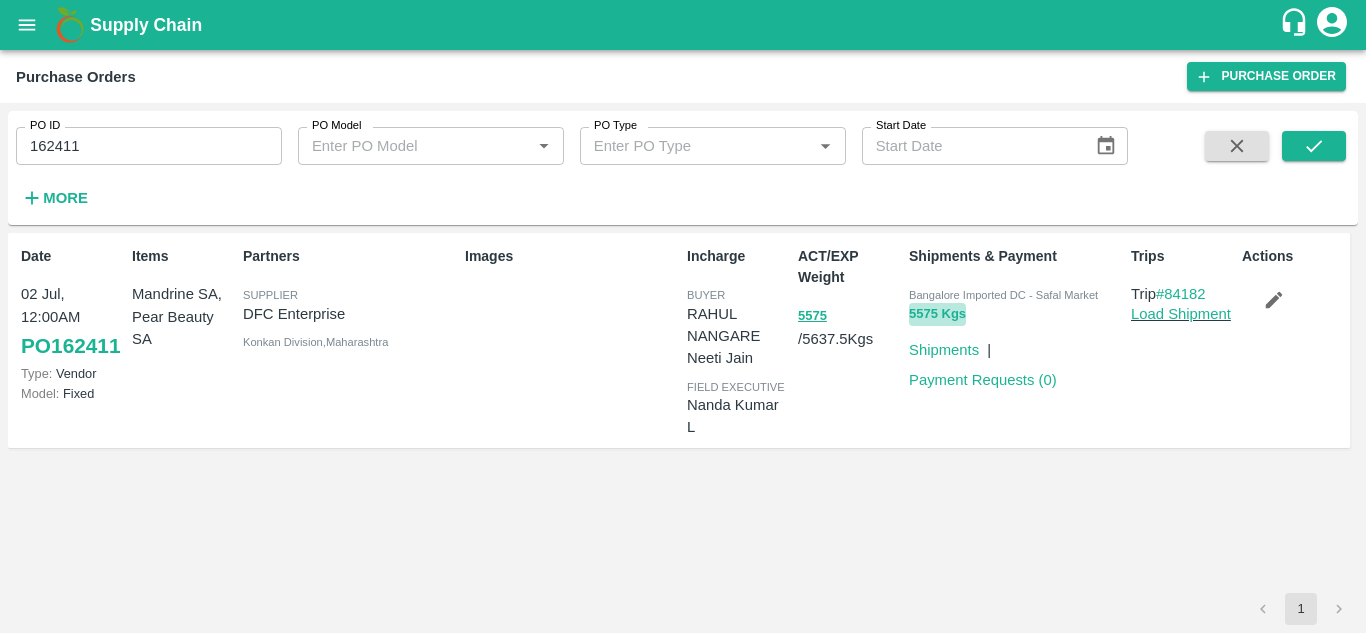 click on "5575  Kgs" at bounding box center (937, 314) 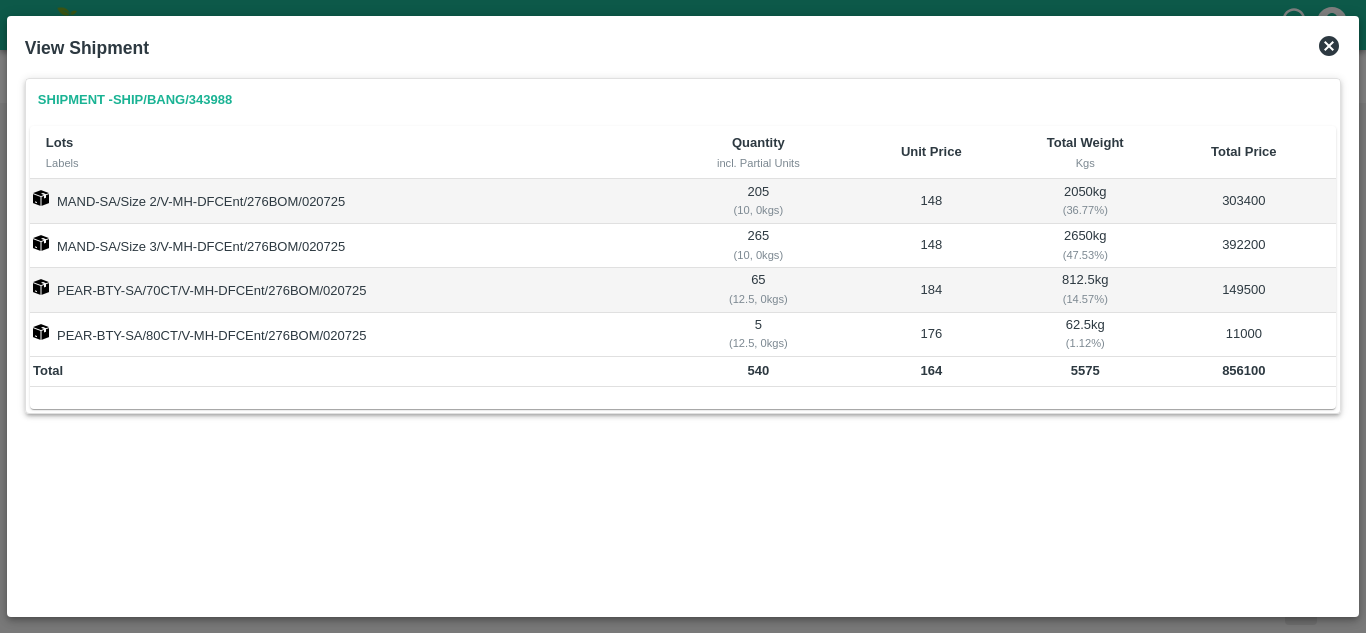 click 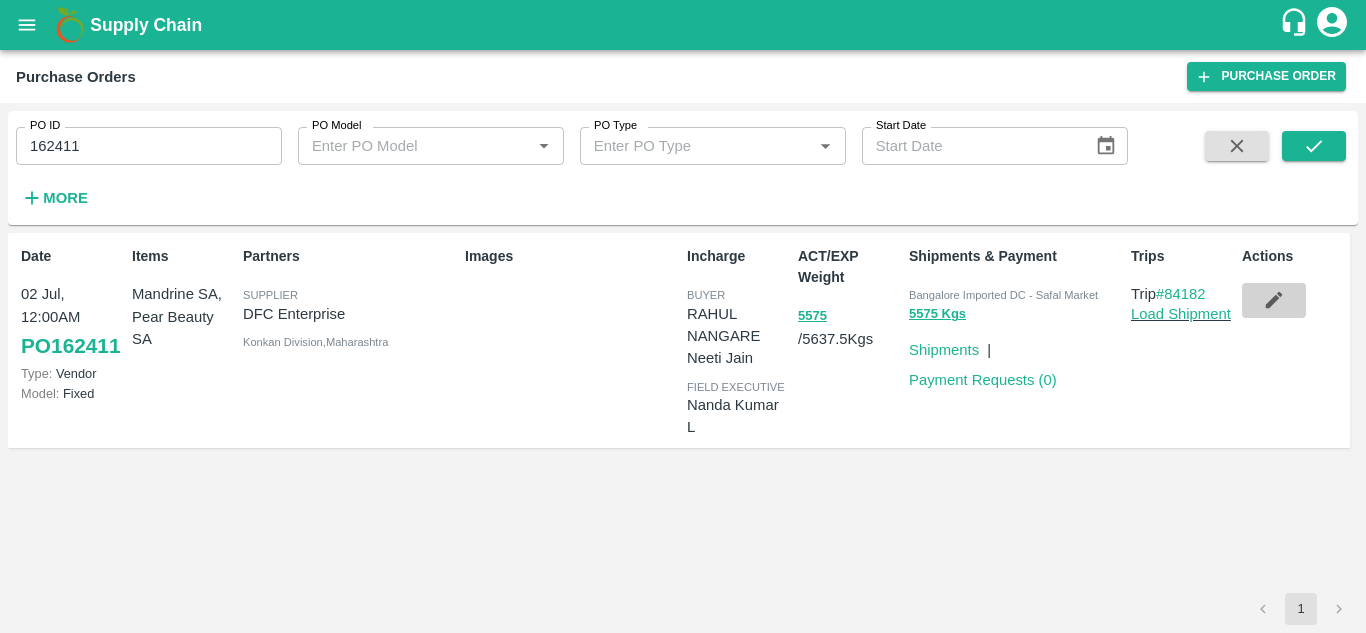 click 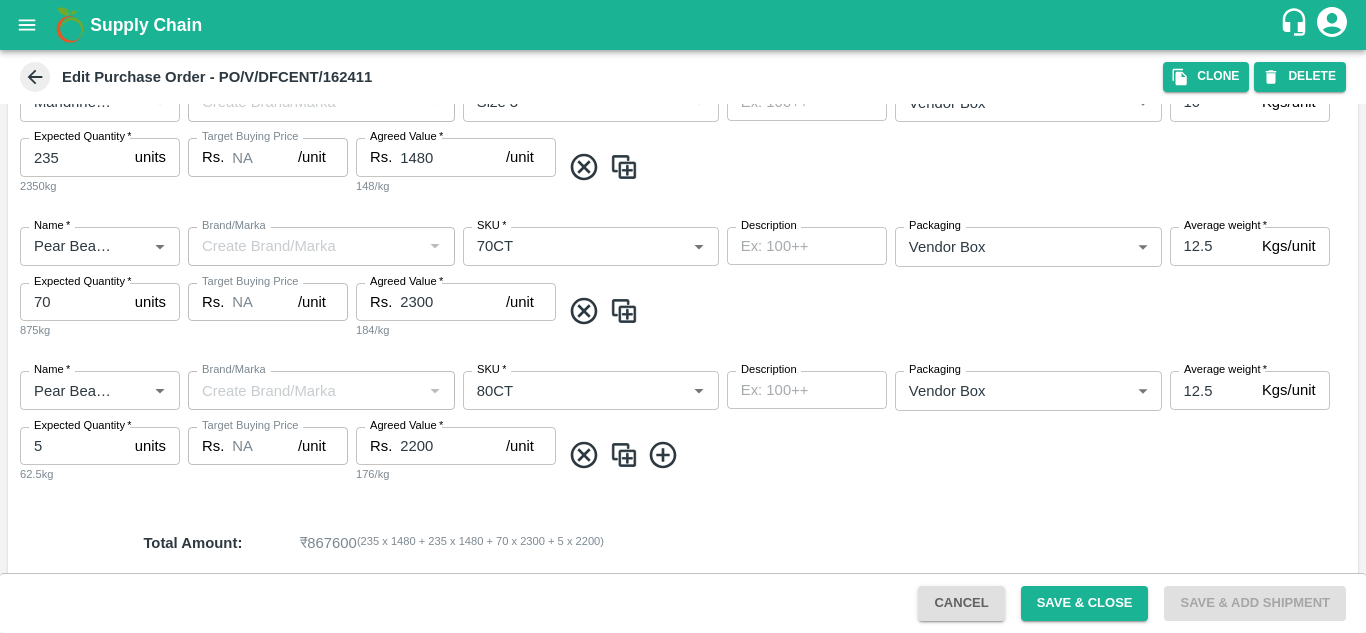 scroll, scrollTop: 576, scrollLeft: 0, axis: vertical 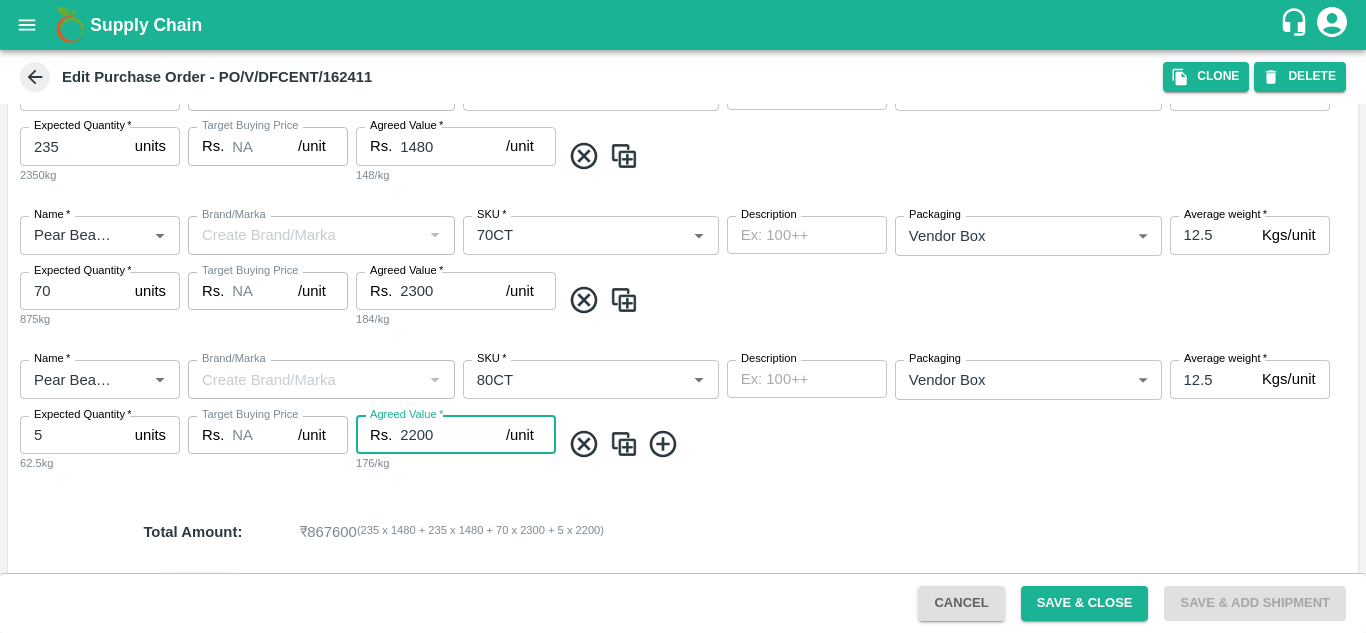 click on "2200" at bounding box center (453, 435) 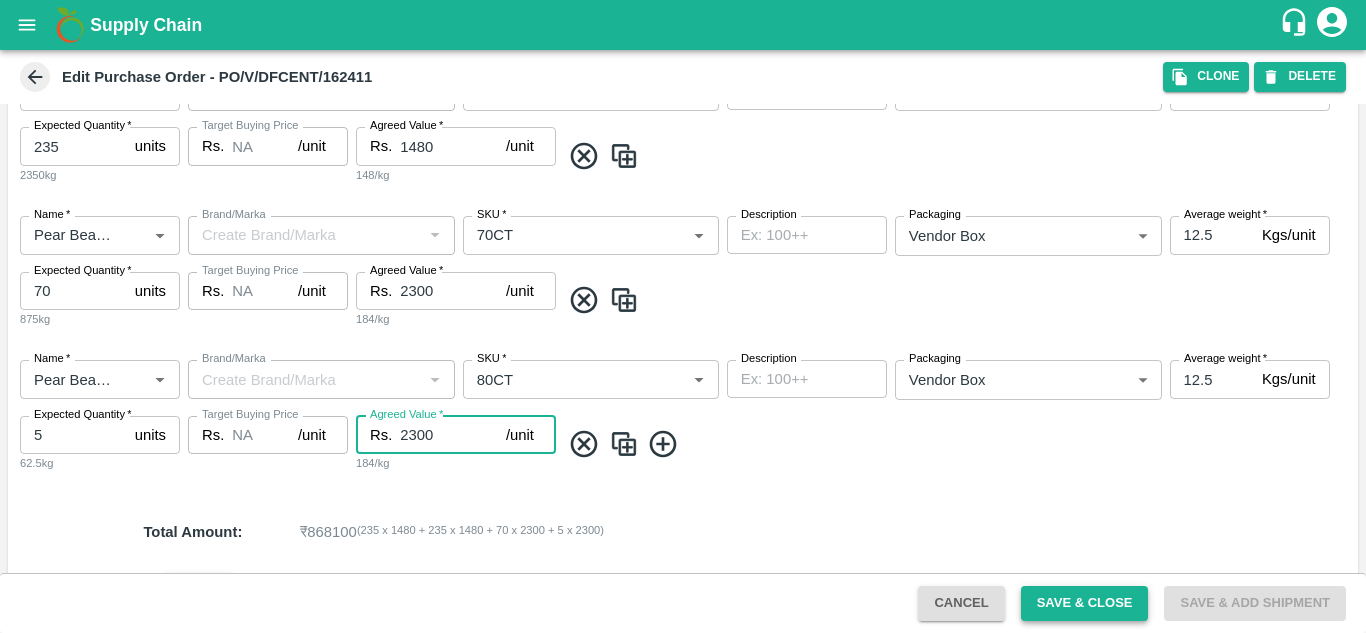 type on "2300" 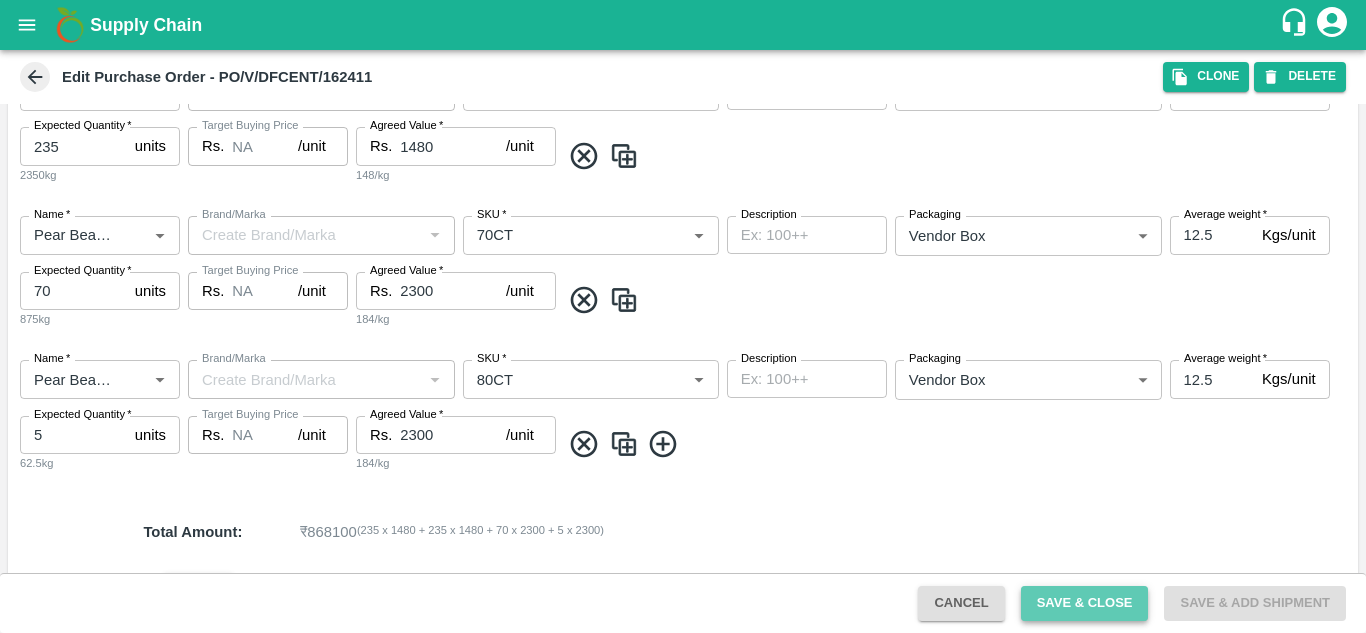 click on "Save & Close" at bounding box center [1085, 603] 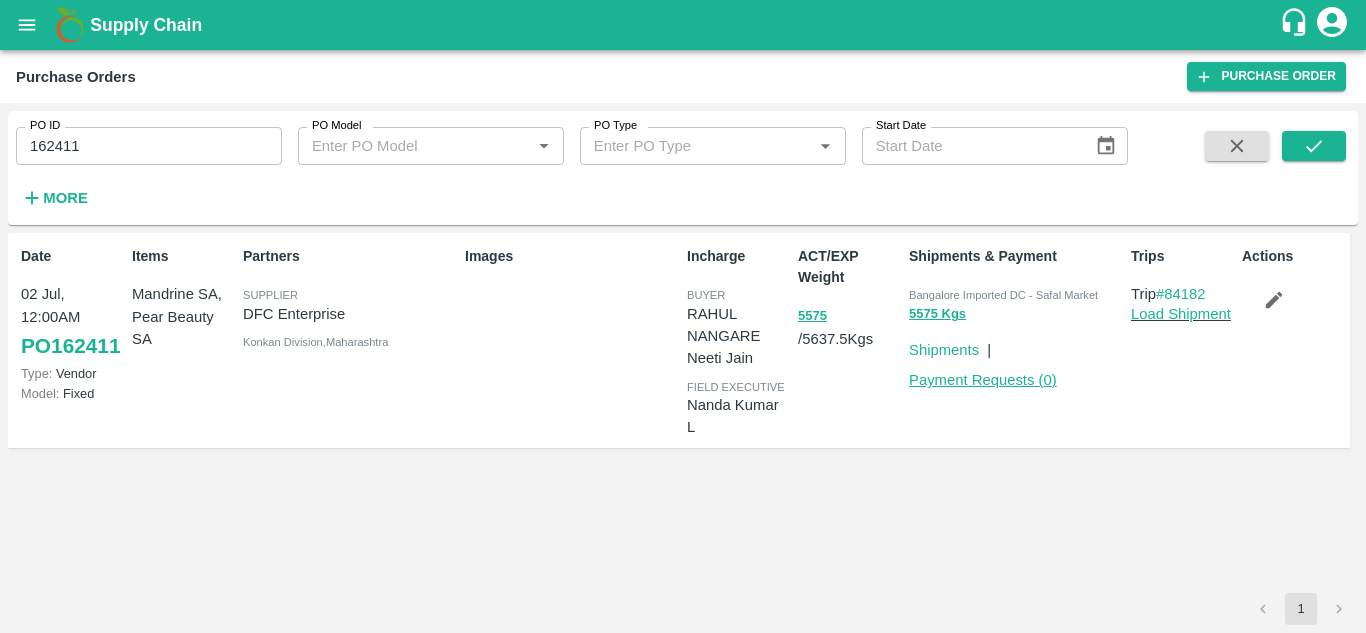 click on "Payment Requests ( 0 )" at bounding box center [983, 380] 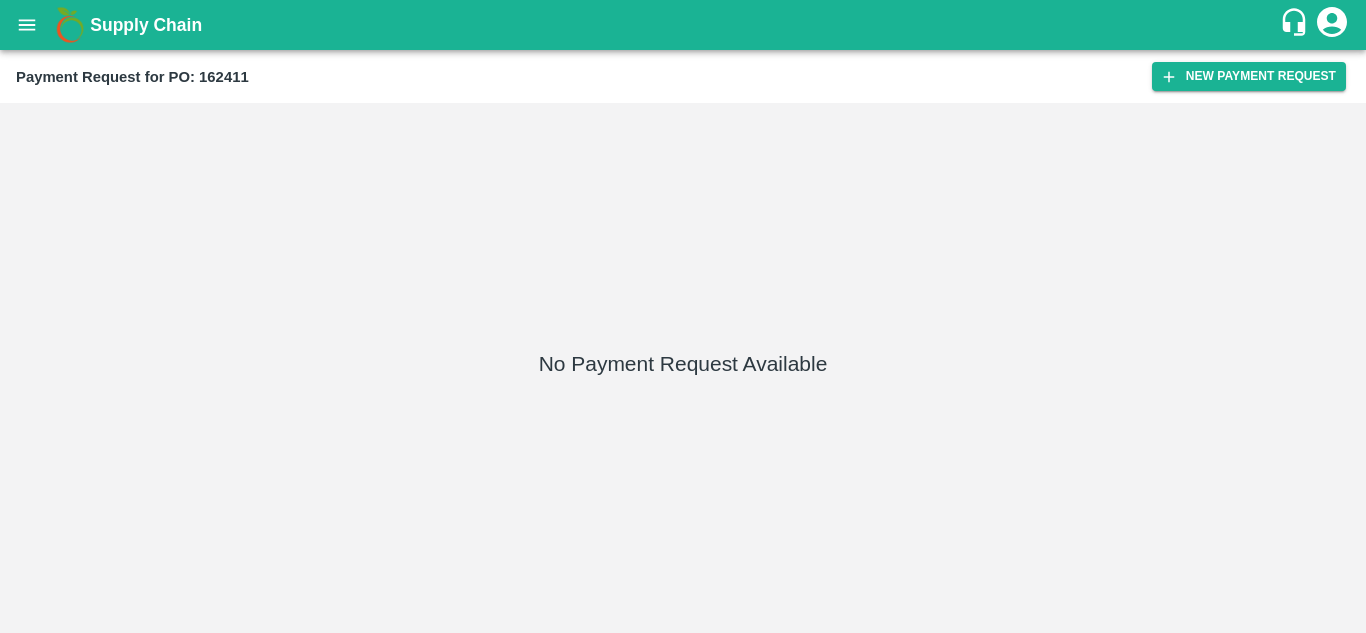 scroll, scrollTop: 0, scrollLeft: 0, axis: both 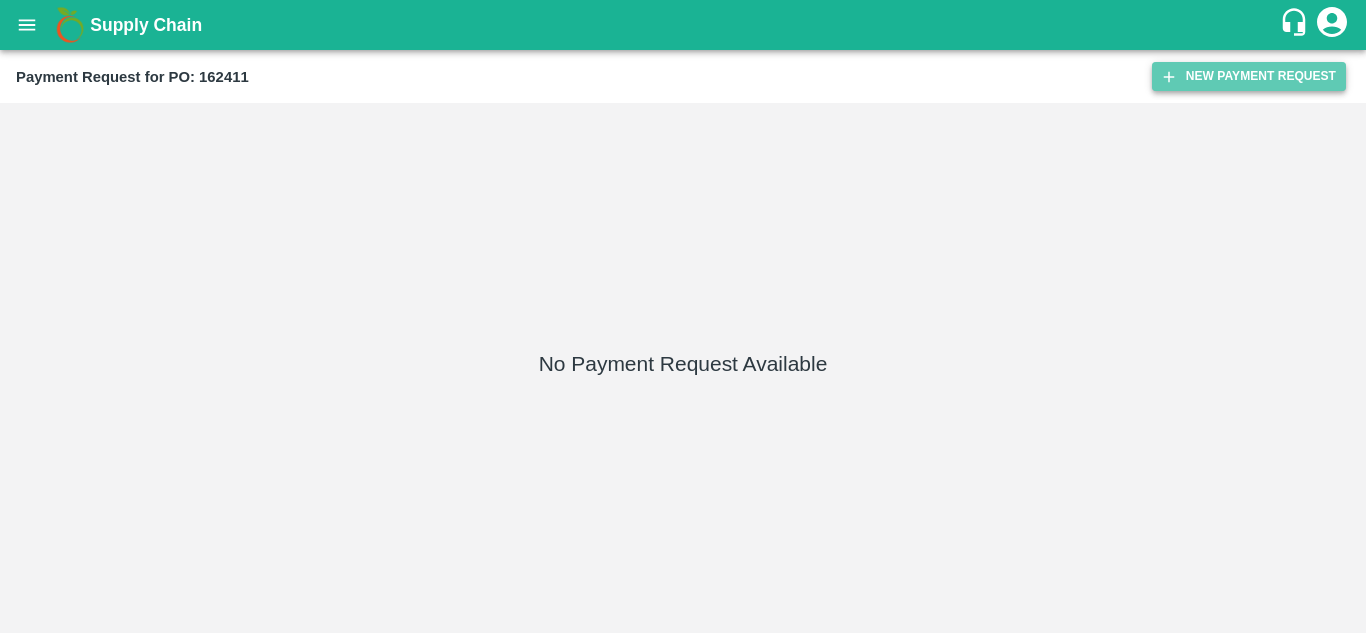 click on "New Payment Request" at bounding box center (1249, 76) 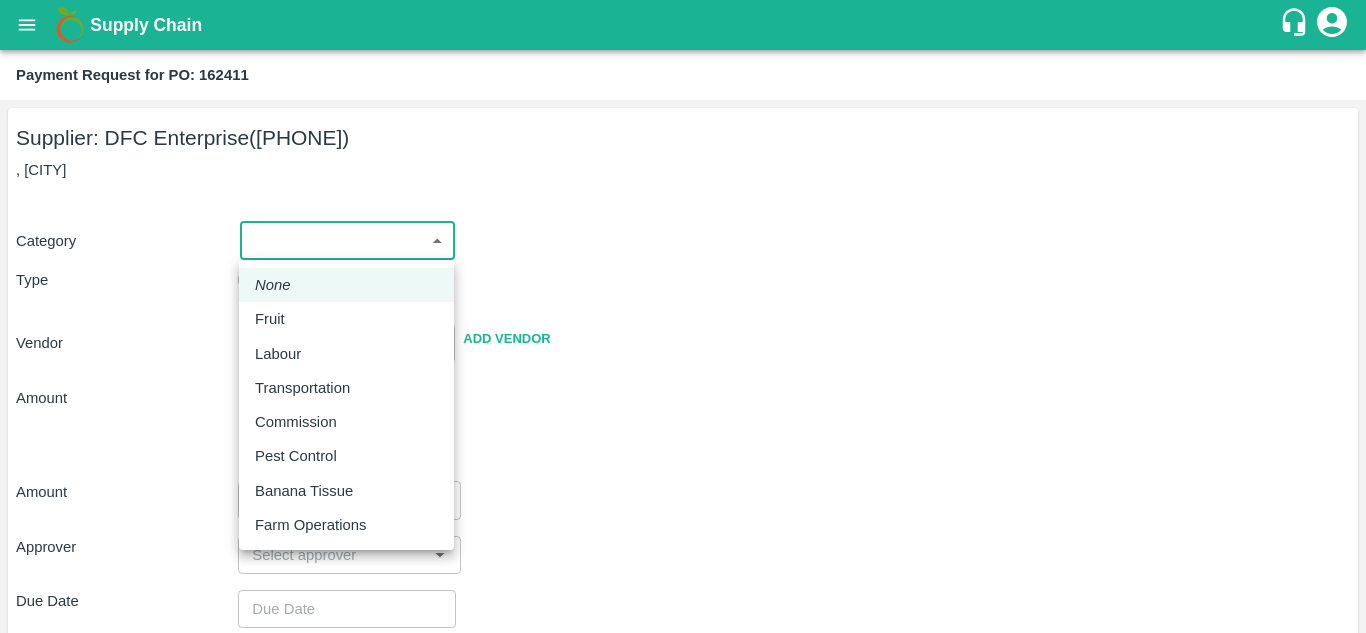click on "Supply Chain Payment Request for PO: 162411 Supplier:    DFC Enterprise  ([PHONE]) , [CITY] Category ​ ​ Type Advance Bill Vendor ​ Add Vendor Amount Total value Per Kg ​ Amount ​ Approver ​ Due Date ​  Priority  Low  High Comment x ​ Attach bill Cancel Save [CITY] Imported DC [CITY] Imported DC - Safal Market [CITY] Imported DC MDC [CITY] [CITY] DC MDC [CITY] Modern Trade [CITY] DC Ahmedabad virtual imported DC [CITY] DC Hyderabad DC [CITY] DC B2R [CITY]  FruitX [CITY] Direct Customer [FIRST] [LAST] Logout None Fruit Labour Transportation Commission Pest Control Banana Tissue Farm Operations" at bounding box center (683, 316) 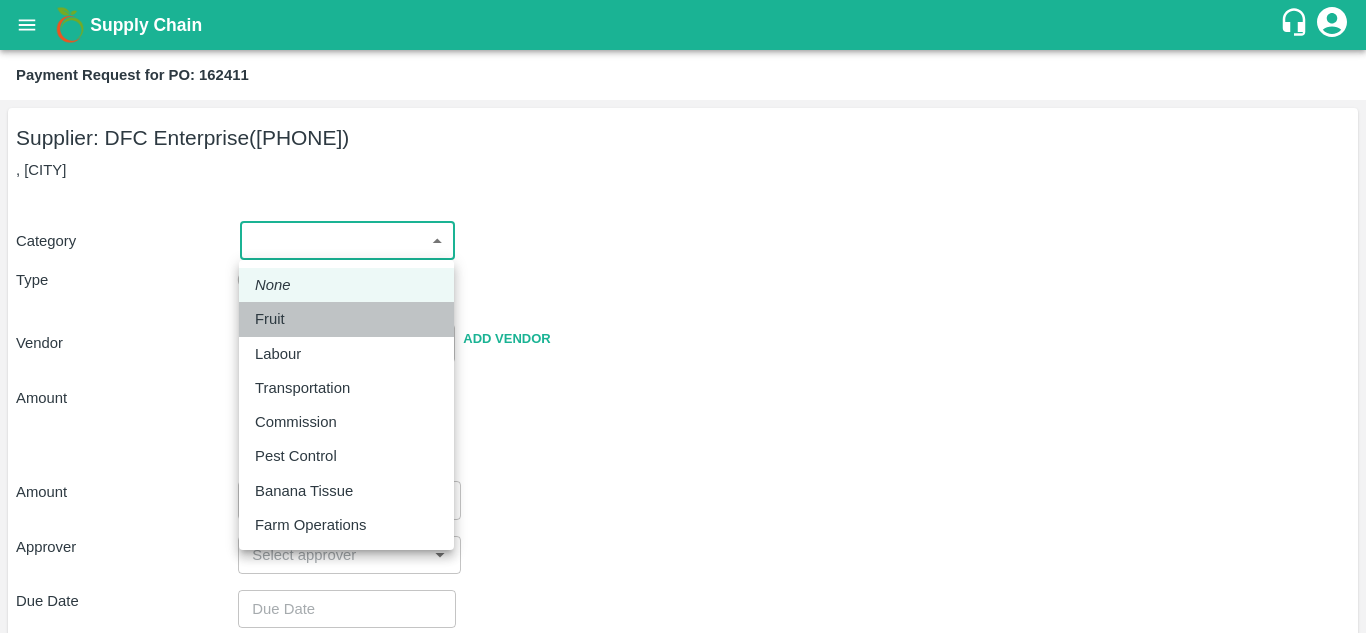 click on "Fruit" at bounding box center (270, 319) 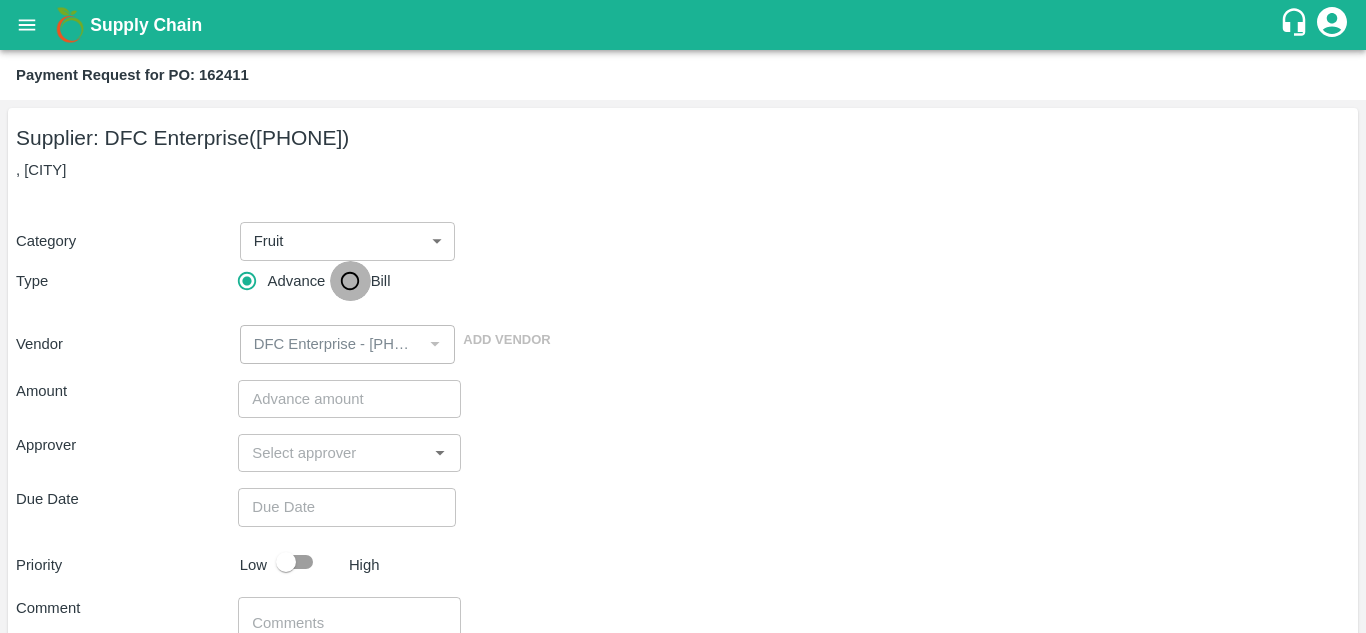 click on "Bill" at bounding box center [350, 281] 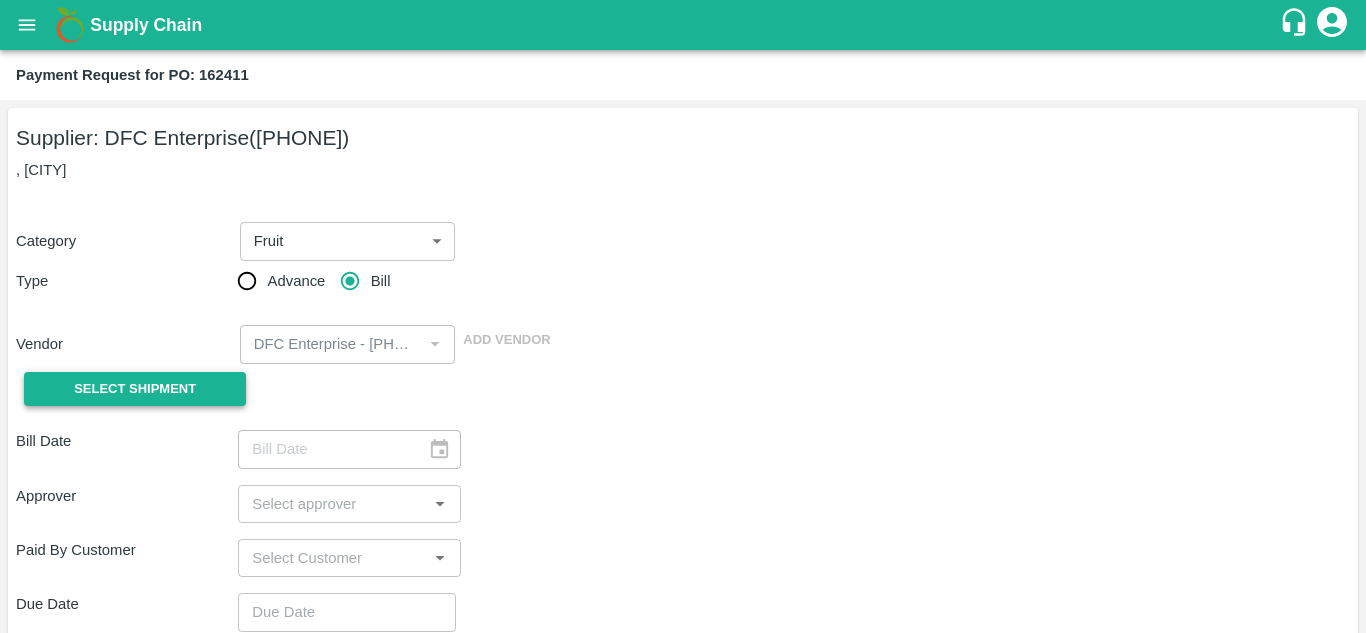 click on "Select Shipment" at bounding box center [135, 389] 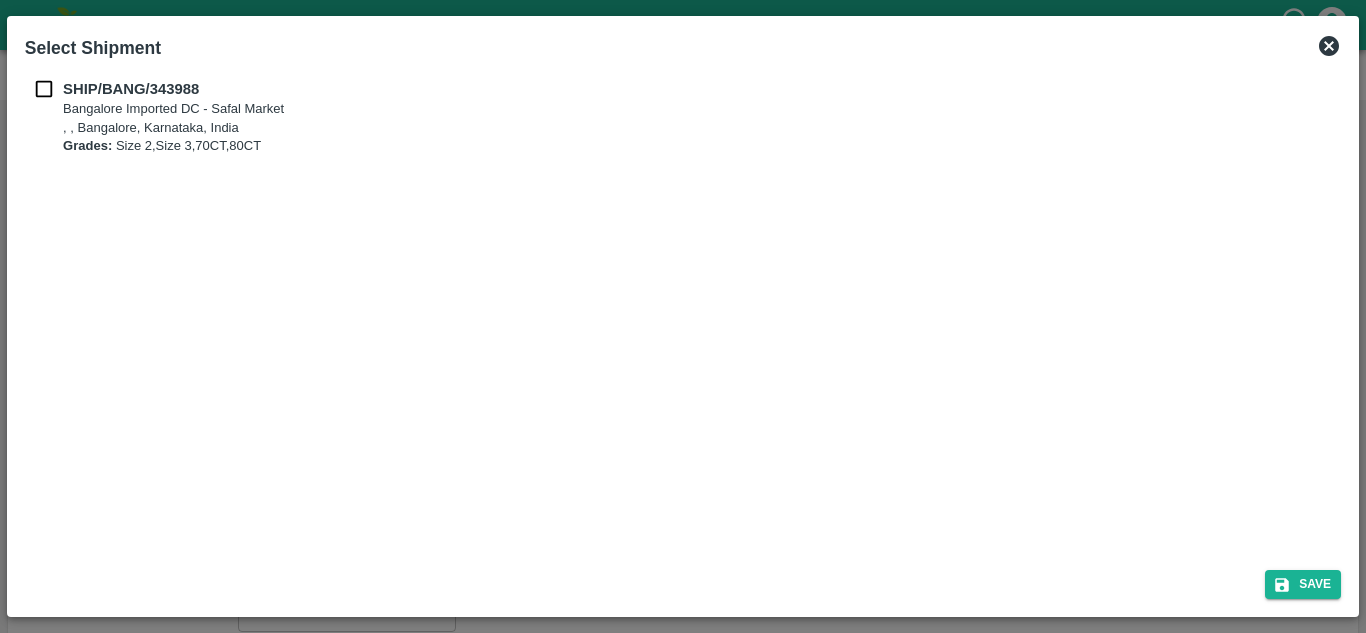 drag, startPoint x: 56, startPoint y: 104, endPoint x: 46, endPoint y: 90, distance: 17.20465 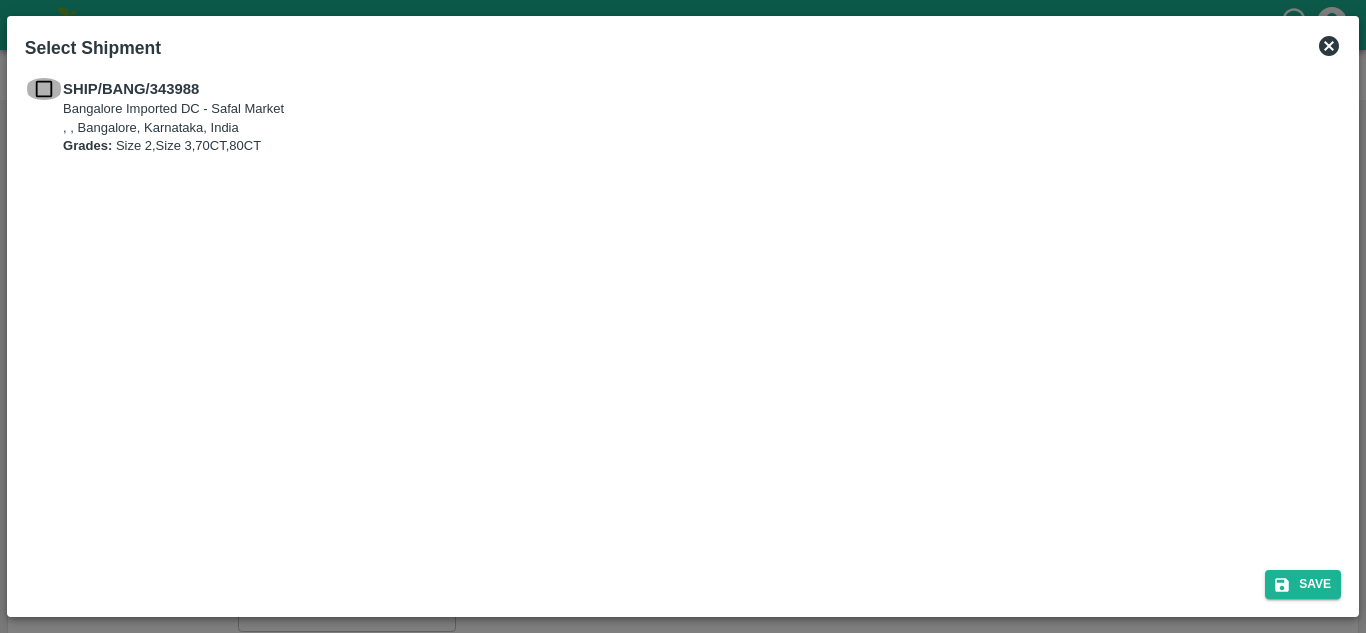click at bounding box center (44, 89) 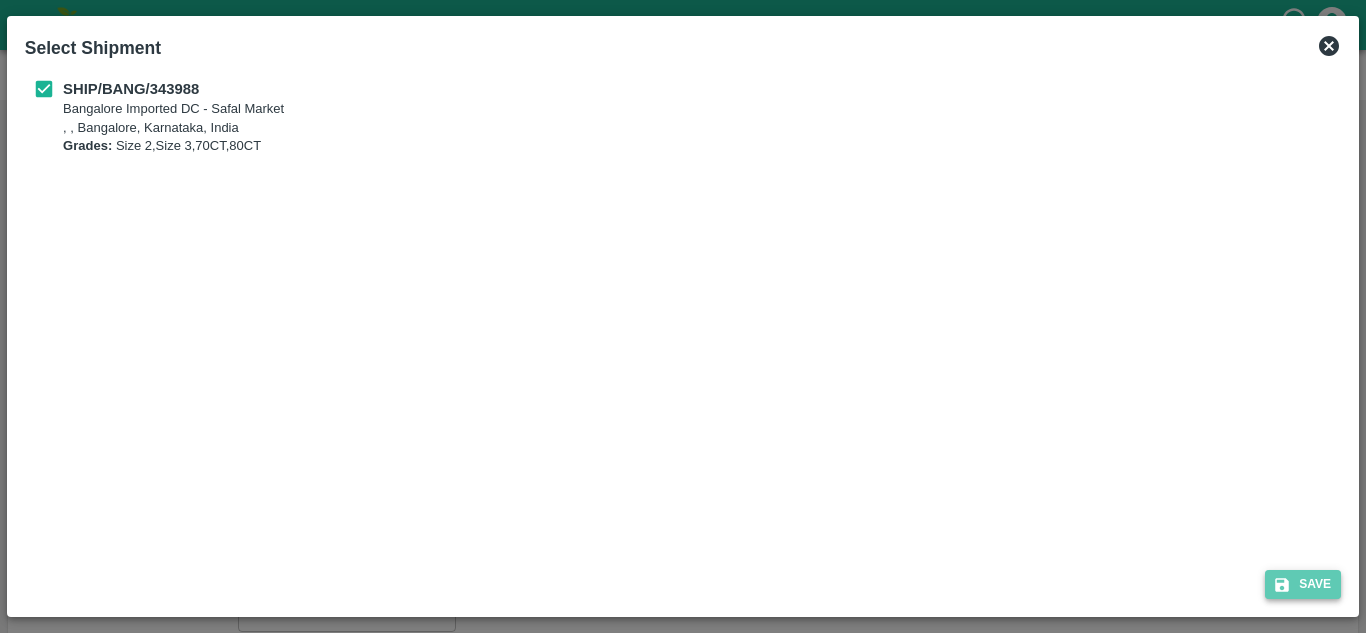 click 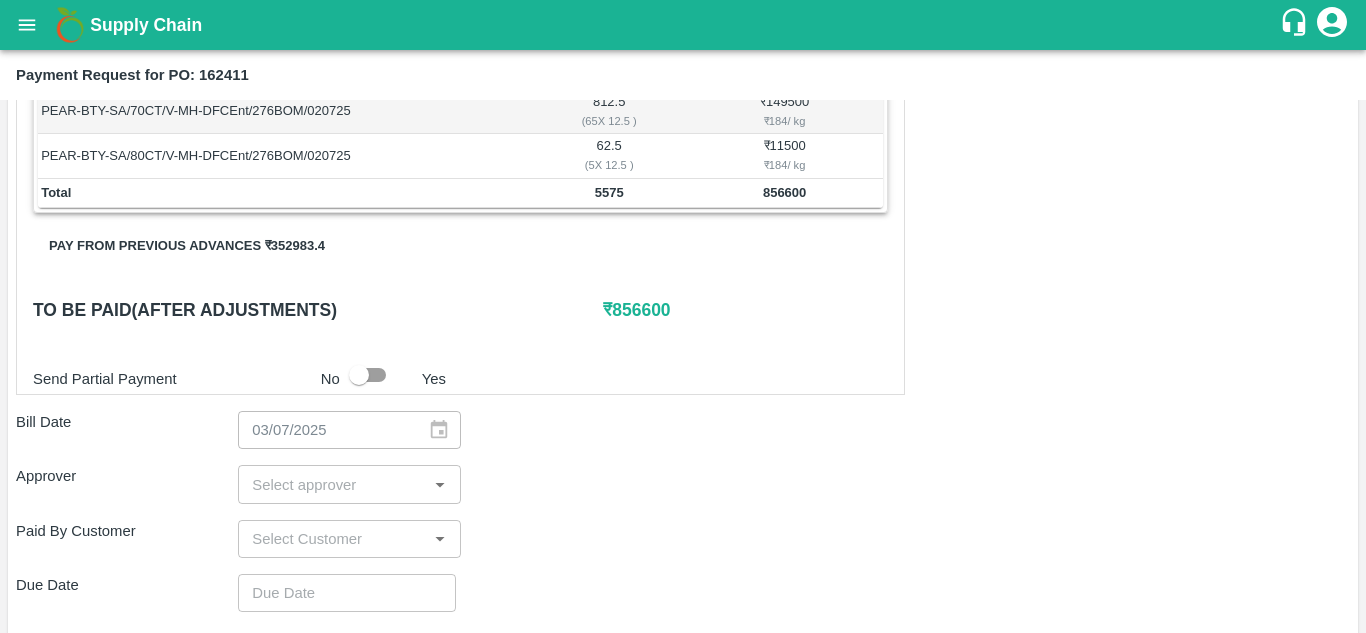 scroll, scrollTop: 476, scrollLeft: 0, axis: vertical 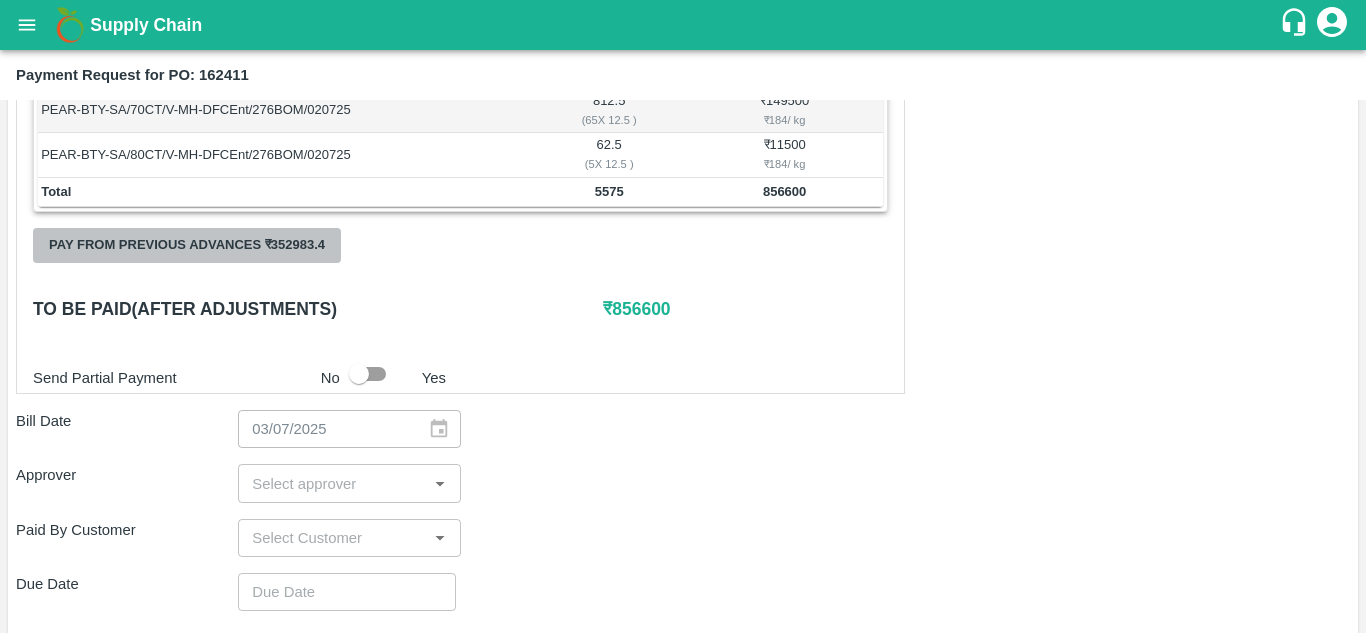 click on "Pay from previous advances ₹  [NUMBER]" at bounding box center [187, 245] 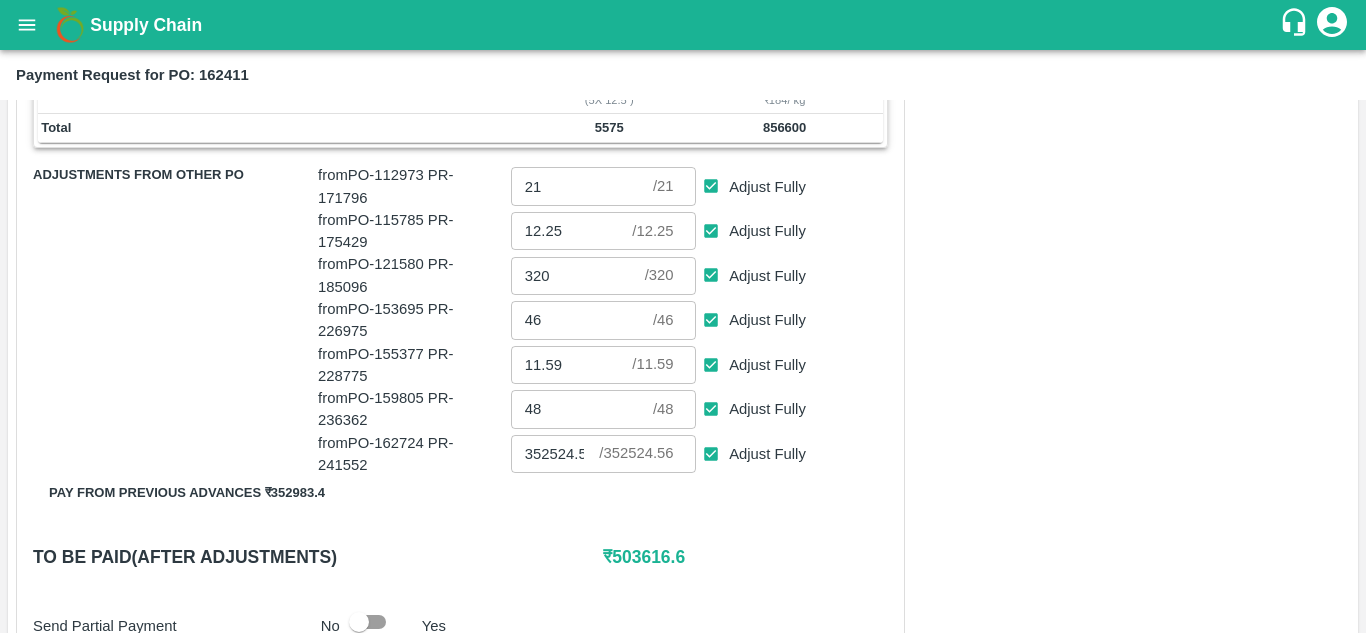 scroll, scrollTop: 539, scrollLeft: 0, axis: vertical 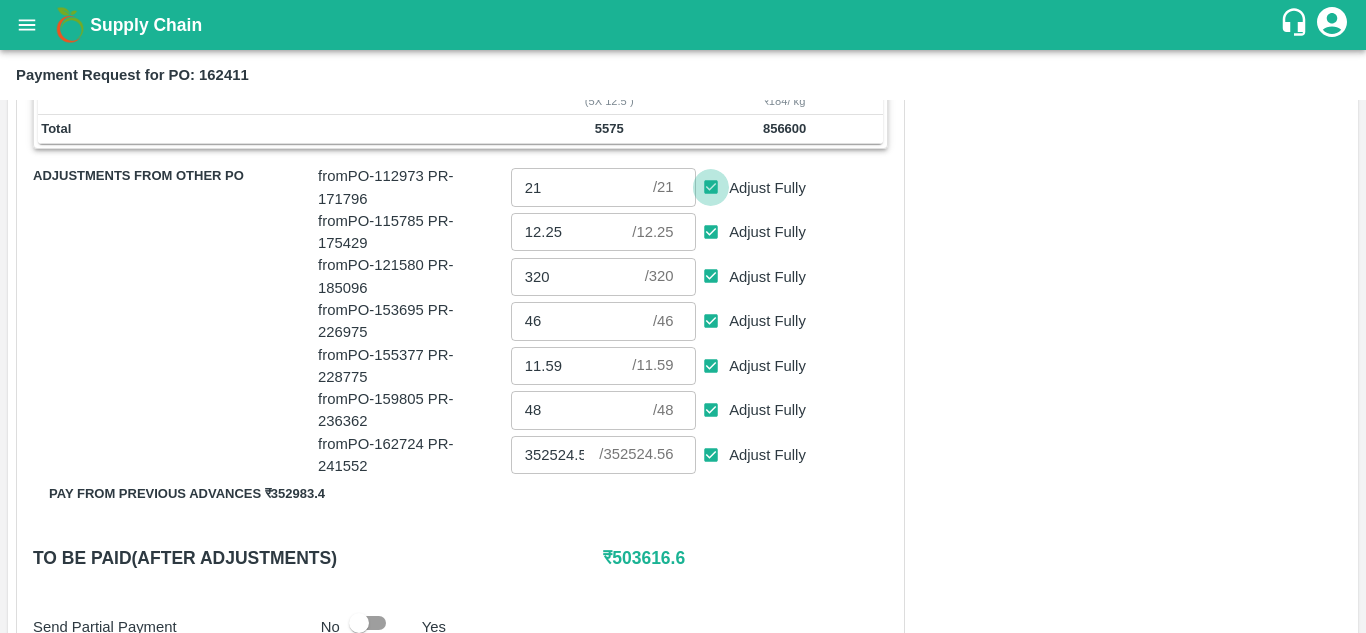 click on "Adjust Fully" at bounding box center [711, 187] 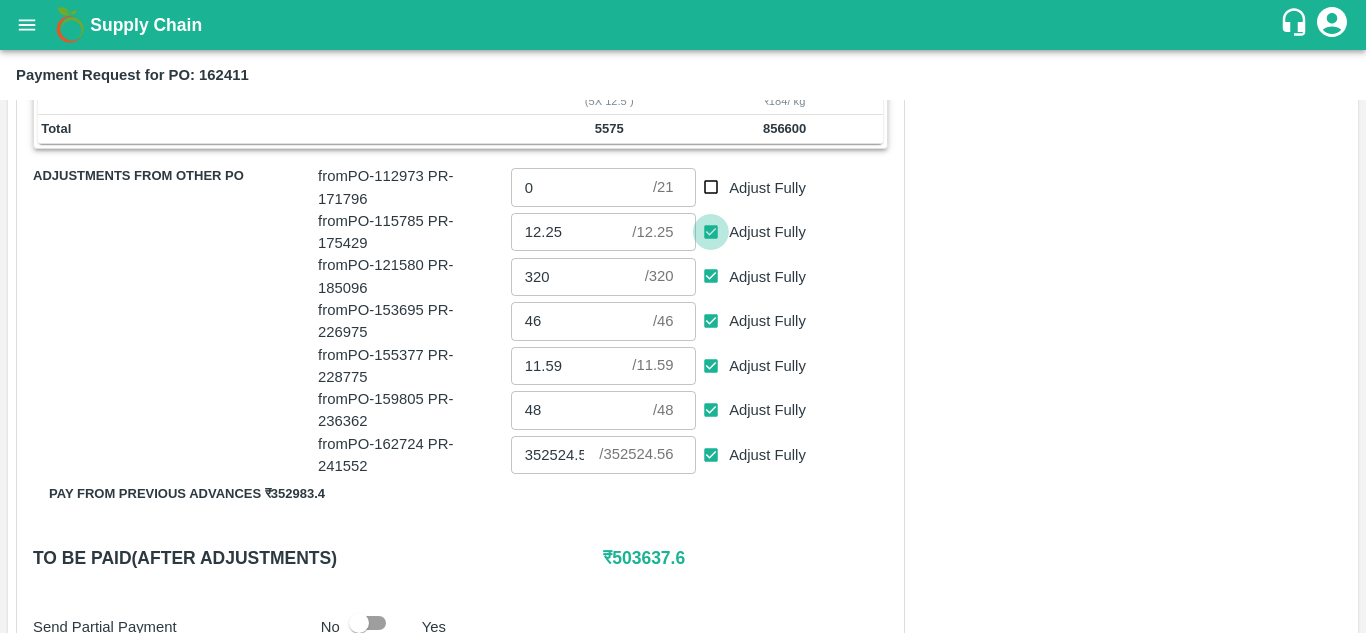 click on "Adjust Fully" at bounding box center [711, 232] 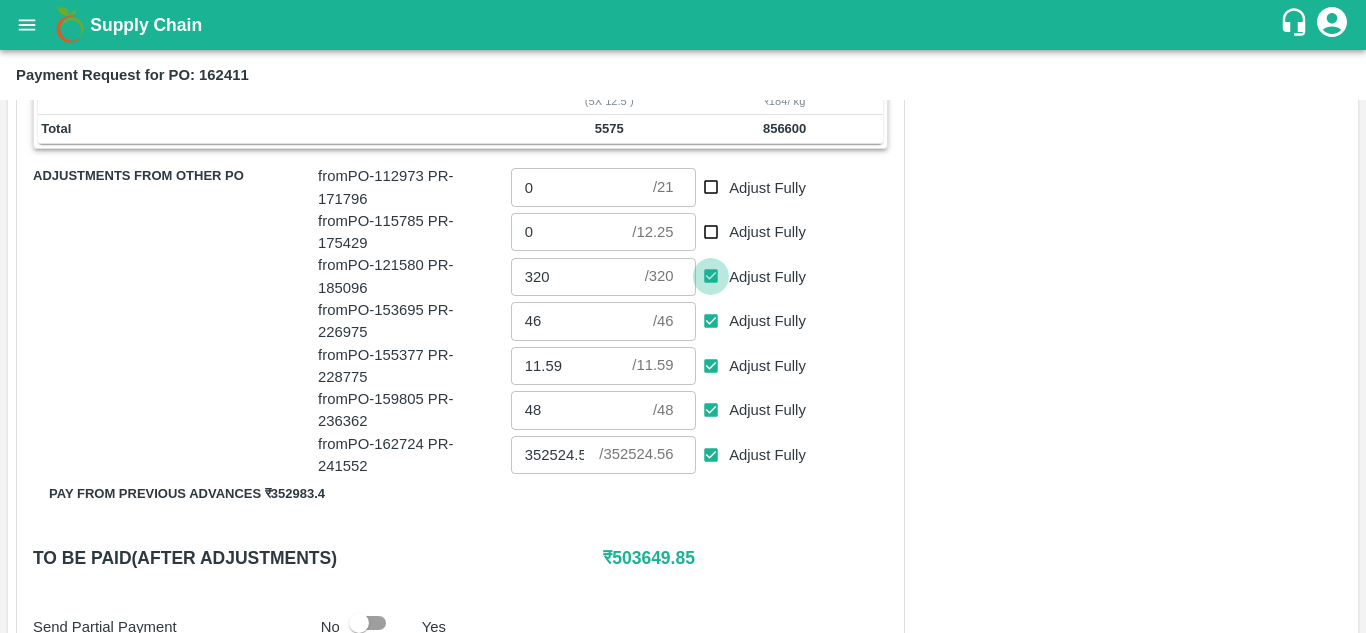 click on "Adjust Fully" at bounding box center [711, 276] 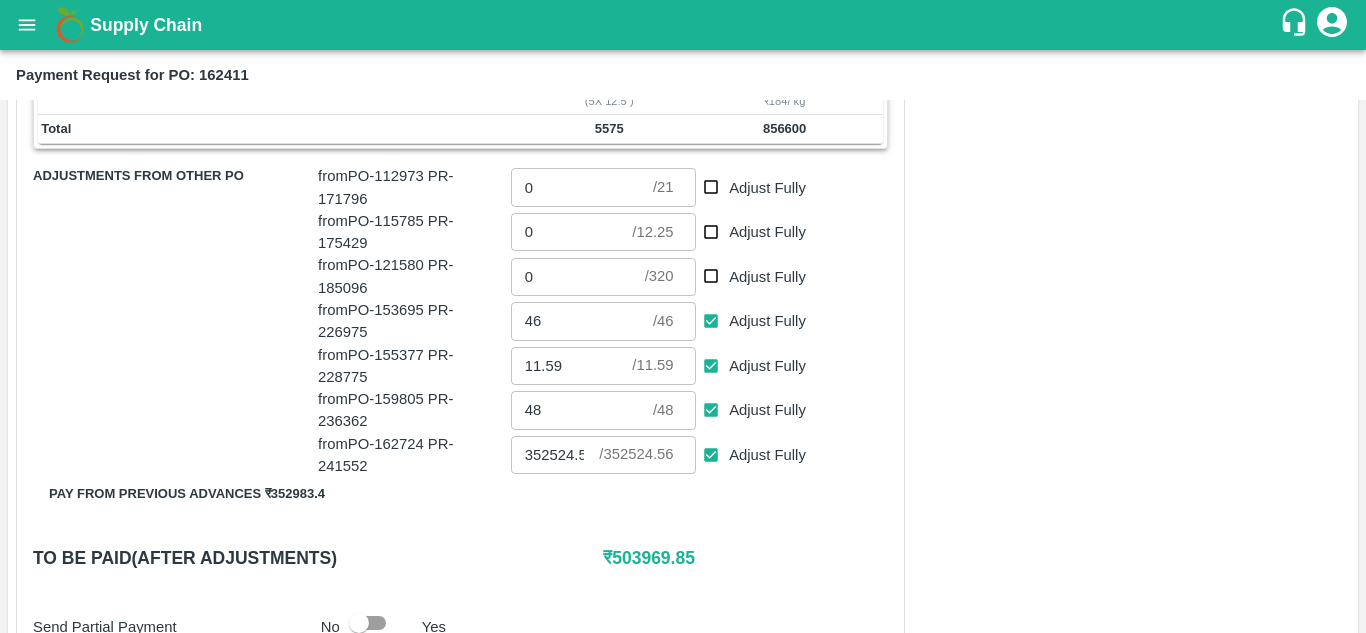 click on "Adjust Fully" at bounding box center (711, 321) 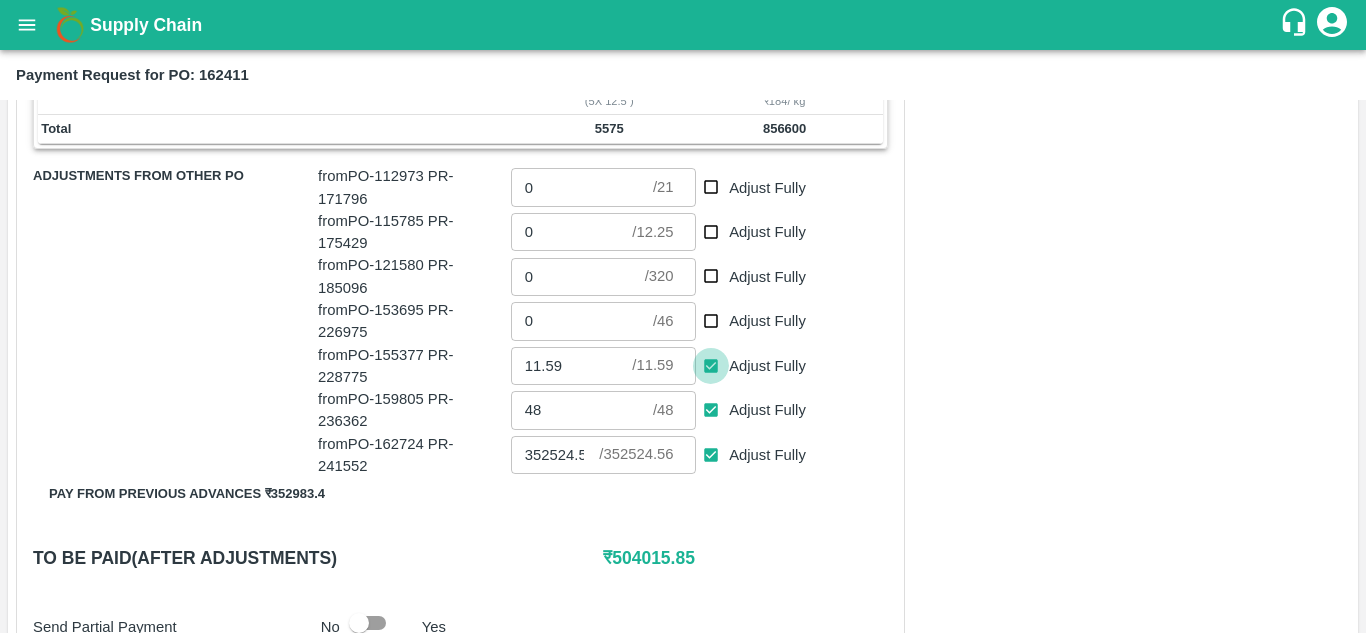 click on "Adjust Fully" at bounding box center [711, 366] 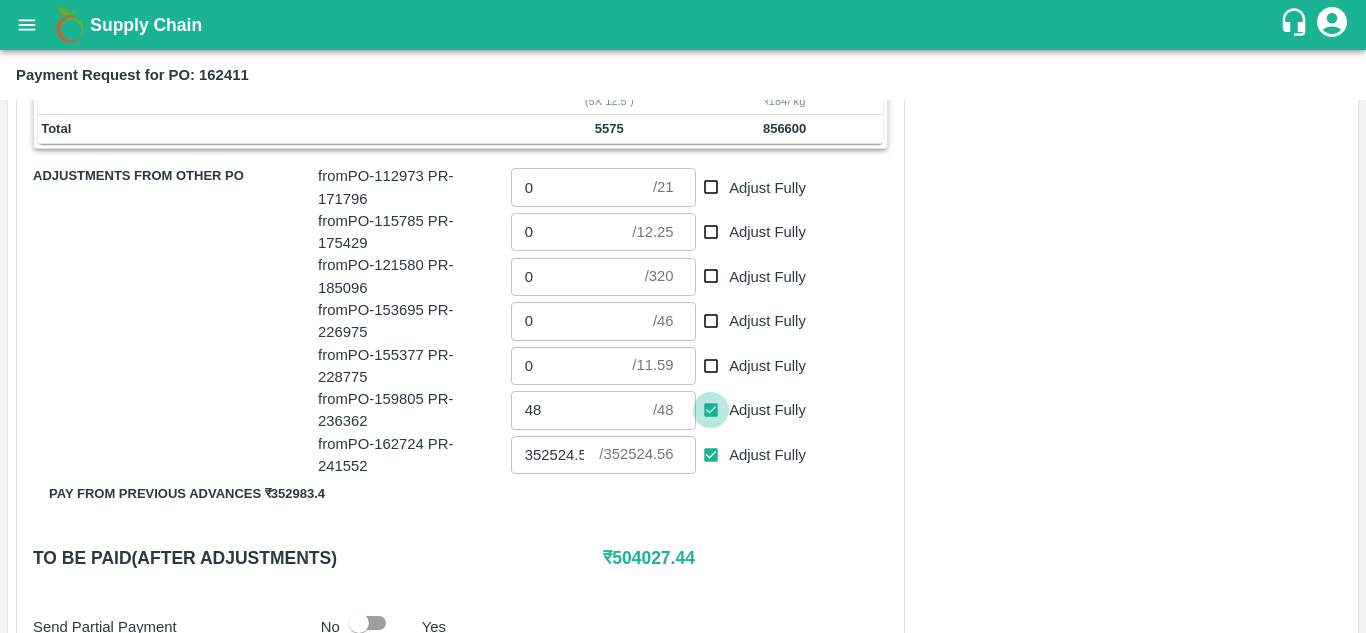 click on "Adjust Fully" at bounding box center [711, 410] 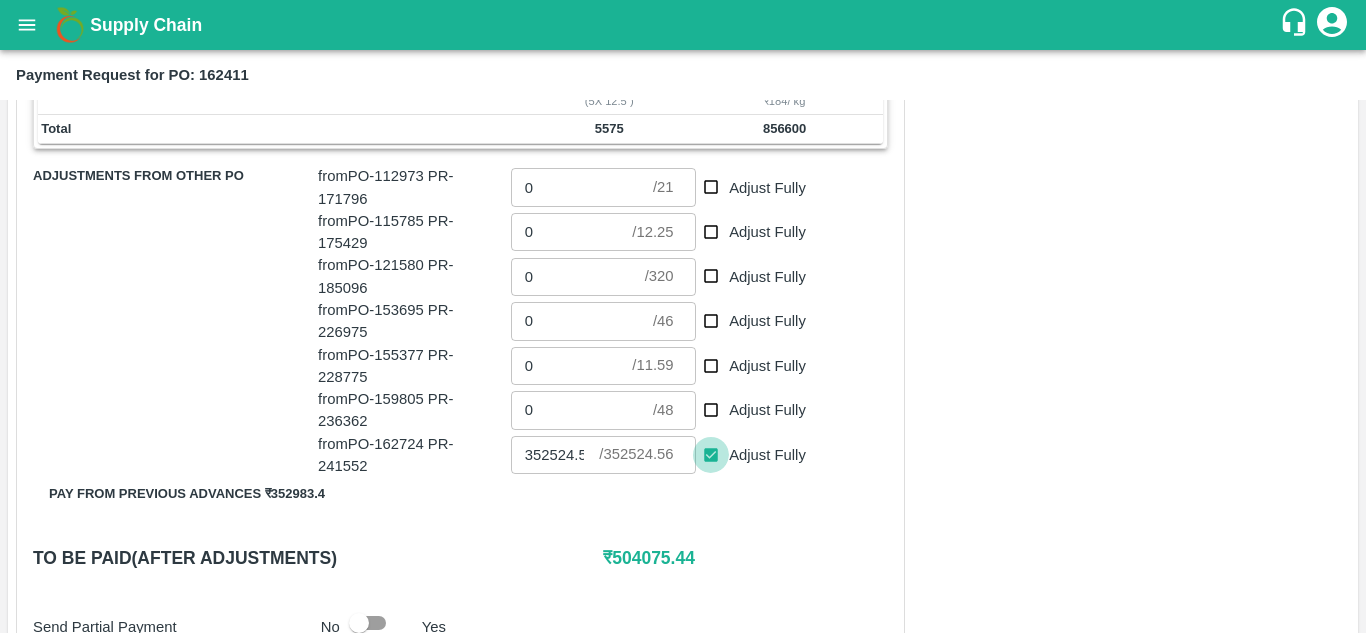 click on "Adjust Fully" at bounding box center [711, 455] 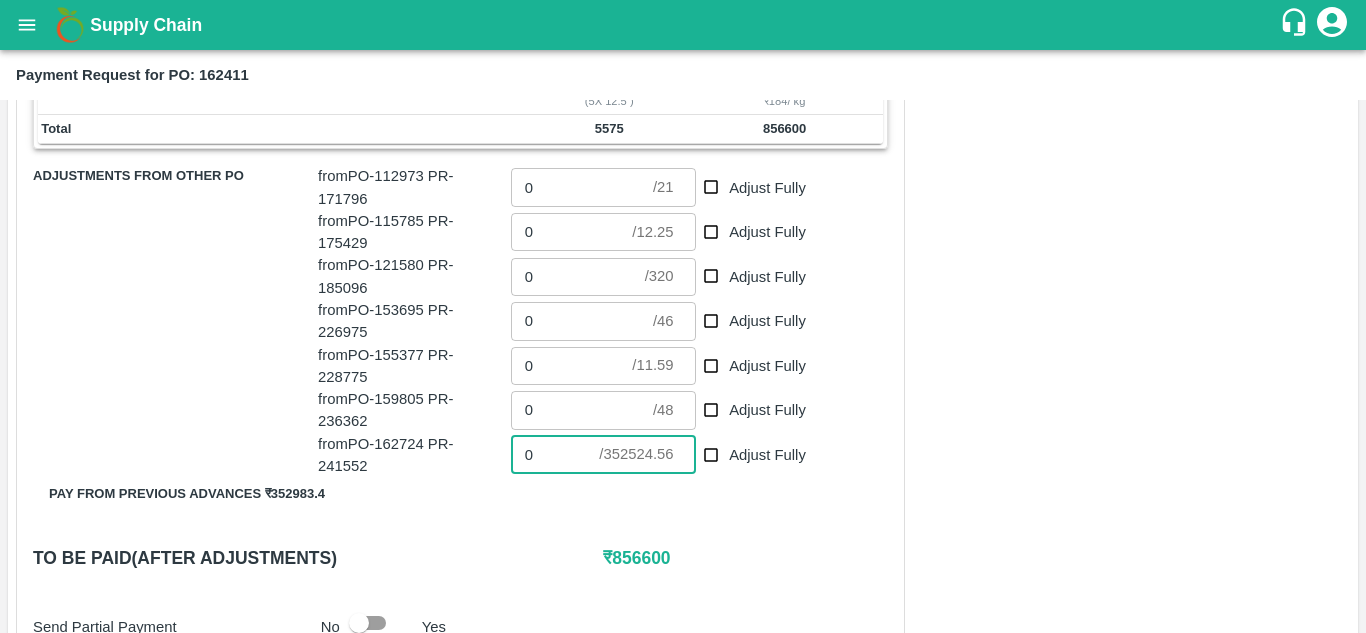 click on "0" at bounding box center (555, 455) 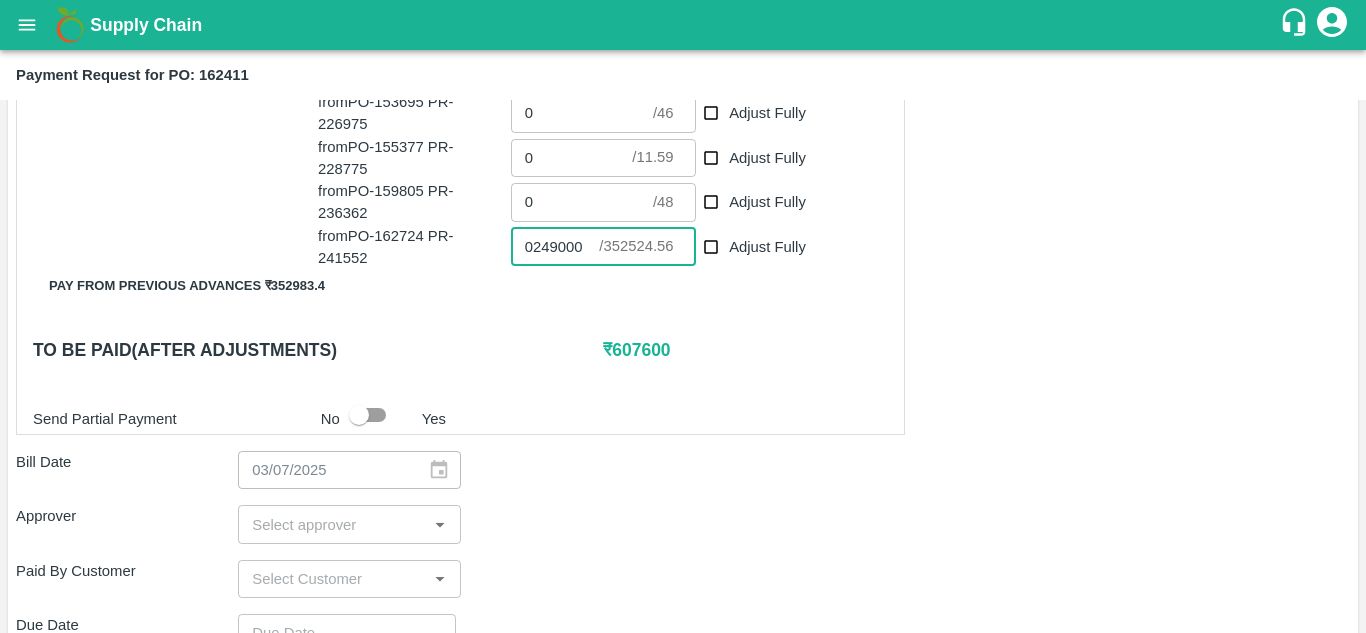 scroll, scrollTop: 748, scrollLeft: 0, axis: vertical 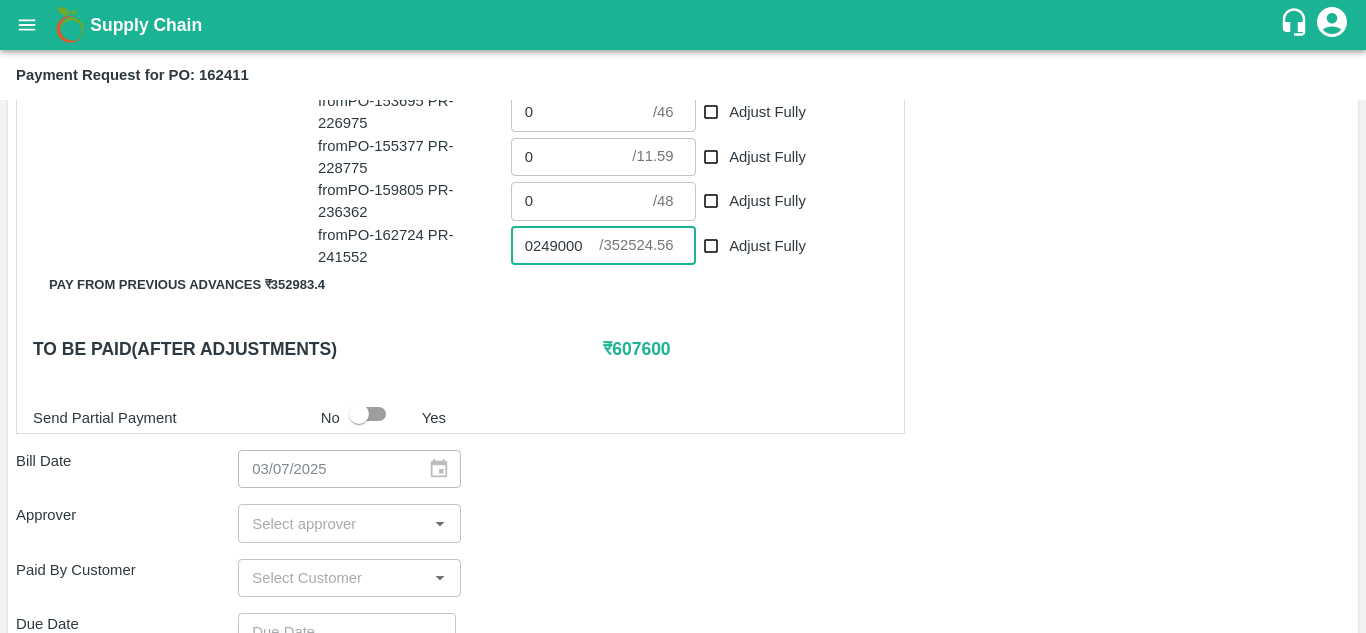 type on "0249000" 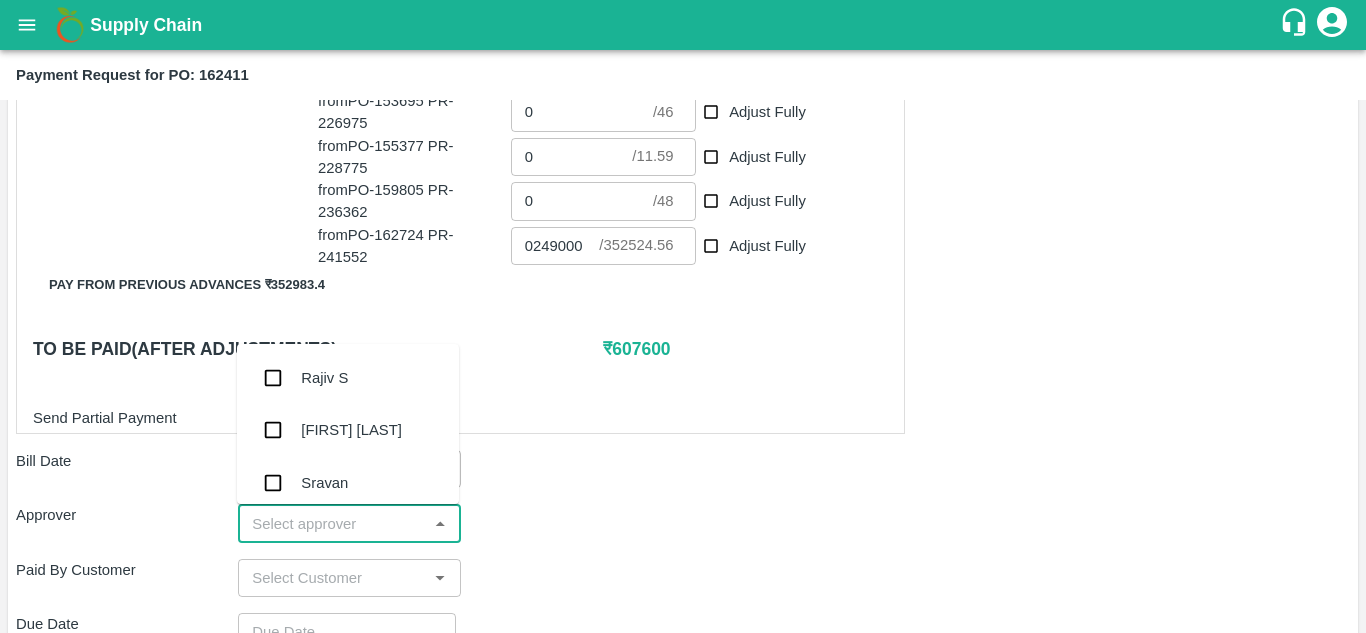 click at bounding box center (332, 523) 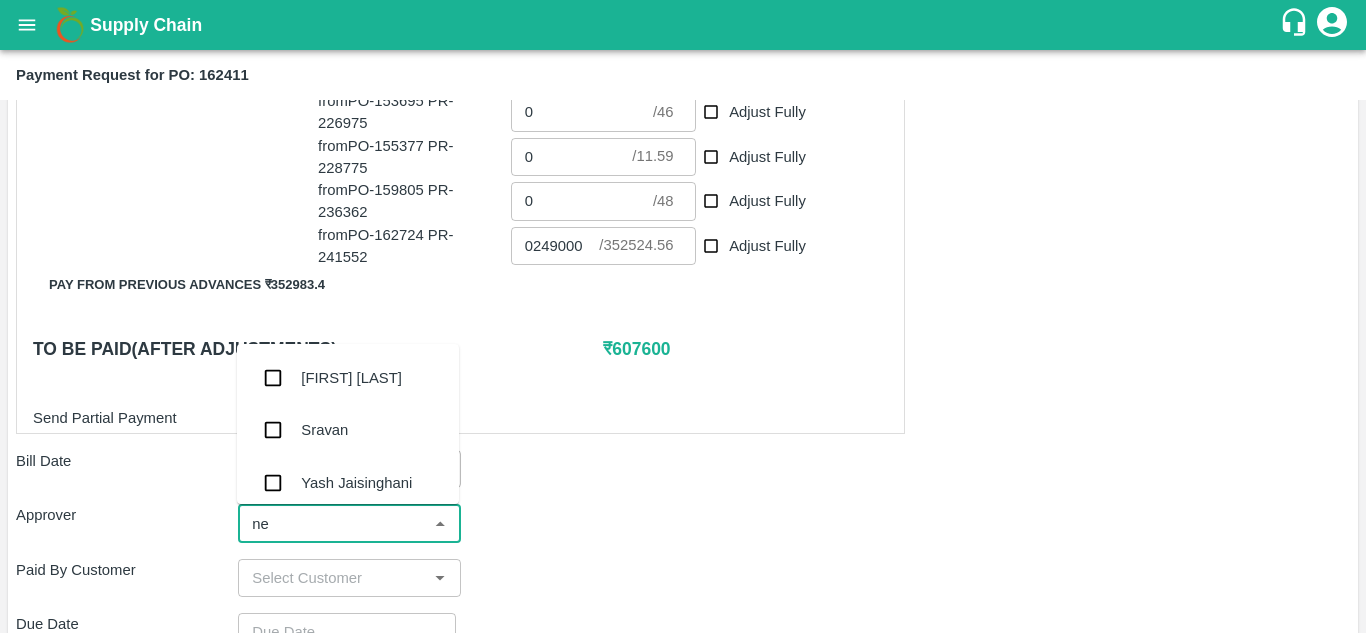 type on "nee" 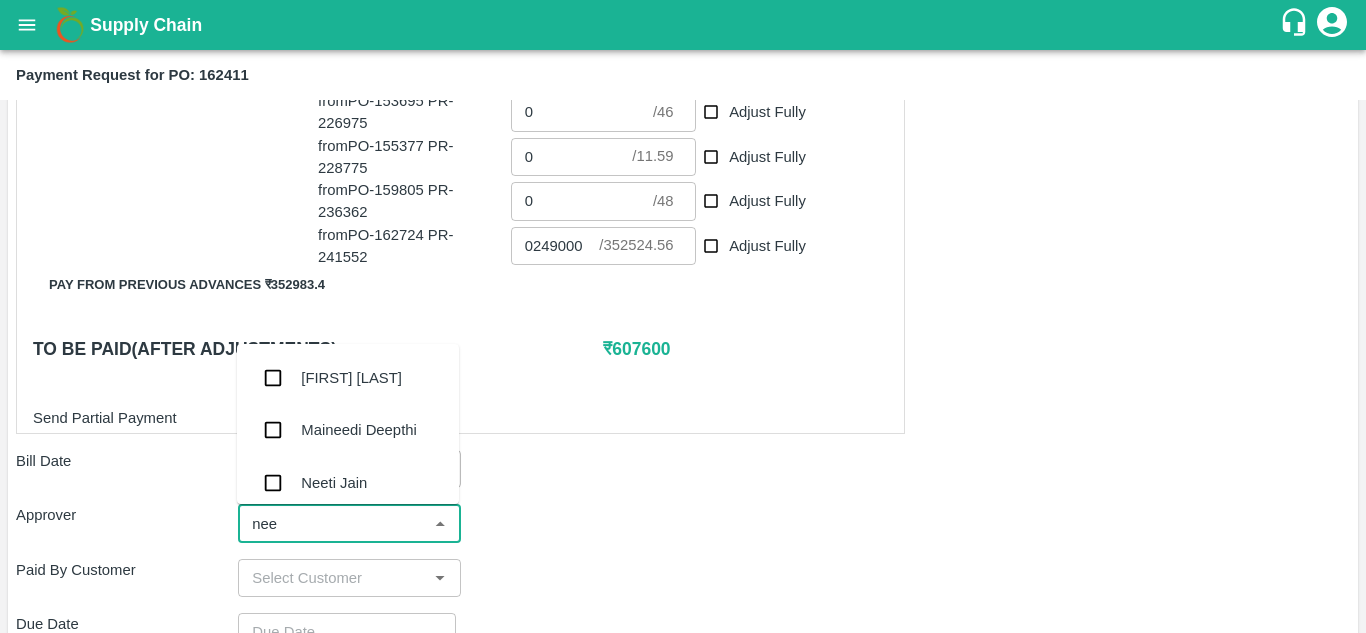 click on "Neeti Jain" at bounding box center [334, 483] 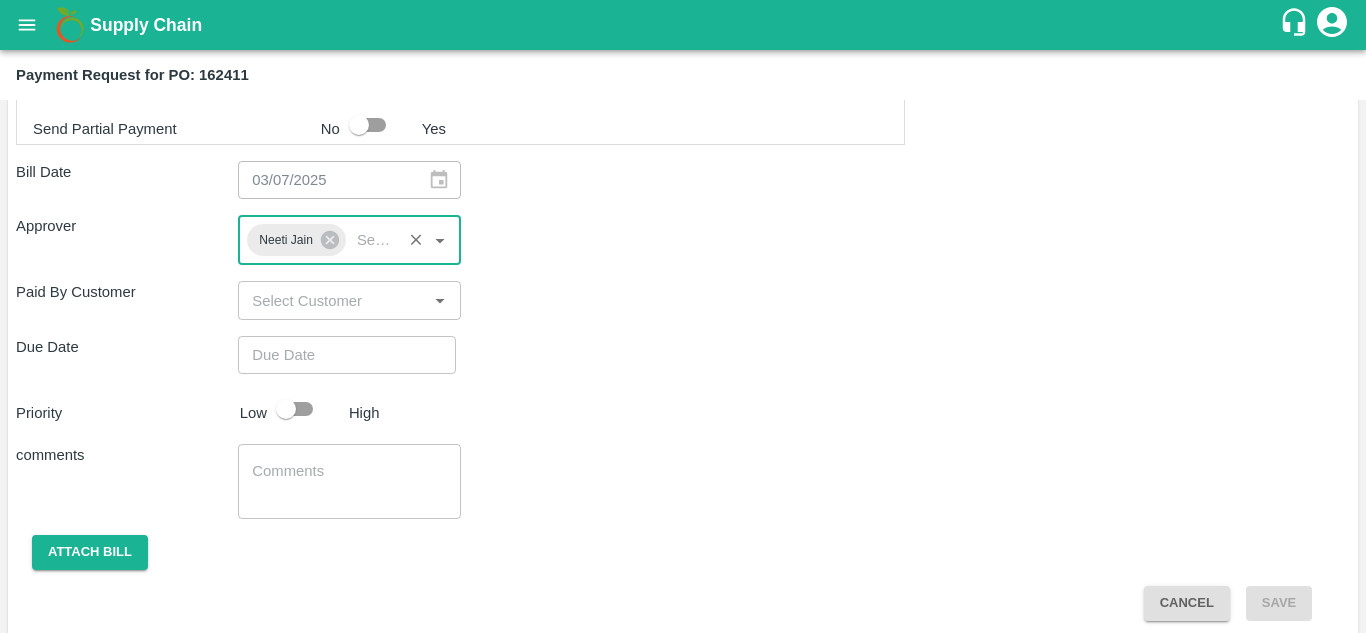 scroll, scrollTop: 1038, scrollLeft: 0, axis: vertical 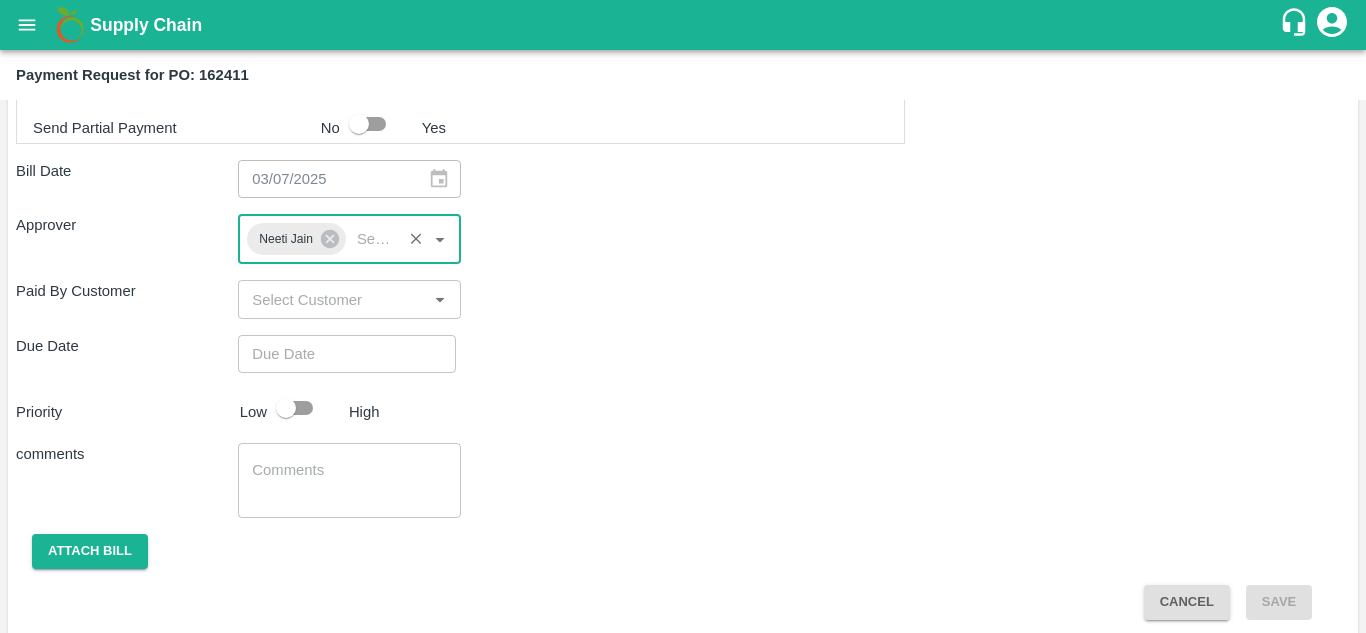 type on "DD/MM/YYYY hh:mm aa" 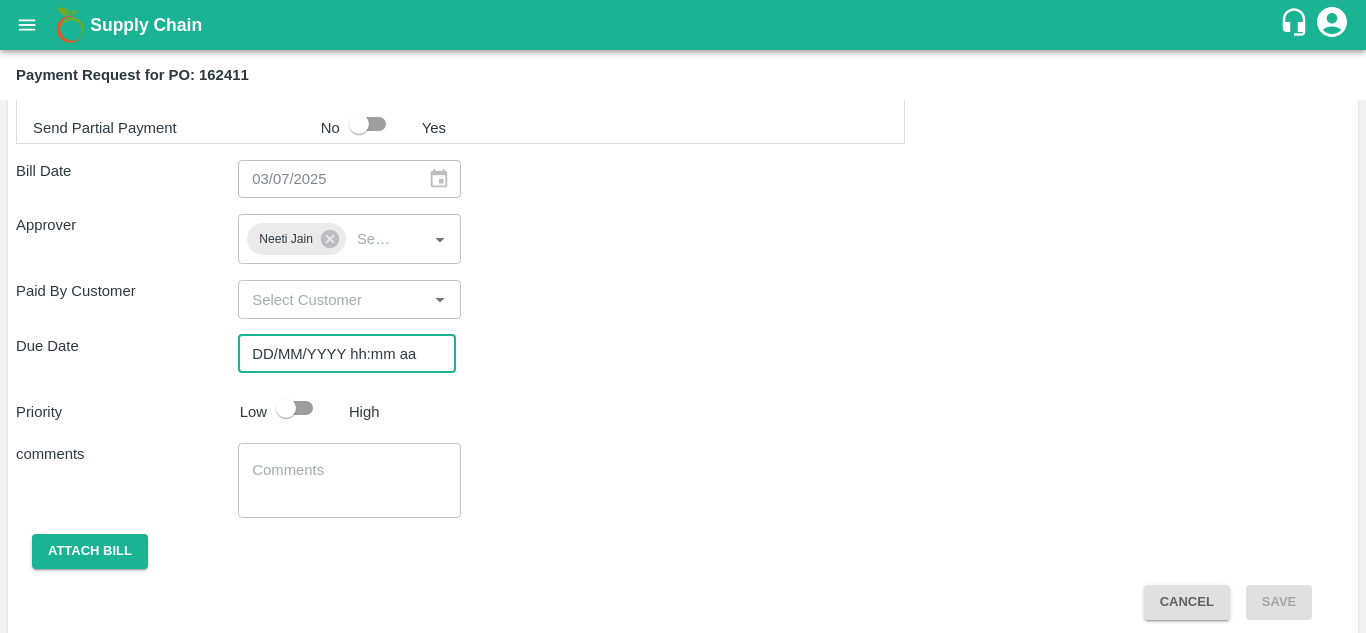 click on "DD/MM/YYYY hh:mm aa" at bounding box center [340, 354] 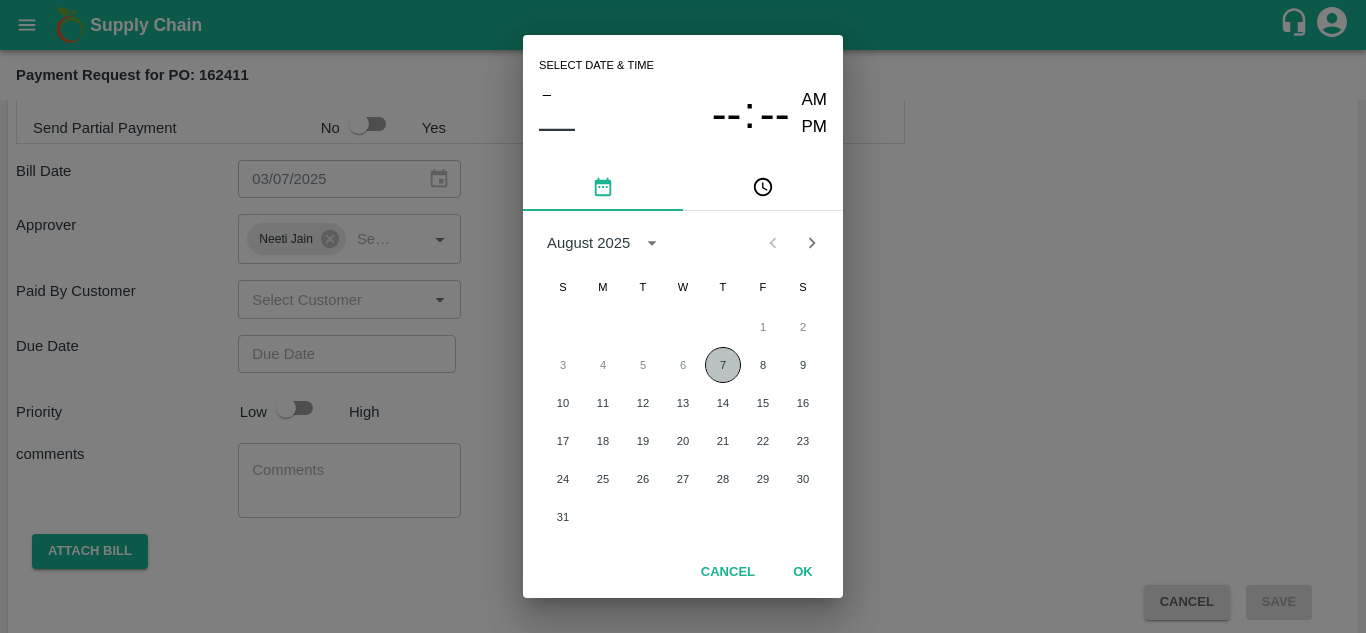 click on "7" at bounding box center (723, 365) 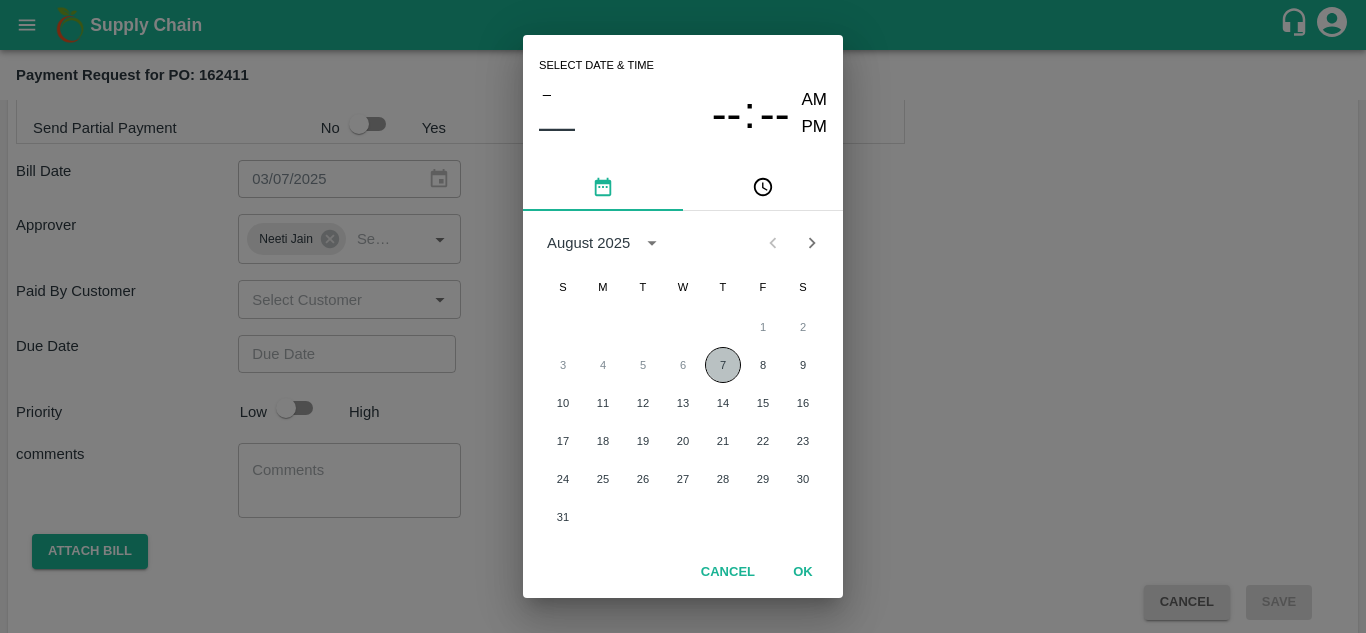 type on "07/08/2025 12:00 AM" 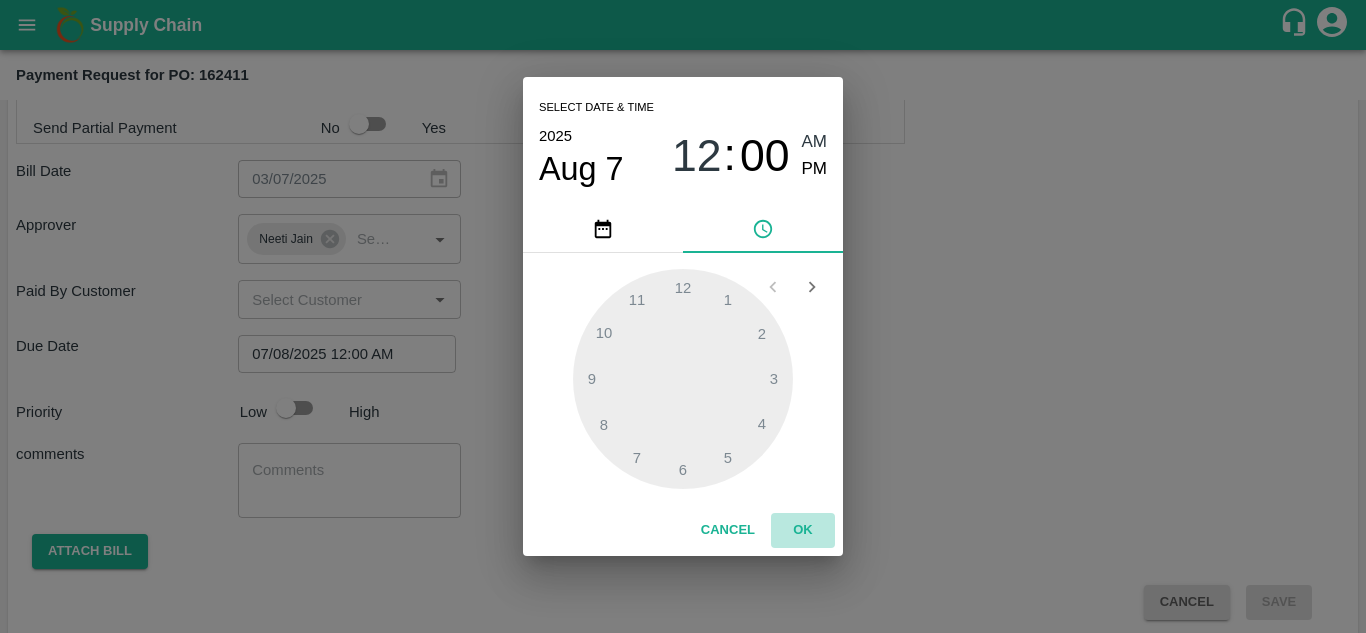 click on "OK" at bounding box center (803, 530) 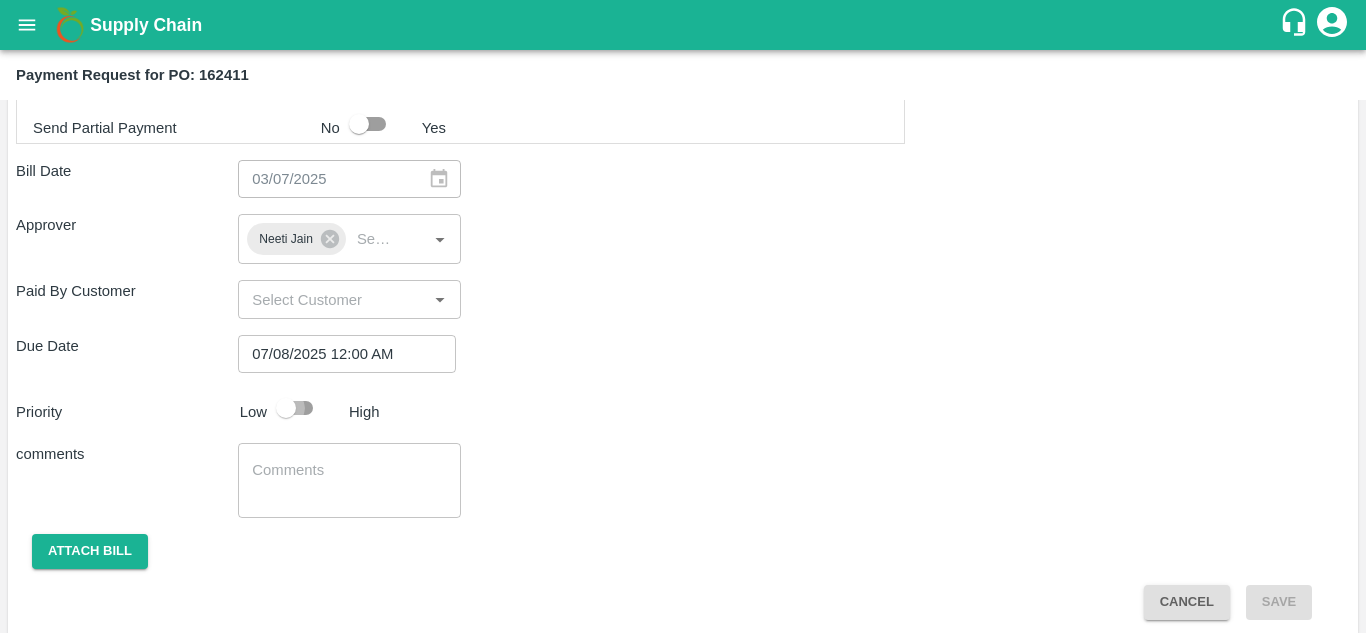 click at bounding box center (286, 408) 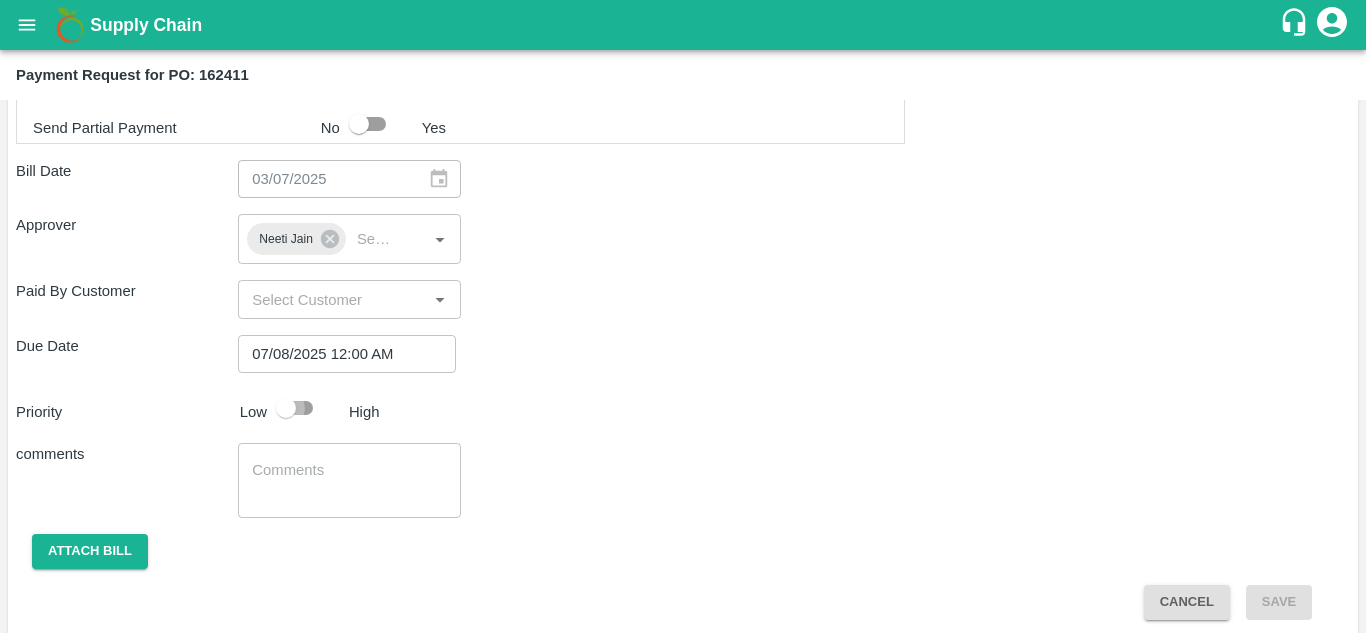 checkbox on "true" 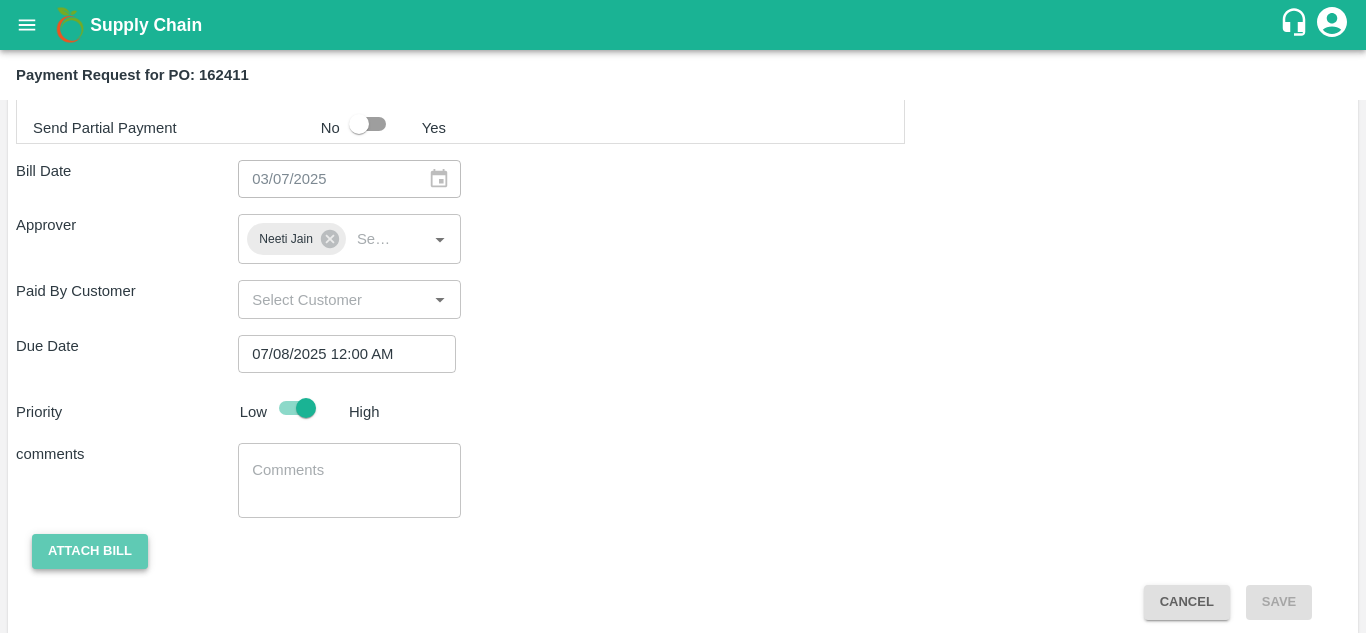 click on "Attach bill" at bounding box center (90, 551) 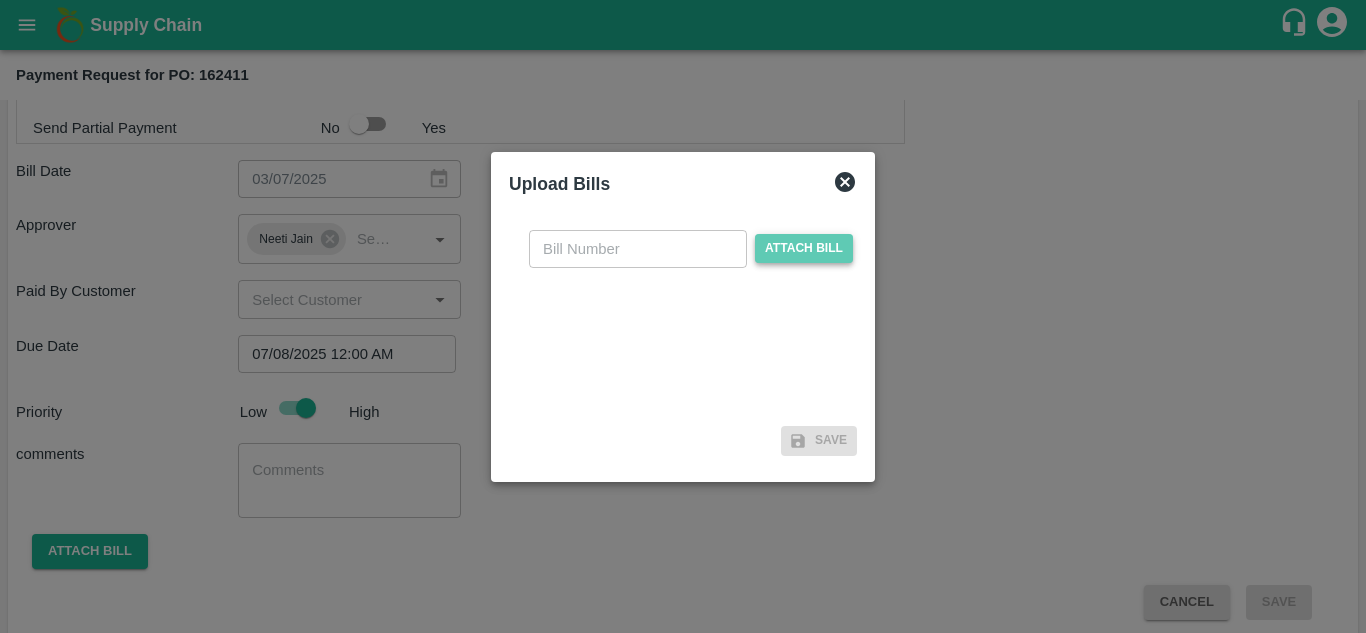 click on "Attach bill" at bounding box center (804, 248) 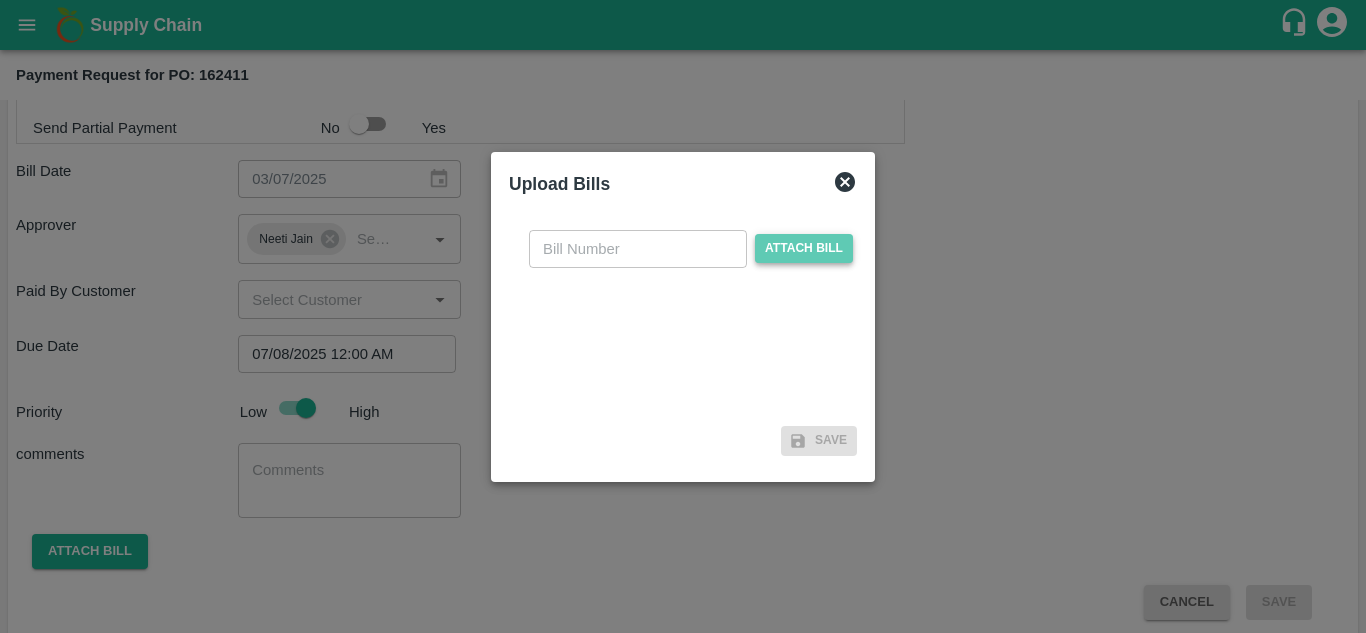 click on "Attach bill" at bounding box center [804, 248] 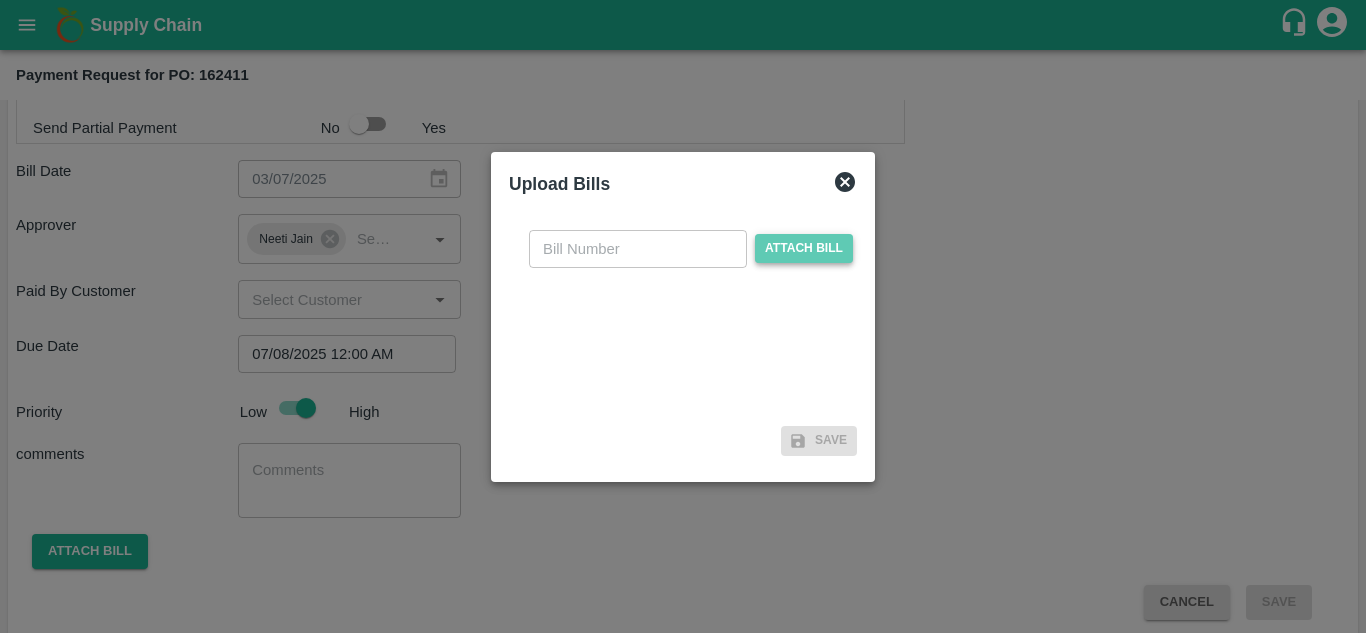 click on "Attach bill" at bounding box center (0, 0) 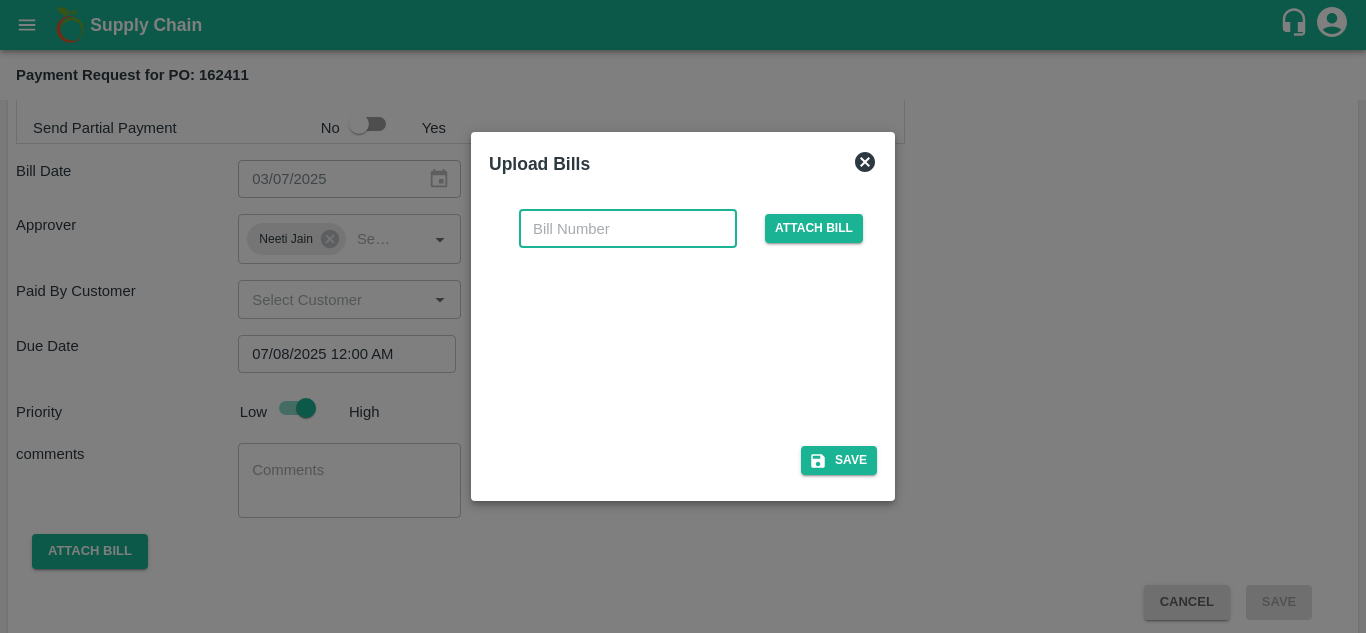 click at bounding box center (628, 229) 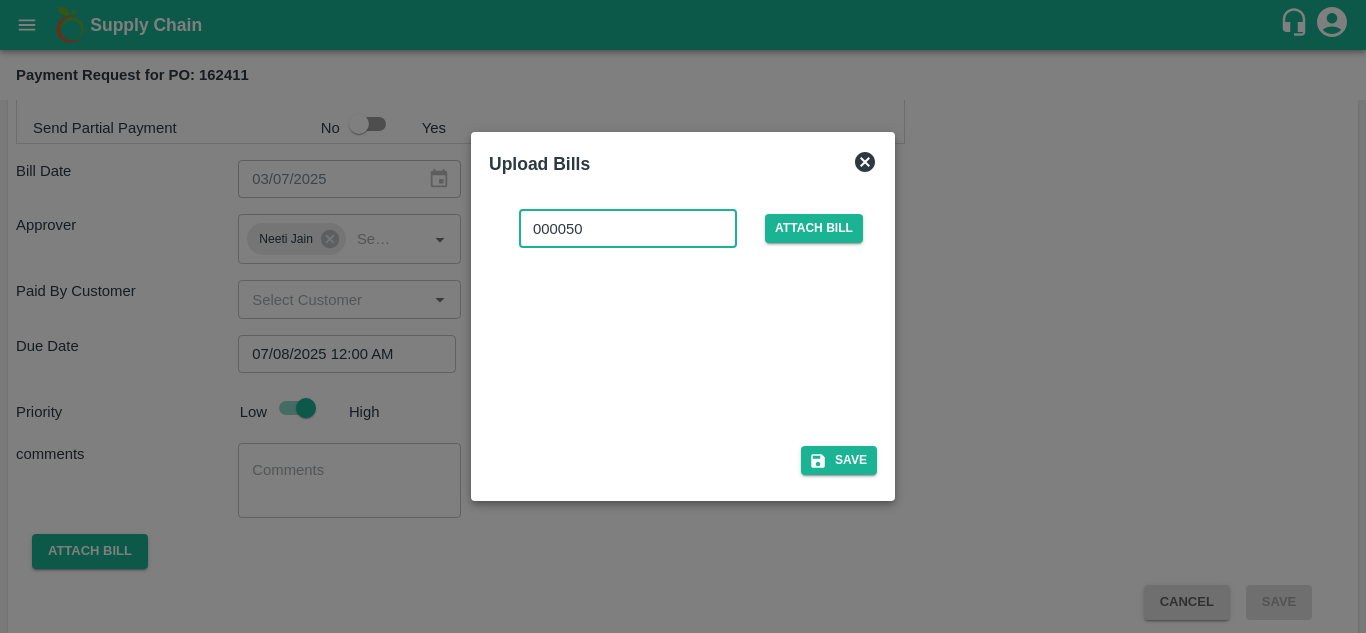 type on "000050" 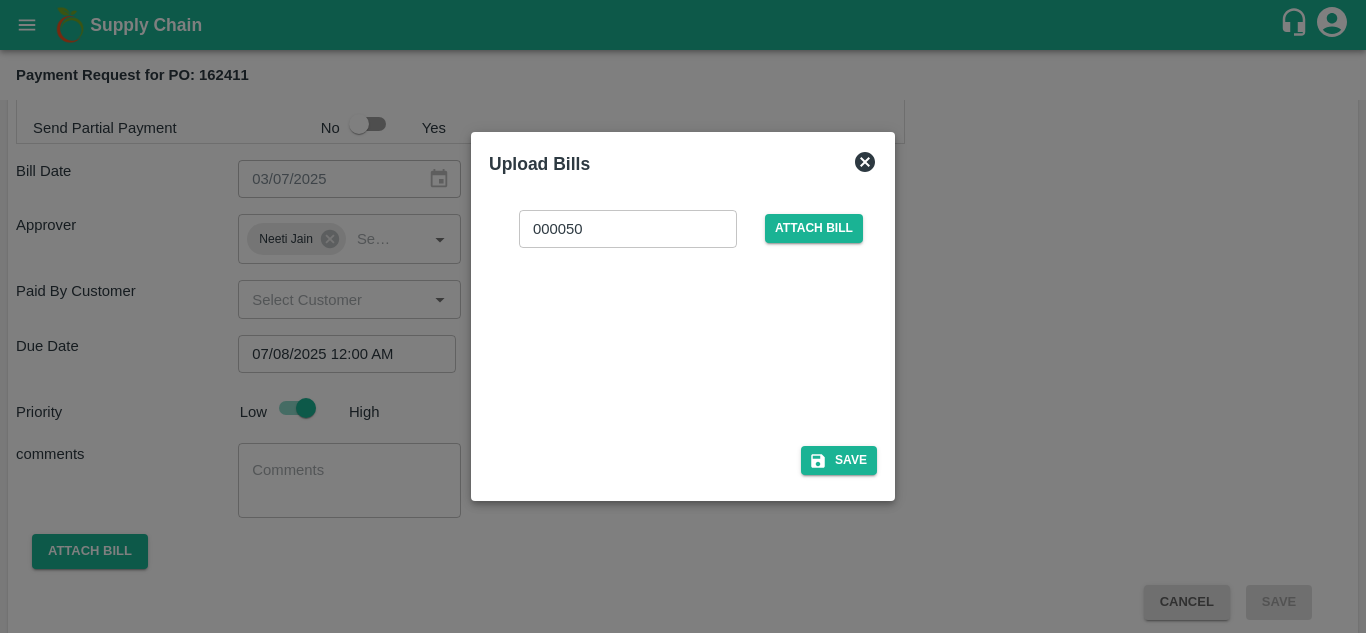click on "000050 ​ Attach bill Save" at bounding box center (683, 339) 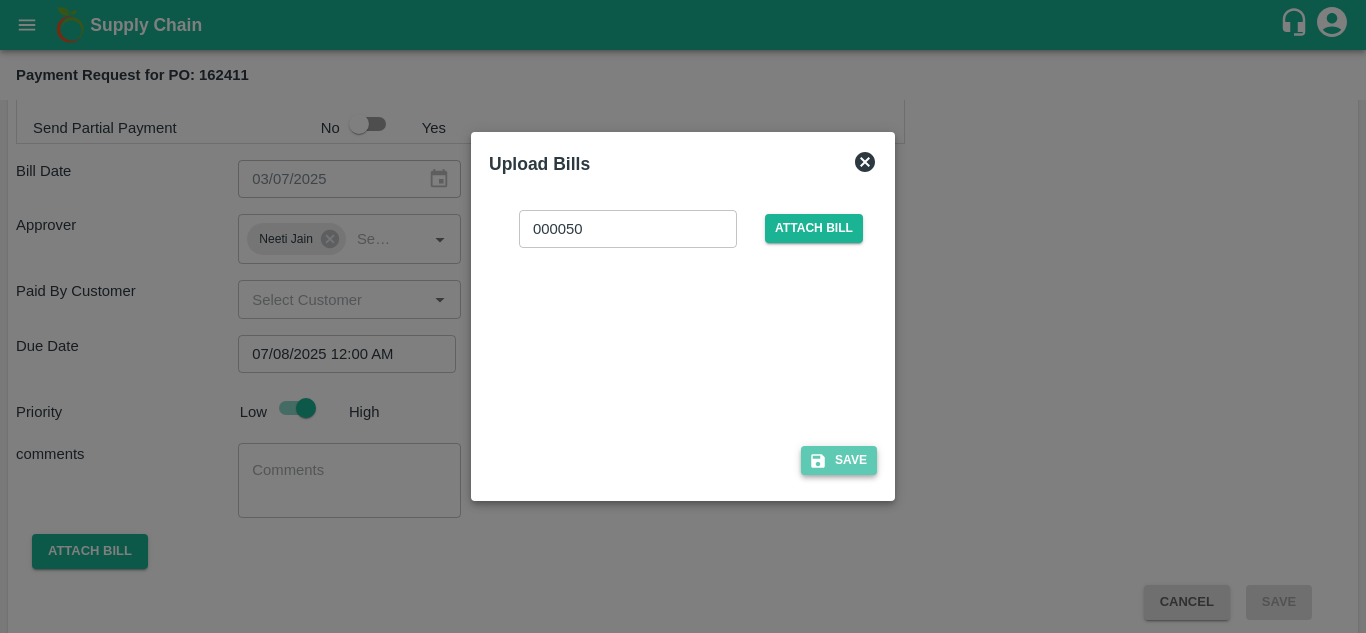 click on "Save" at bounding box center [839, 460] 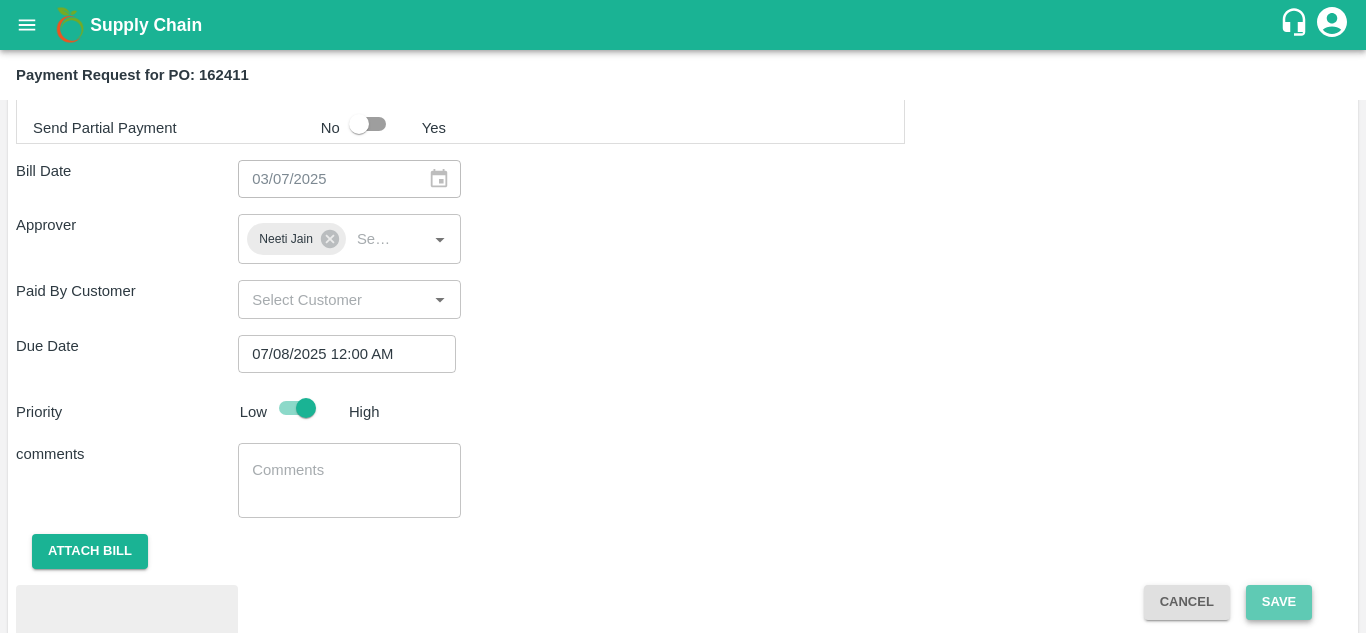click on "Save" at bounding box center (1279, 602) 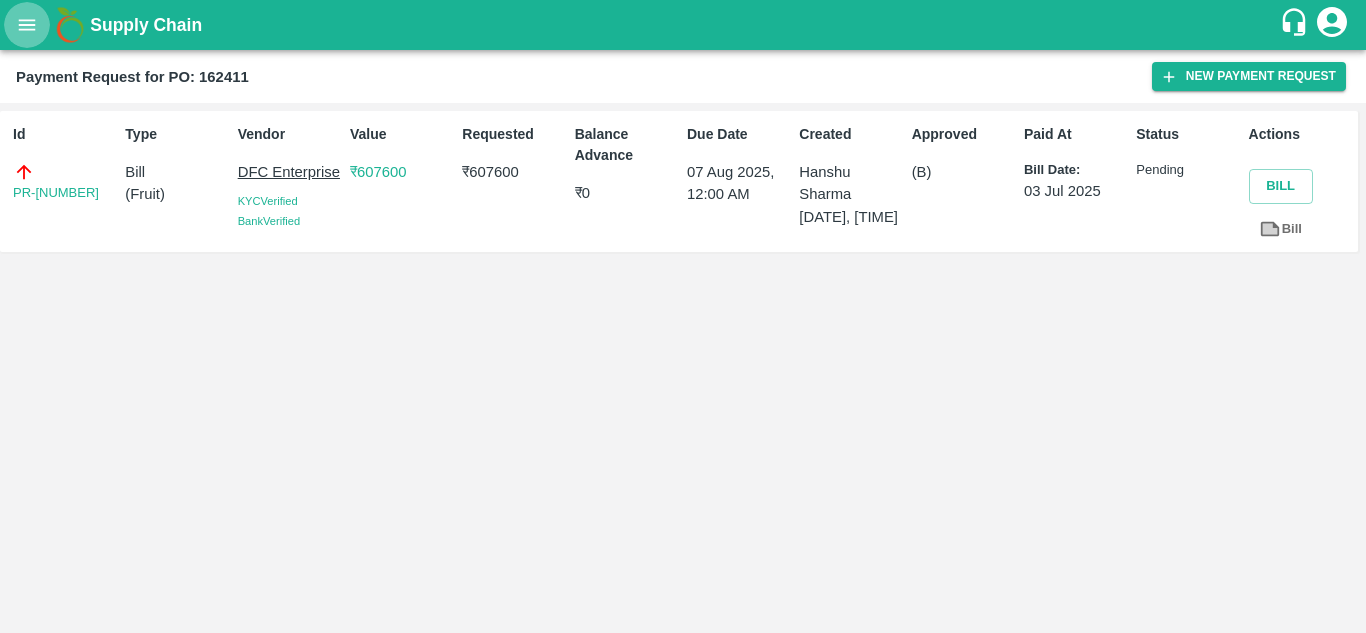 click 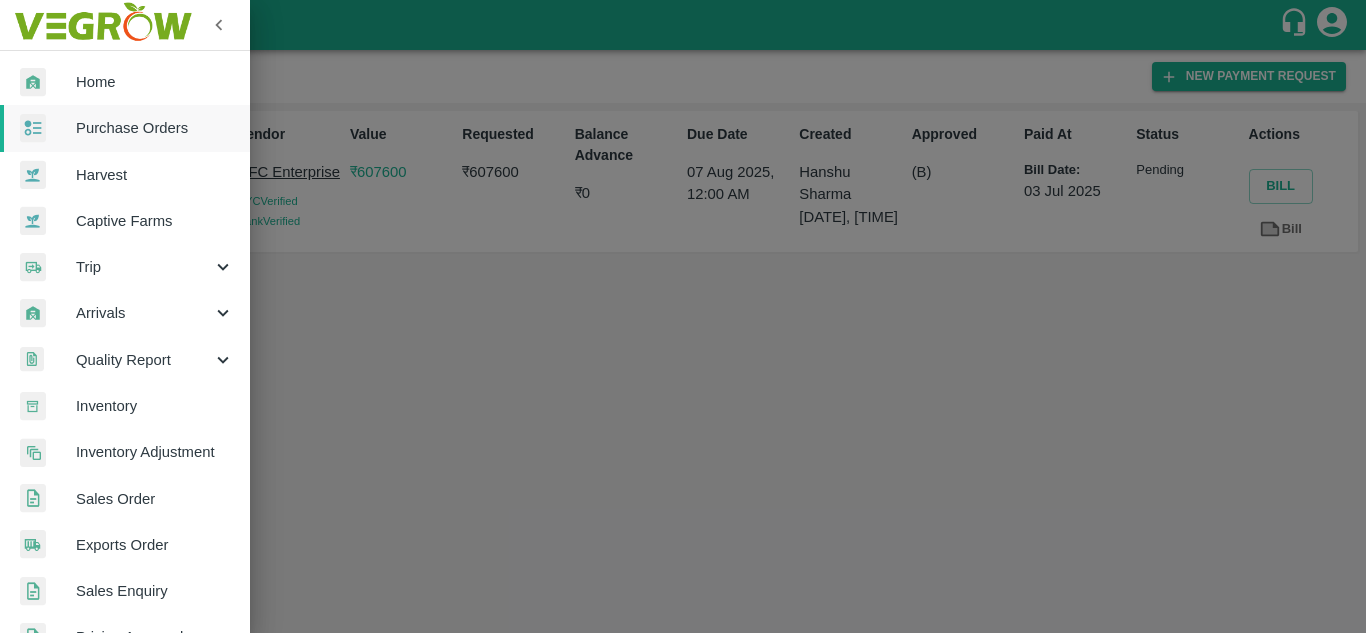 scroll, scrollTop: 506, scrollLeft: 0, axis: vertical 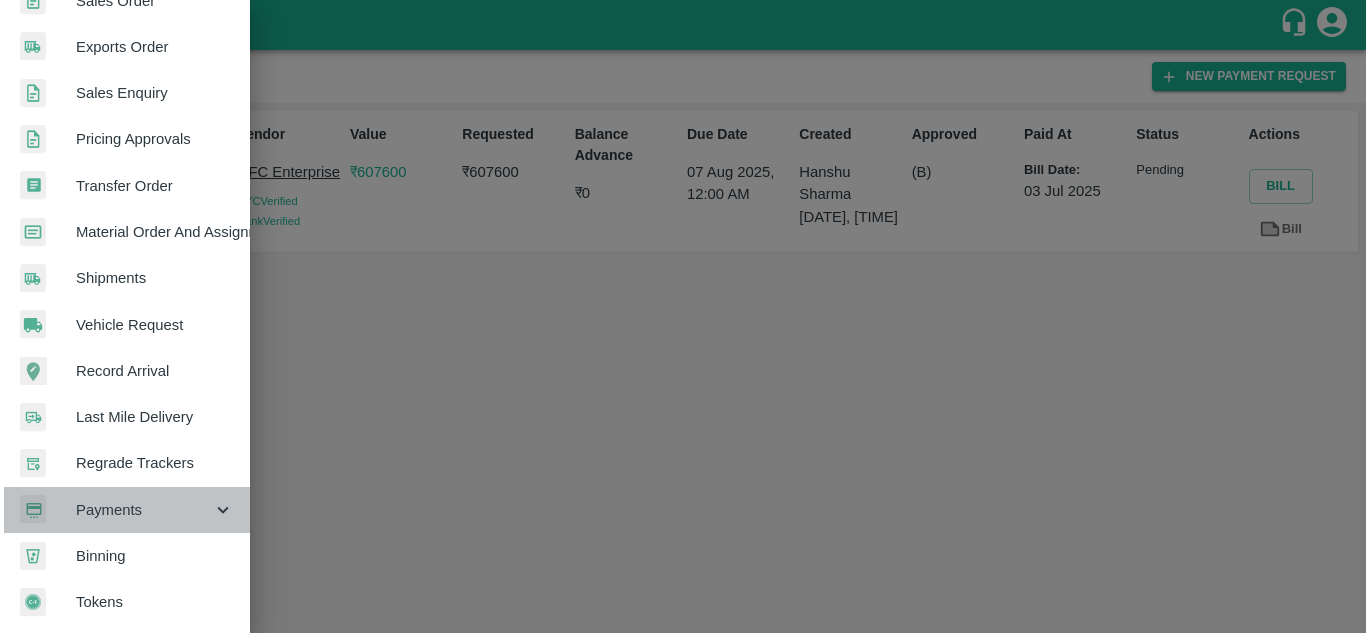 click on "Payments" at bounding box center [144, 510] 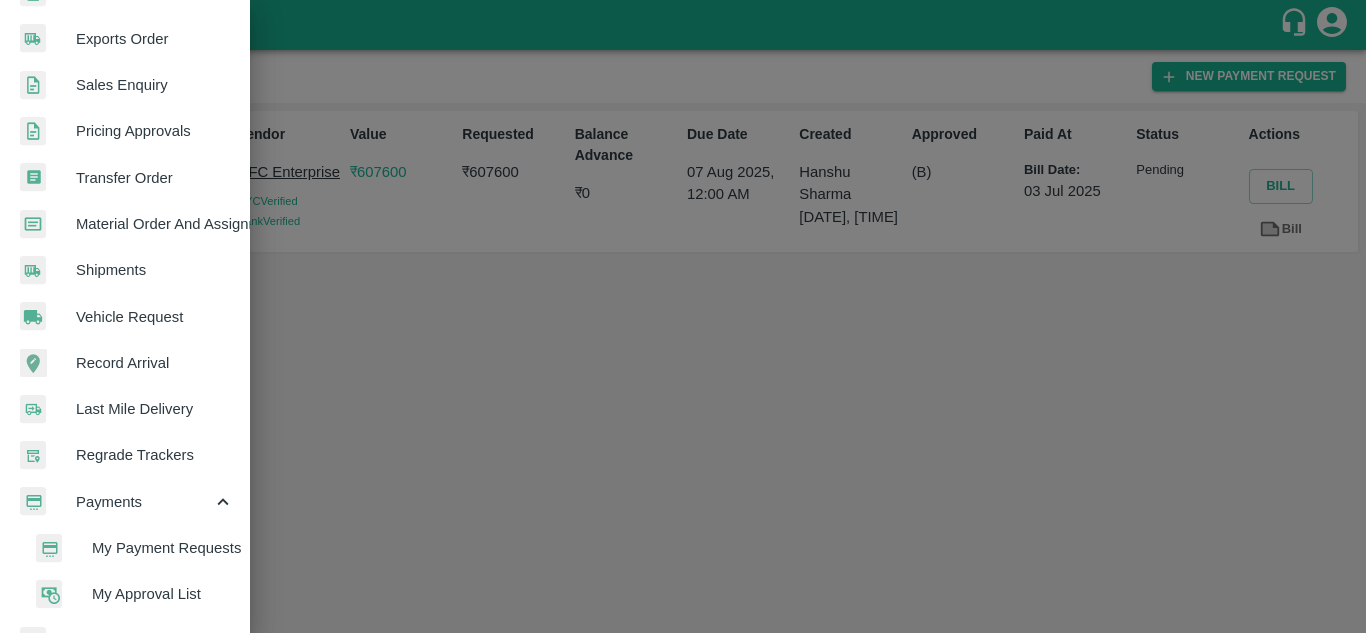 click on "My Payment Requests" at bounding box center (163, 548) 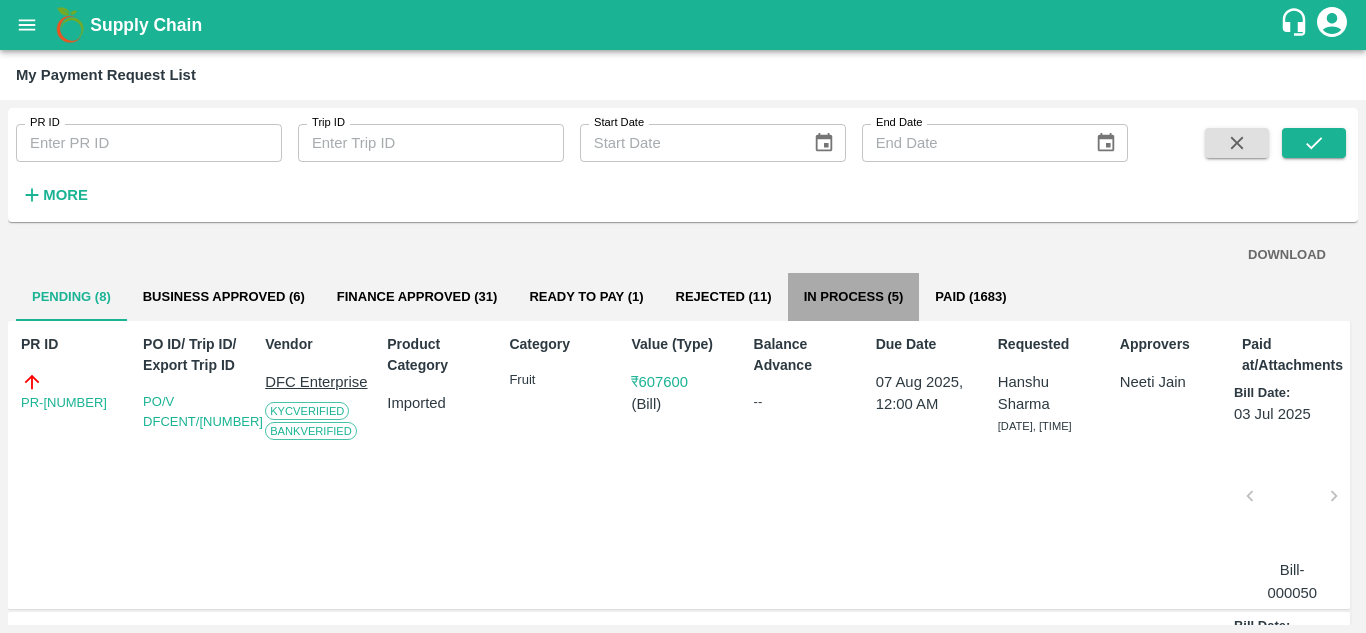 click on "In Process (5)" at bounding box center [854, 297] 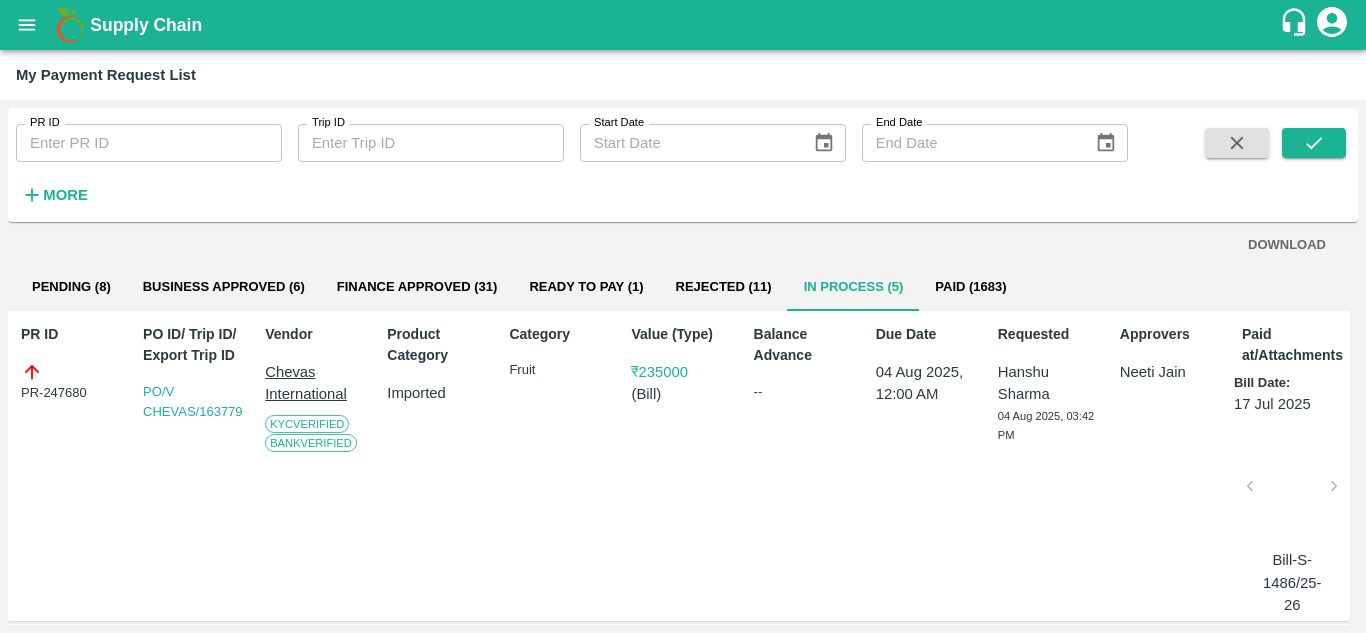 scroll, scrollTop: 0, scrollLeft: 0, axis: both 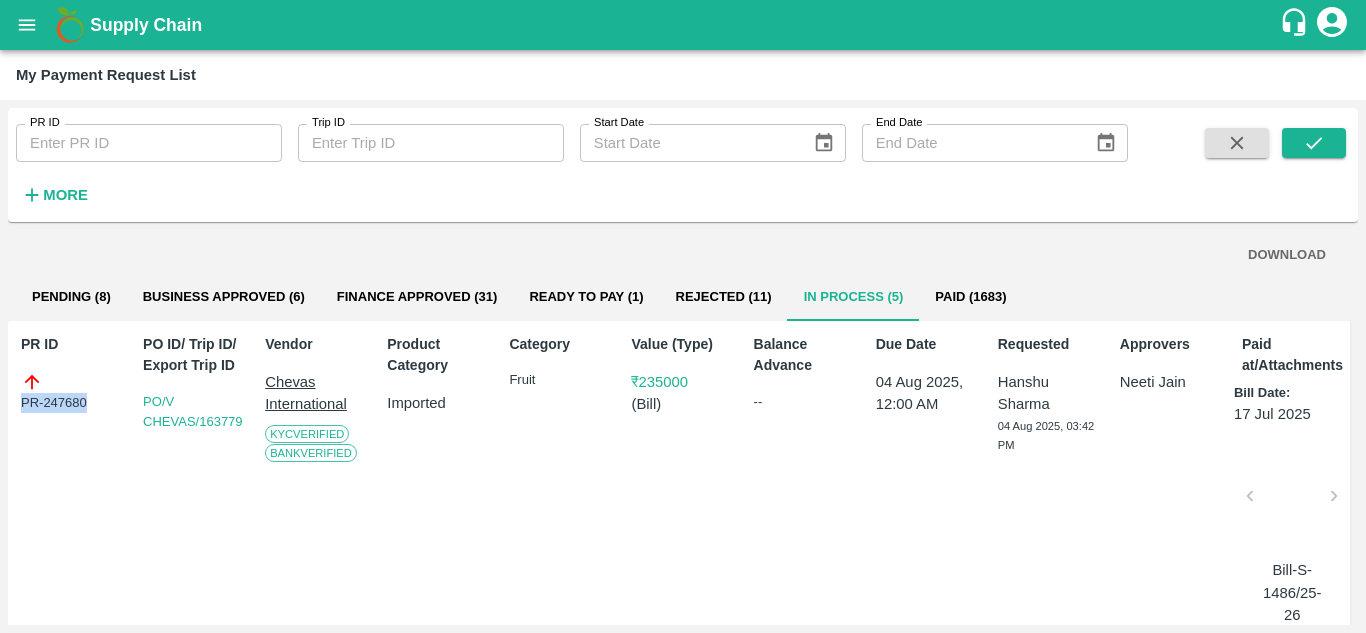 drag, startPoint x: 15, startPoint y: 387, endPoint x: 103, endPoint y: 403, distance: 89.44272 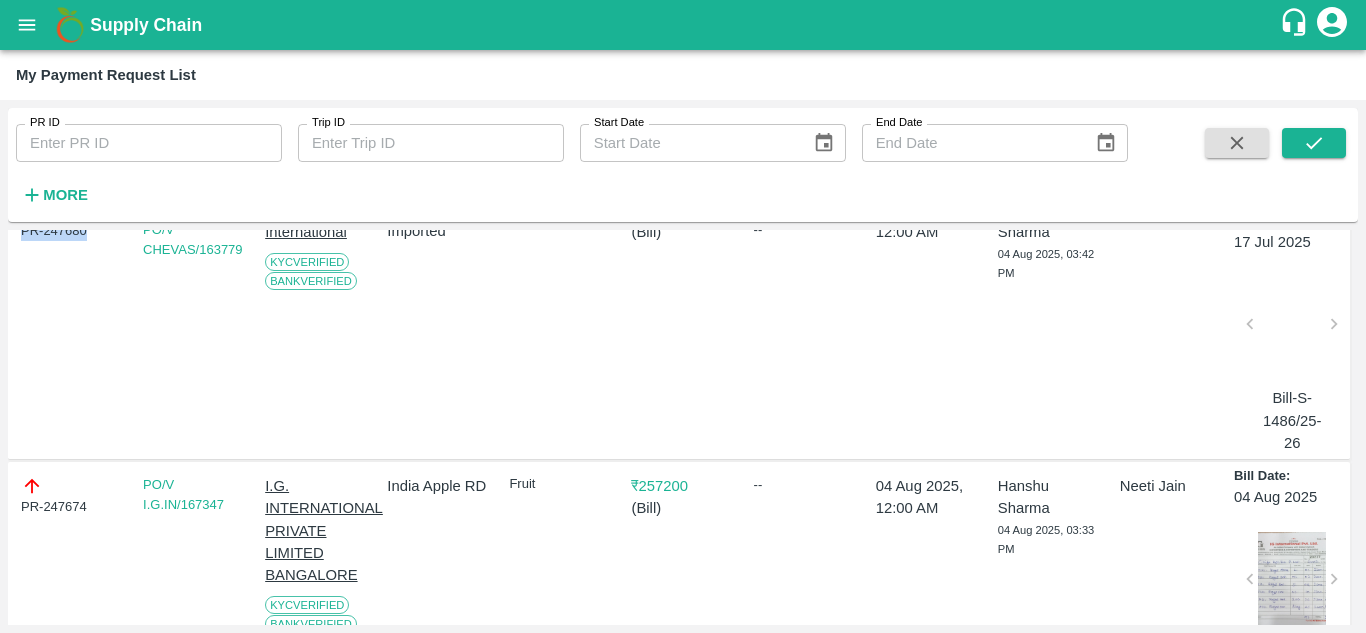 scroll, scrollTop: 173, scrollLeft: 0, axis: vertical 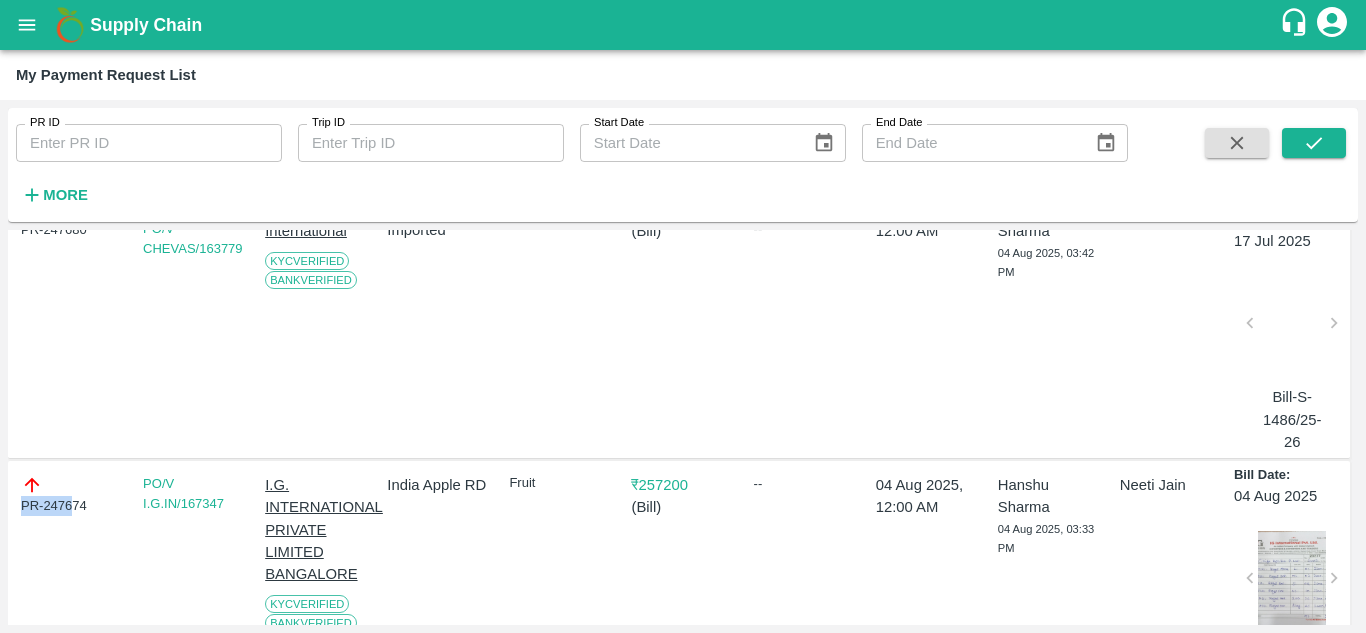 drag, startPoint x: 12, startPoint y: 500, endPoint x: 74, endPoint y: 503, distance: 62.072536 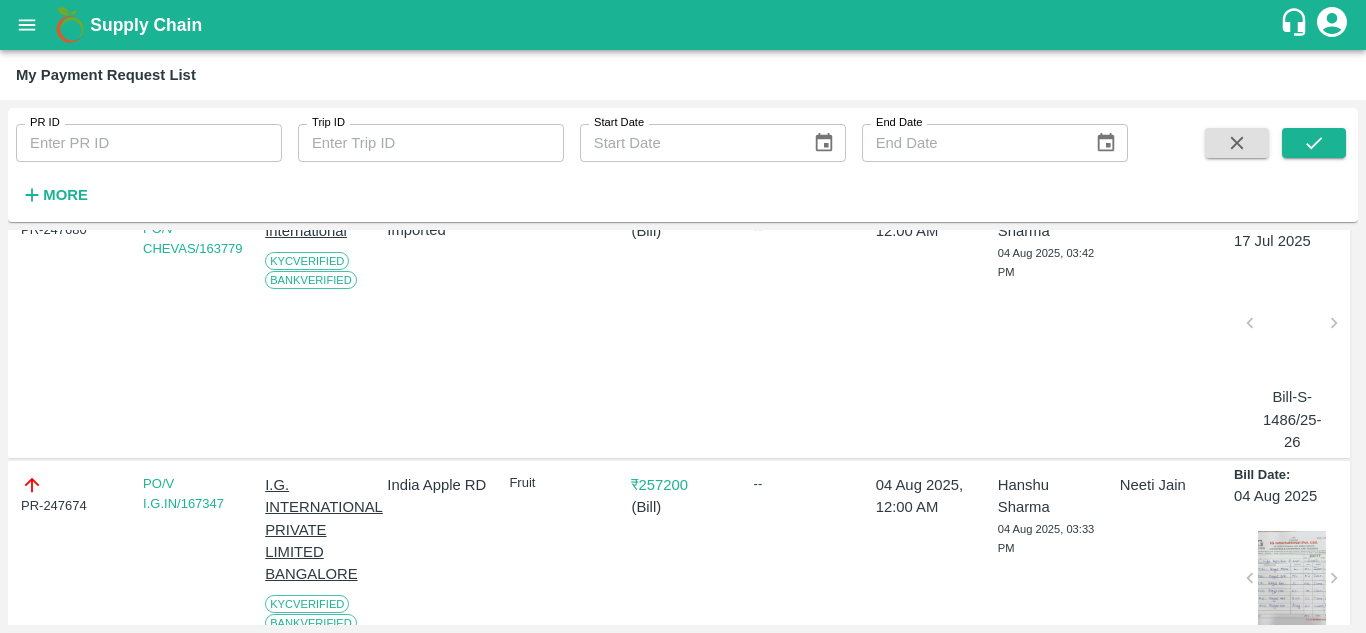 click on "PR-247674" at bounding box center [72, 495] 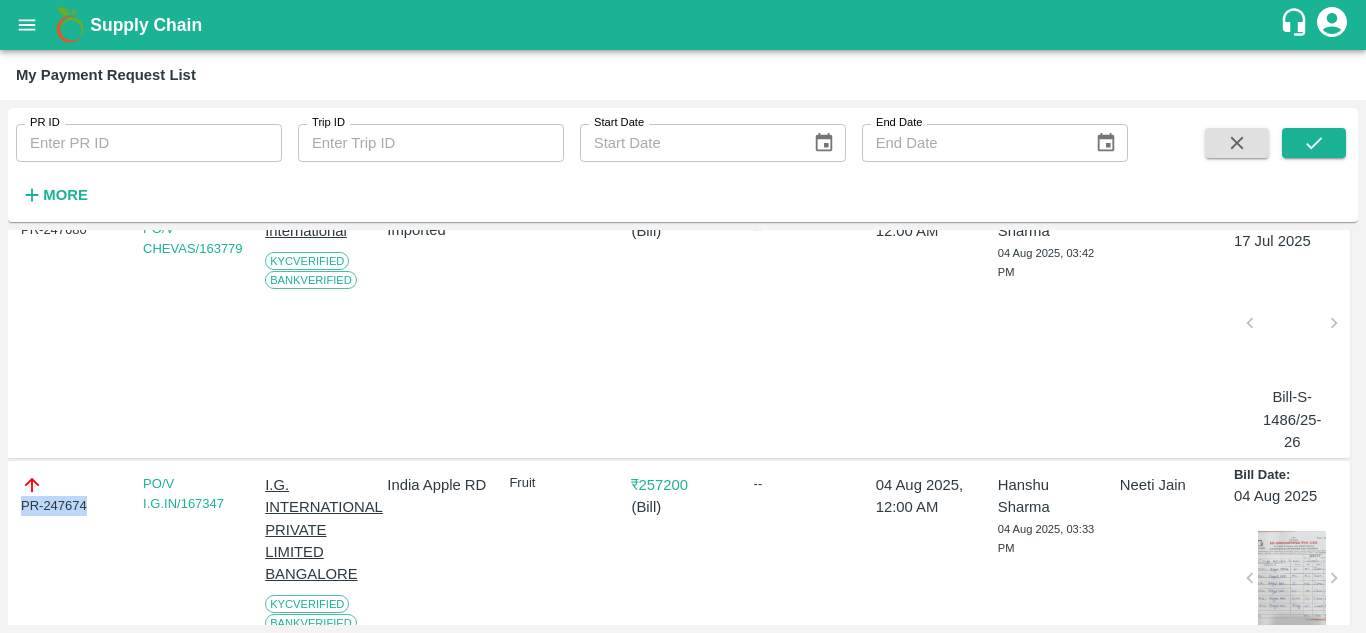 click on "PR-247674" at bounding box center (72, 495) 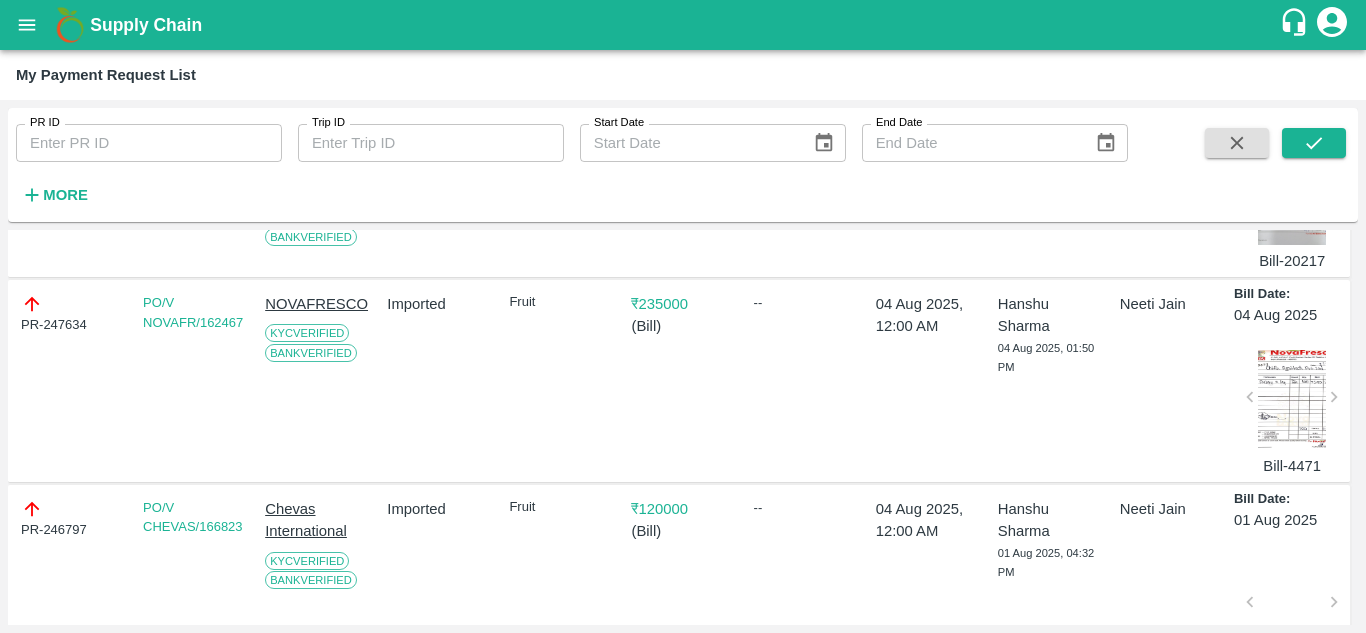 scroll, scrollTop: 563, scrollLeft: 0, axis: vertical 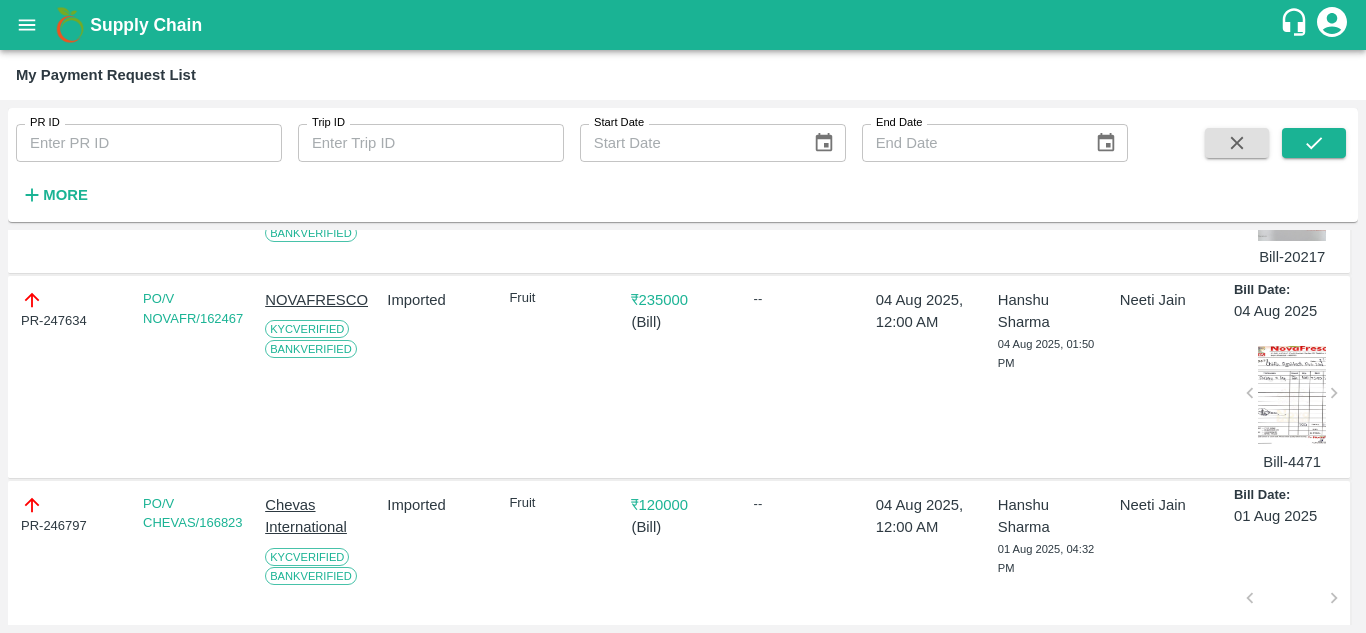 click on "PR-247634" at bounding box center [72, 310] 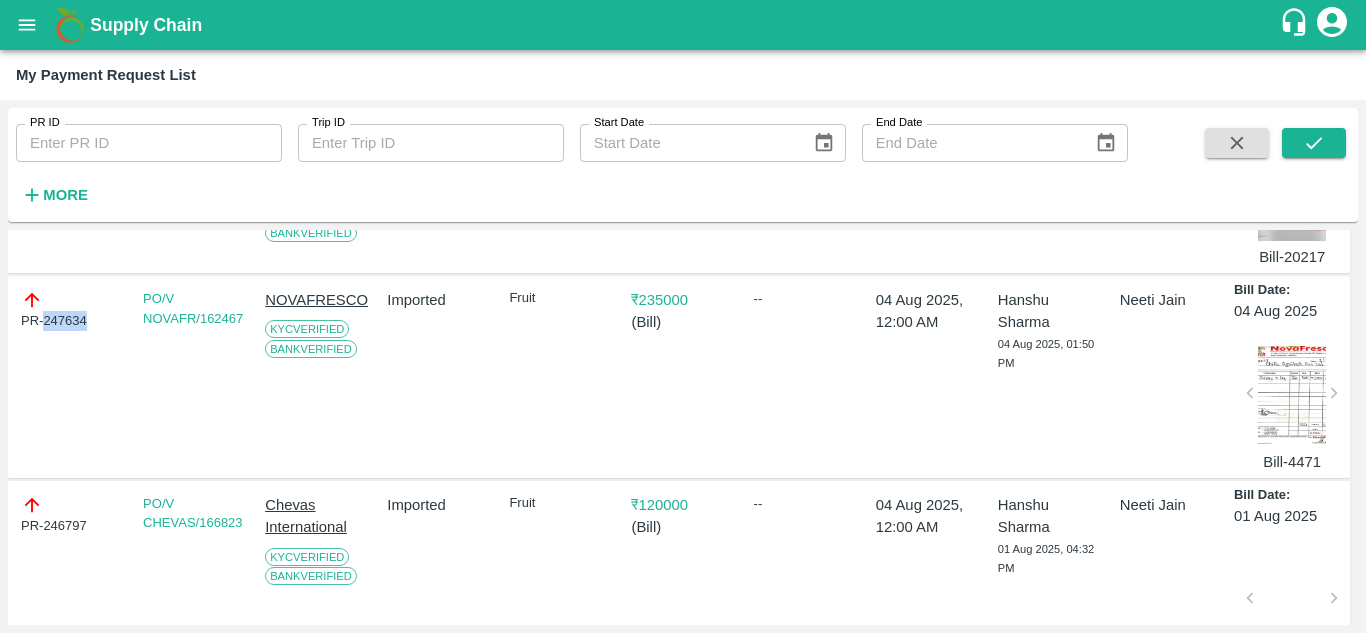 click on "PR-247634" at bounding box center [72, 310] 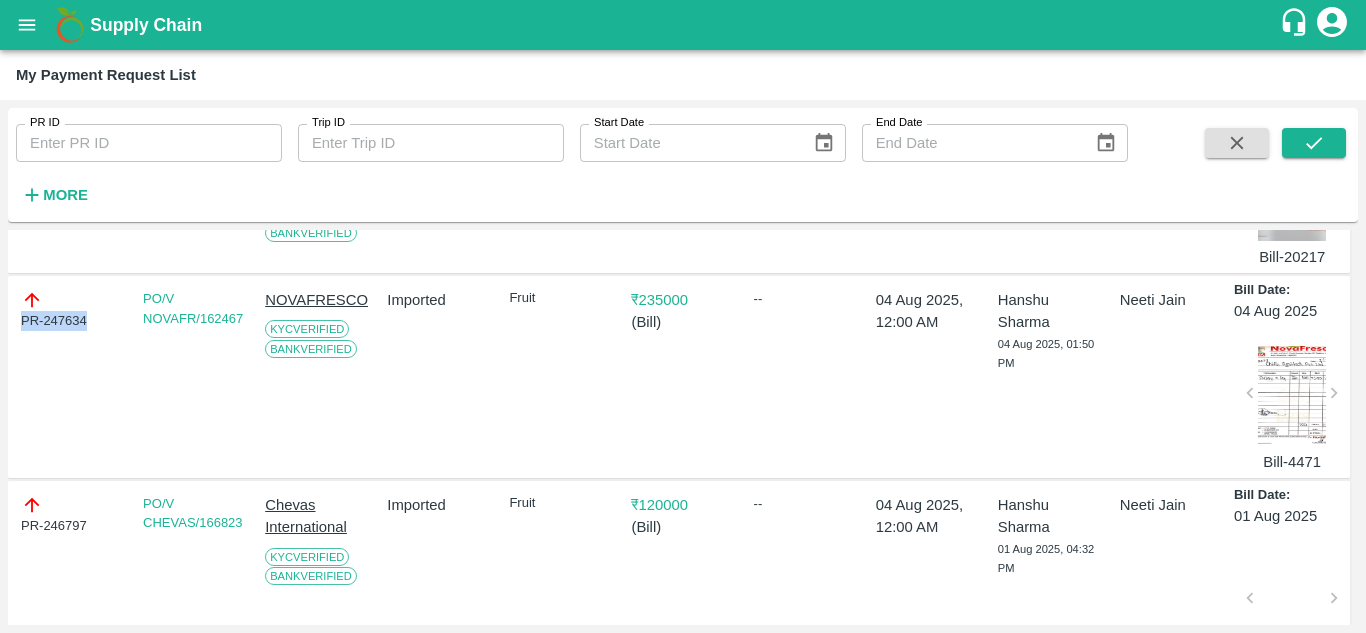 click on "PR-247634" at bounding box center (72, 310) 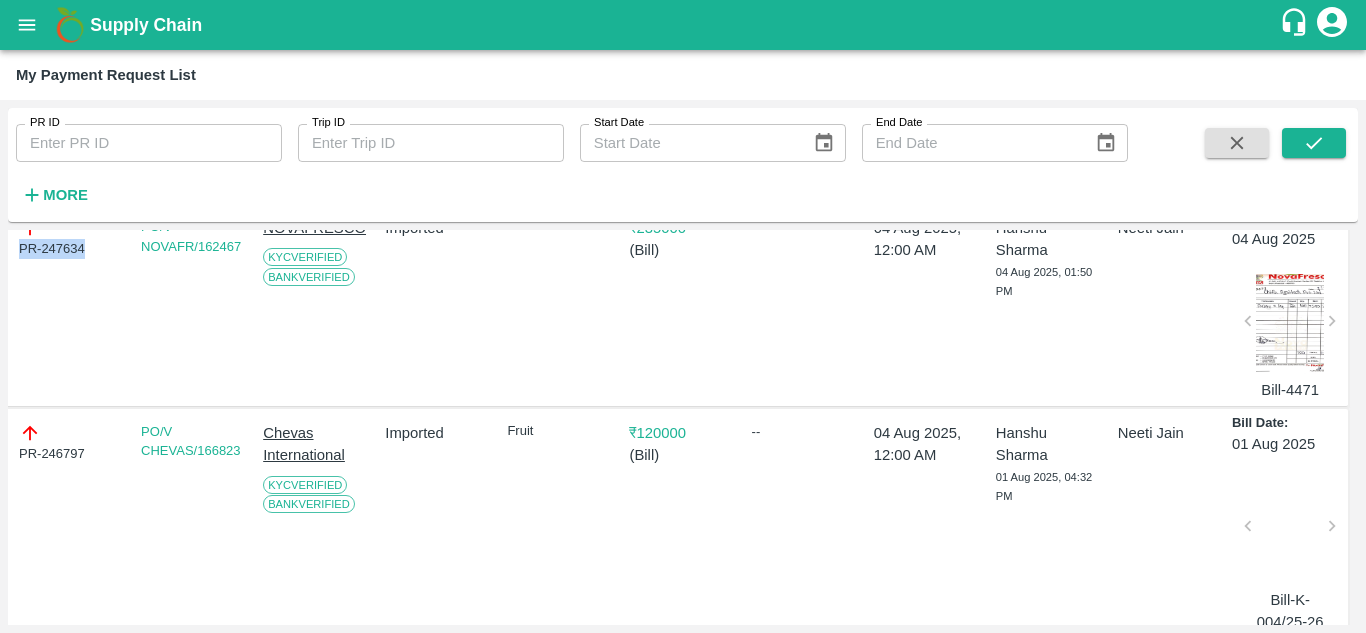scroll, scrollTop: 637, scrollLeft: 2, axis: both 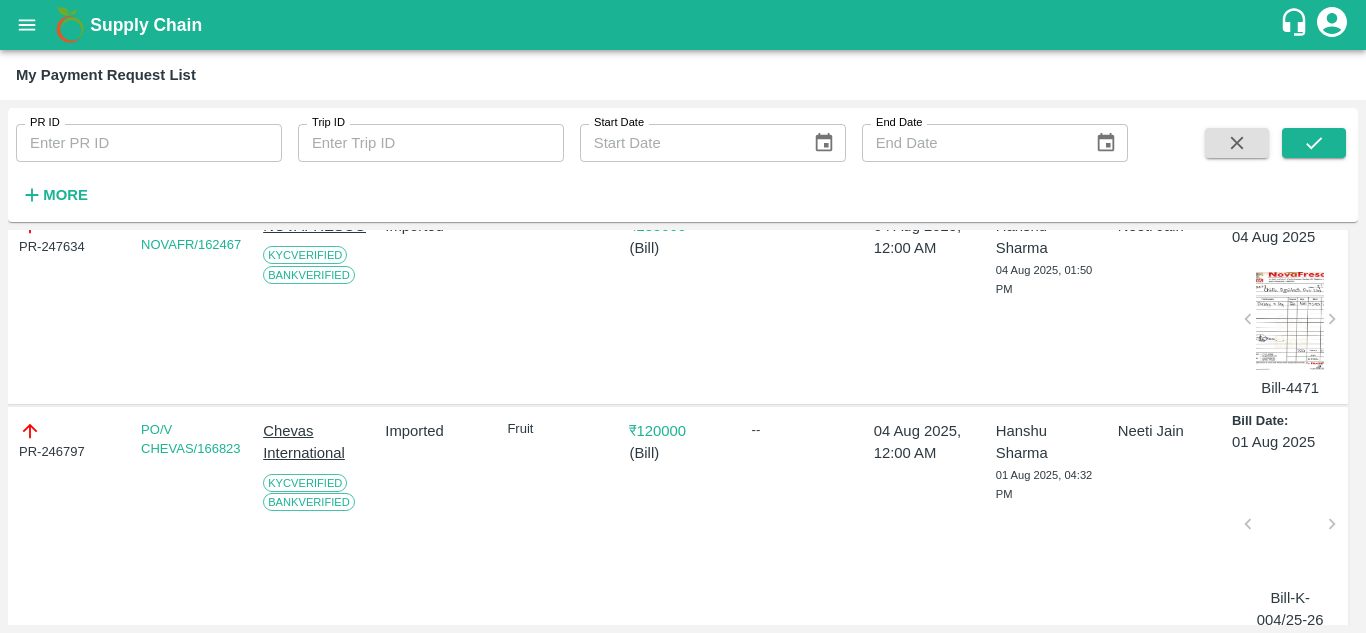 click on "PR-246797" at bounding box center (70, 441) 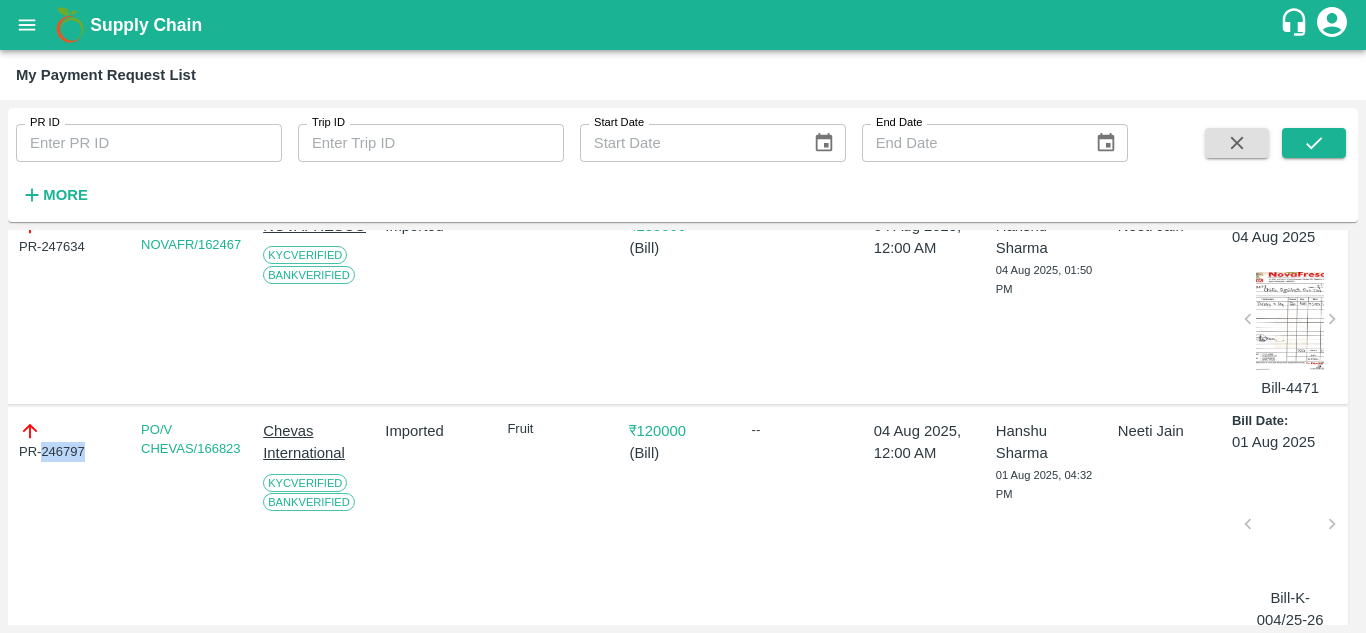 click on "PR-246797" at bounding box center (70, 441) 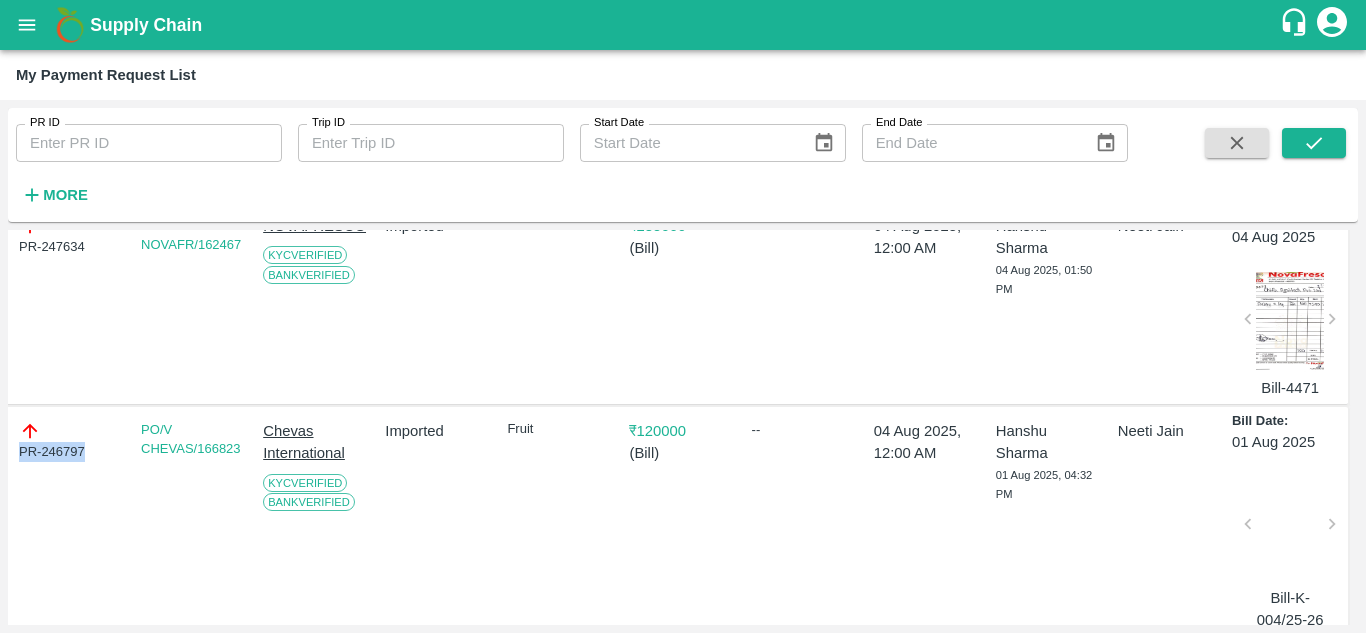 click on "PR-246797" at bounding box center (70, 441) 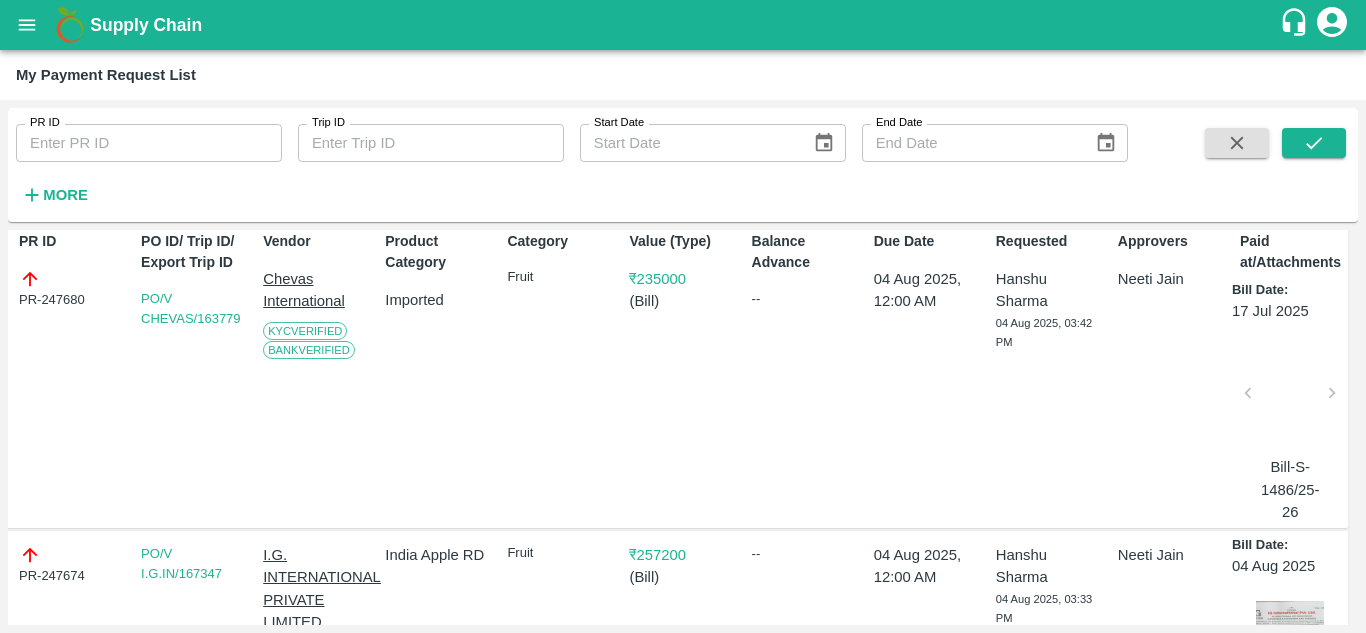 scroll, scrollTop: 0, scrollLeft: 2, axis: horizontal 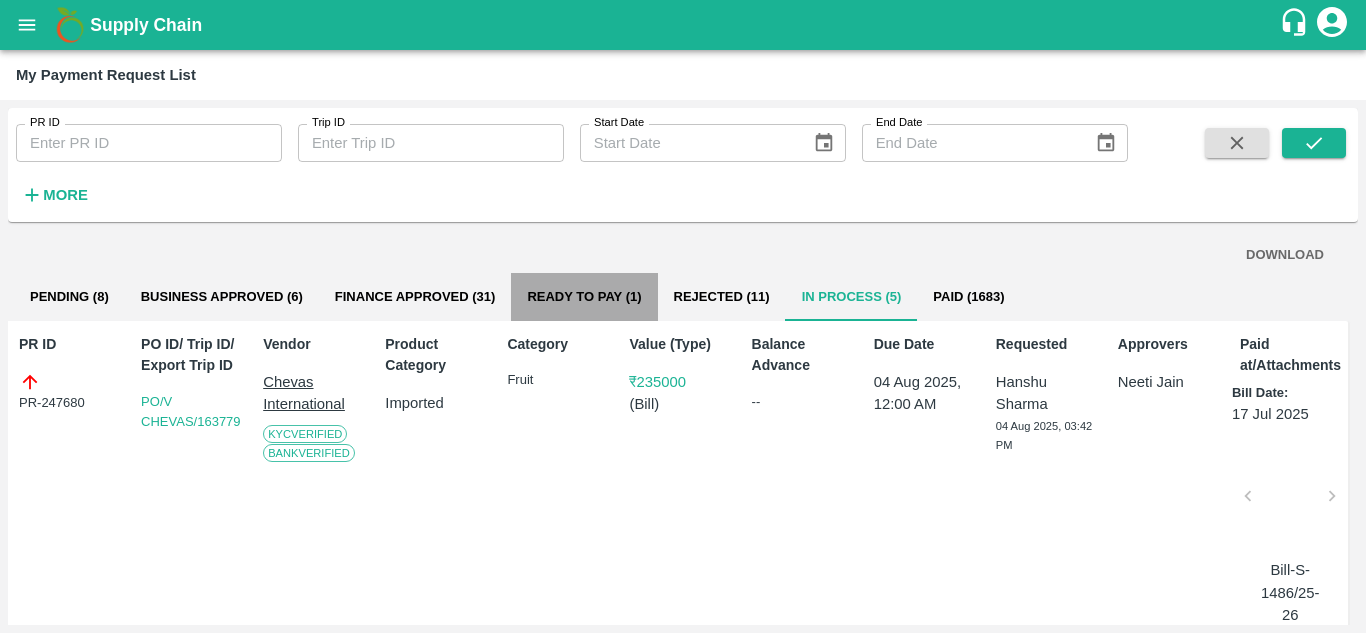 click on "Ready To Pay (1)" at bounding box center (584, 297) 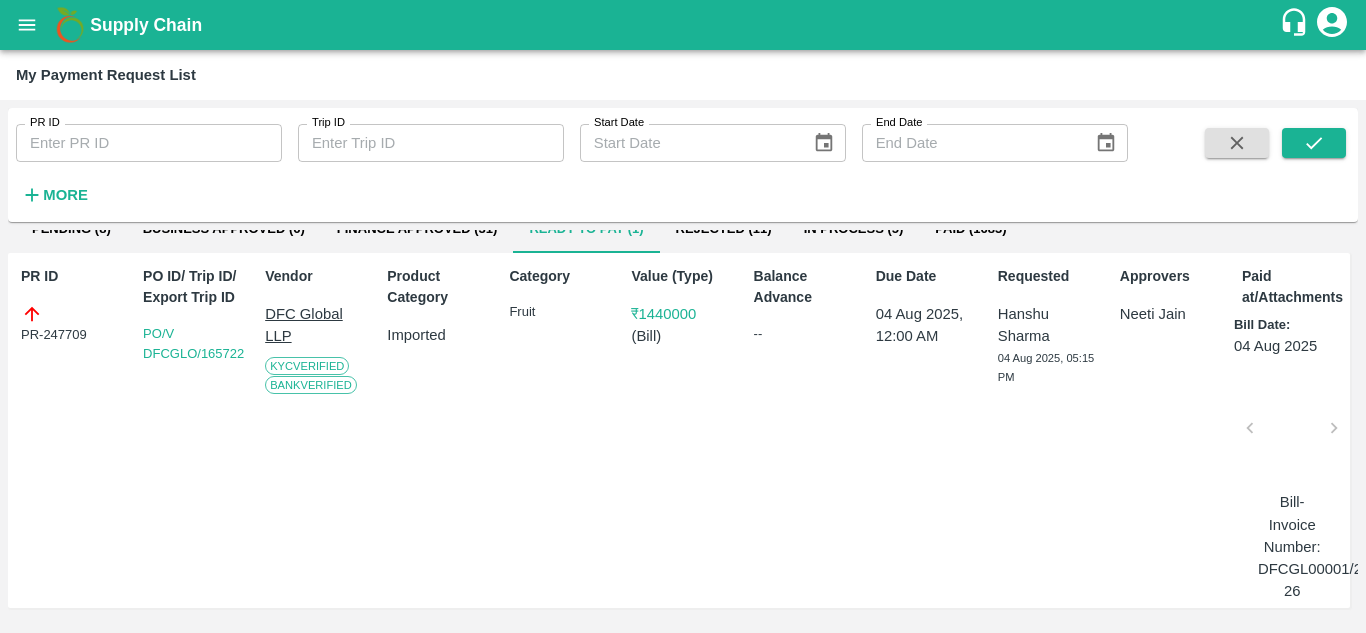 scroll, scrollTop: 0, scrollLeft: 0, axis: both 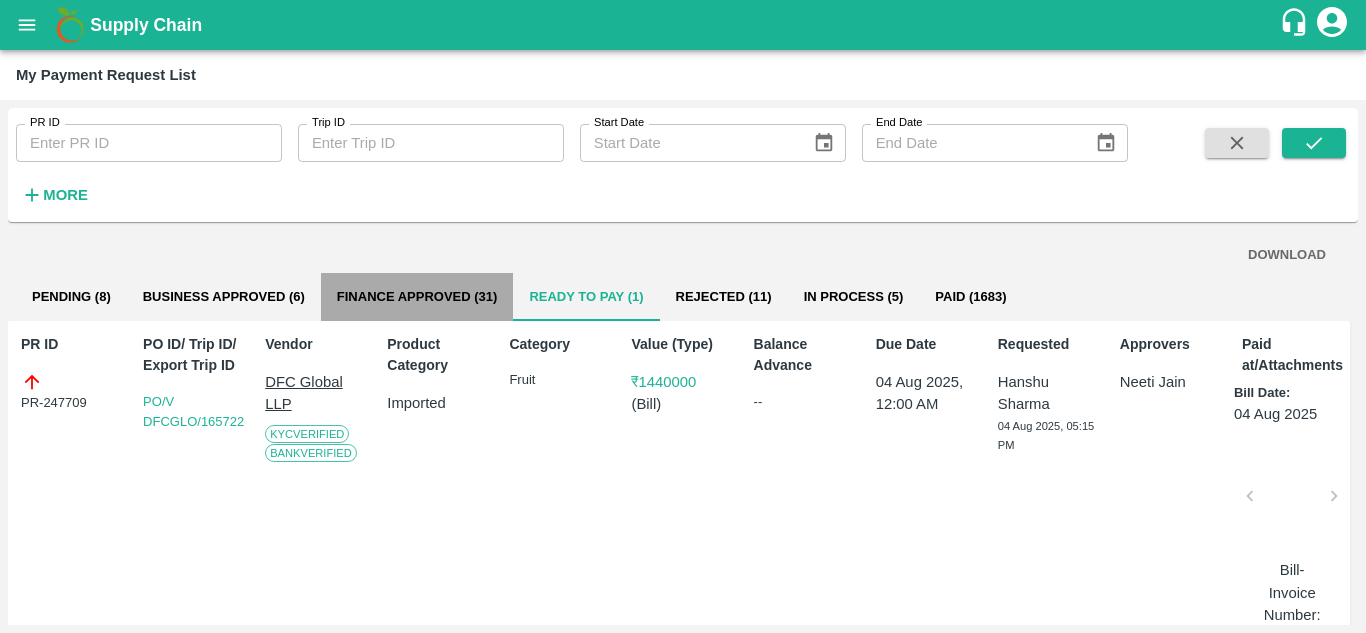 click on "Finance Approved (31)" at bounding box center (417, 297) 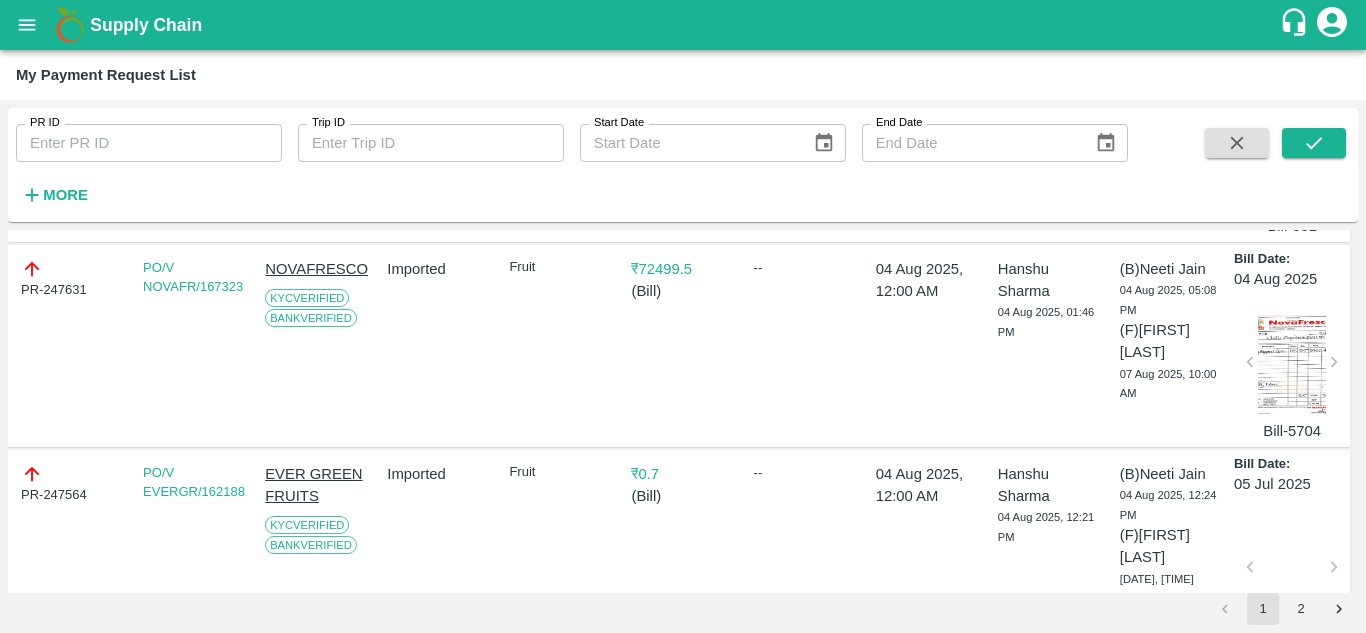 scroll, scrollTop: 528, scrollLeft: 0, axis: vertical 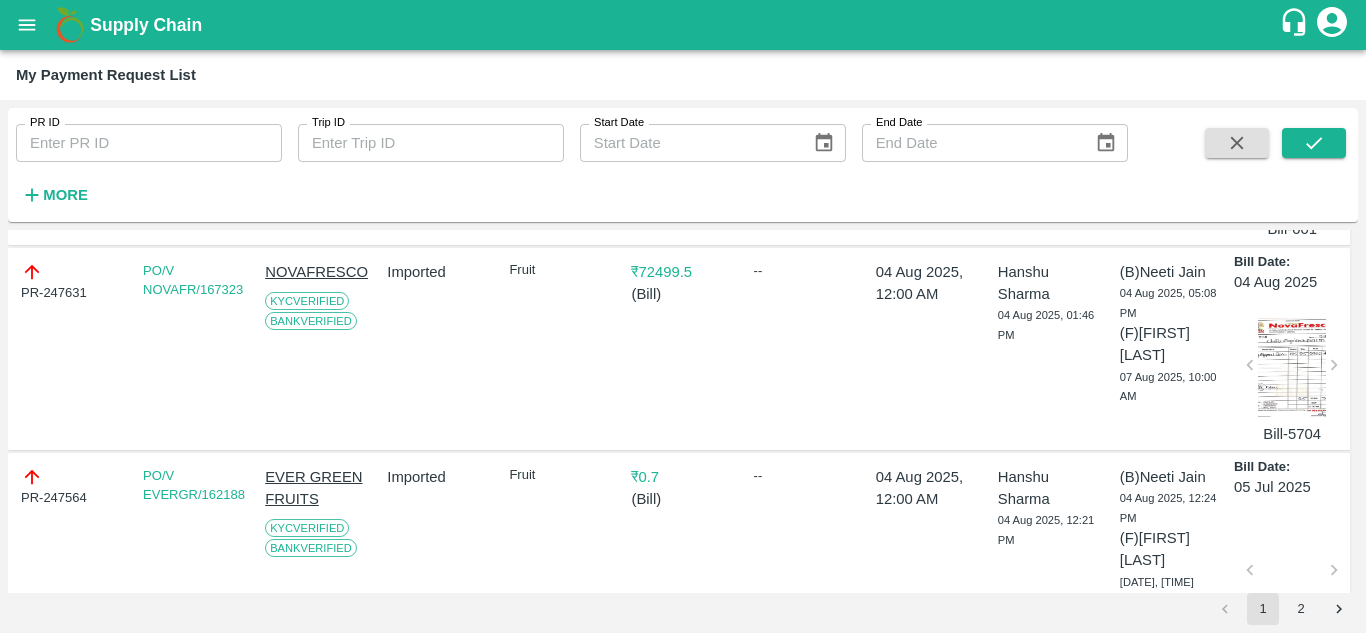 click on "PR-247631" at bounding box center (72, 282) 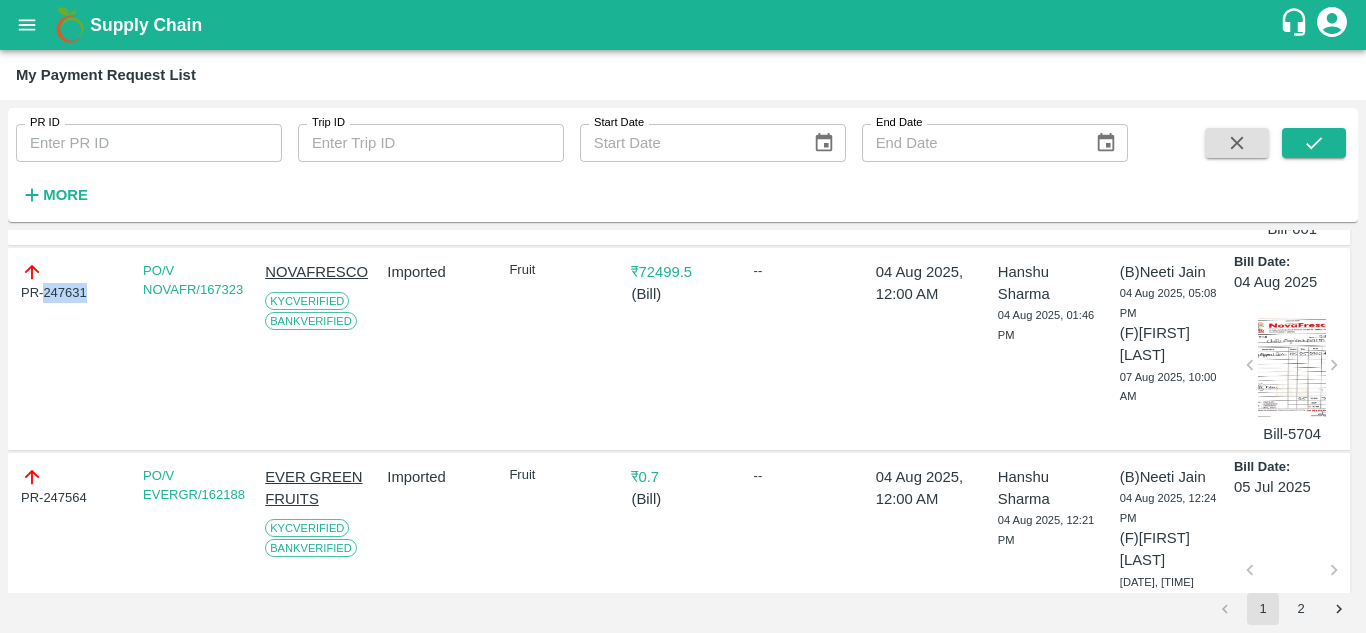 click on "PR-247631" at bounding box center [72, 282] 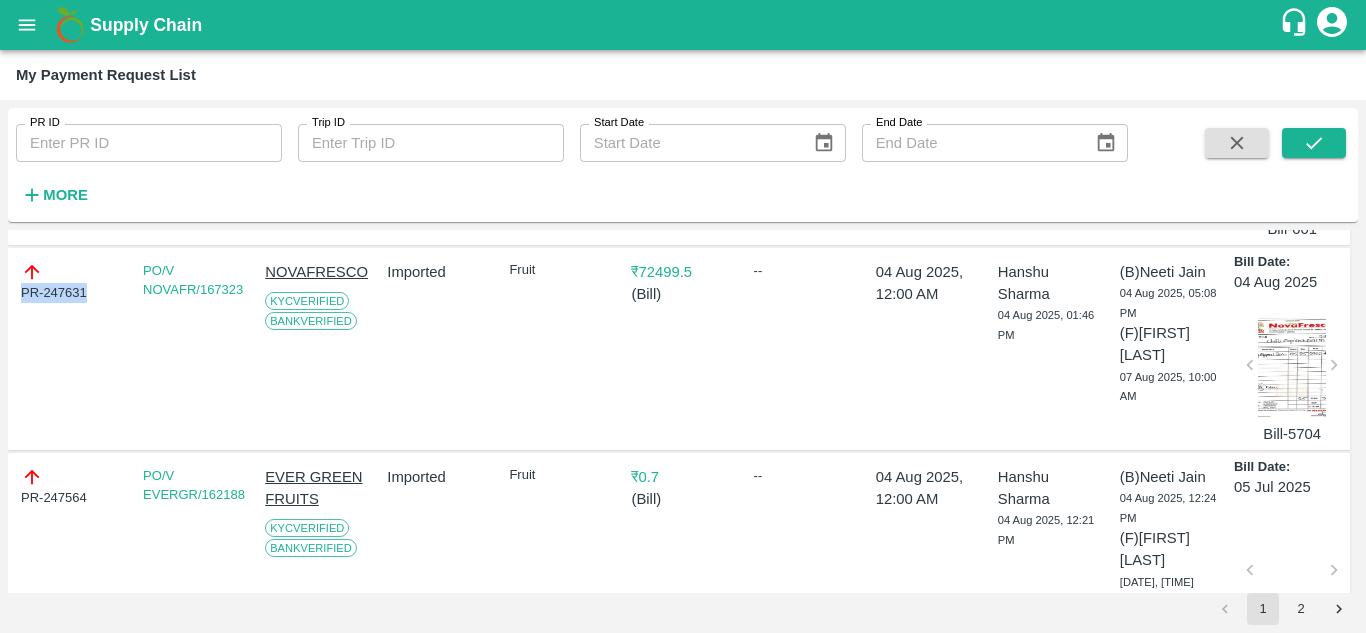 click on "PR-247631" at bounding box center (72, 282) 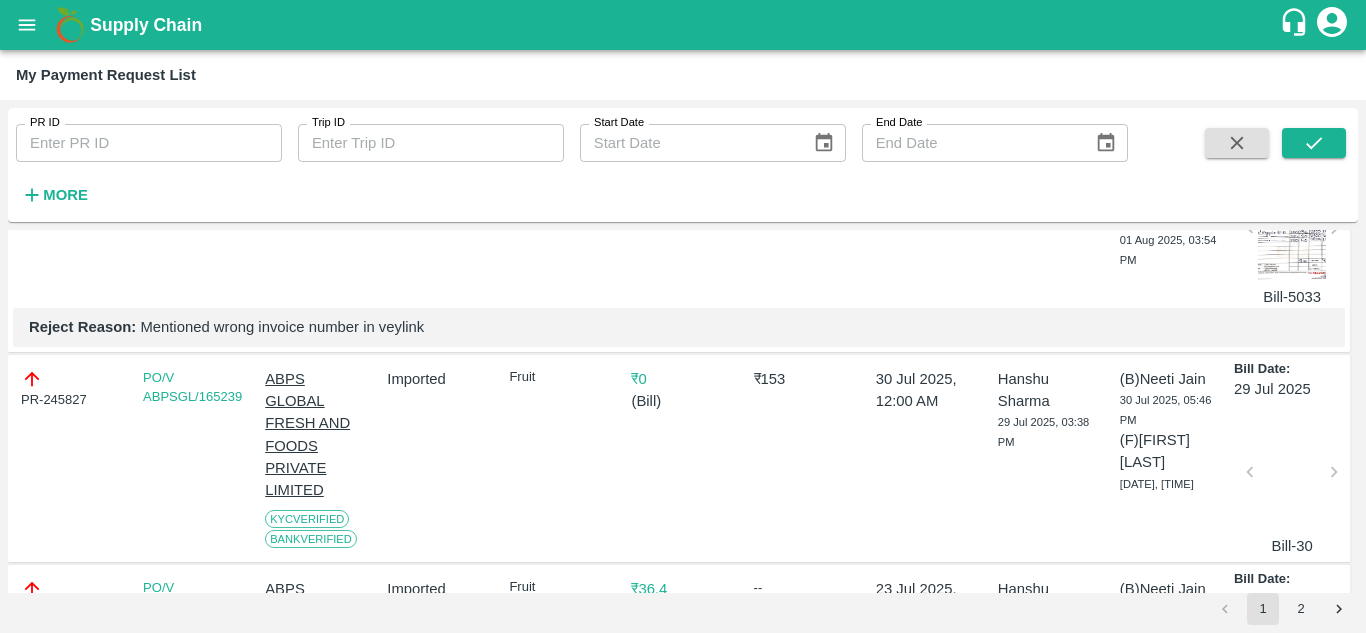 scroll, scrollTop: 1106, scrollLeft: 0, axis: vertical 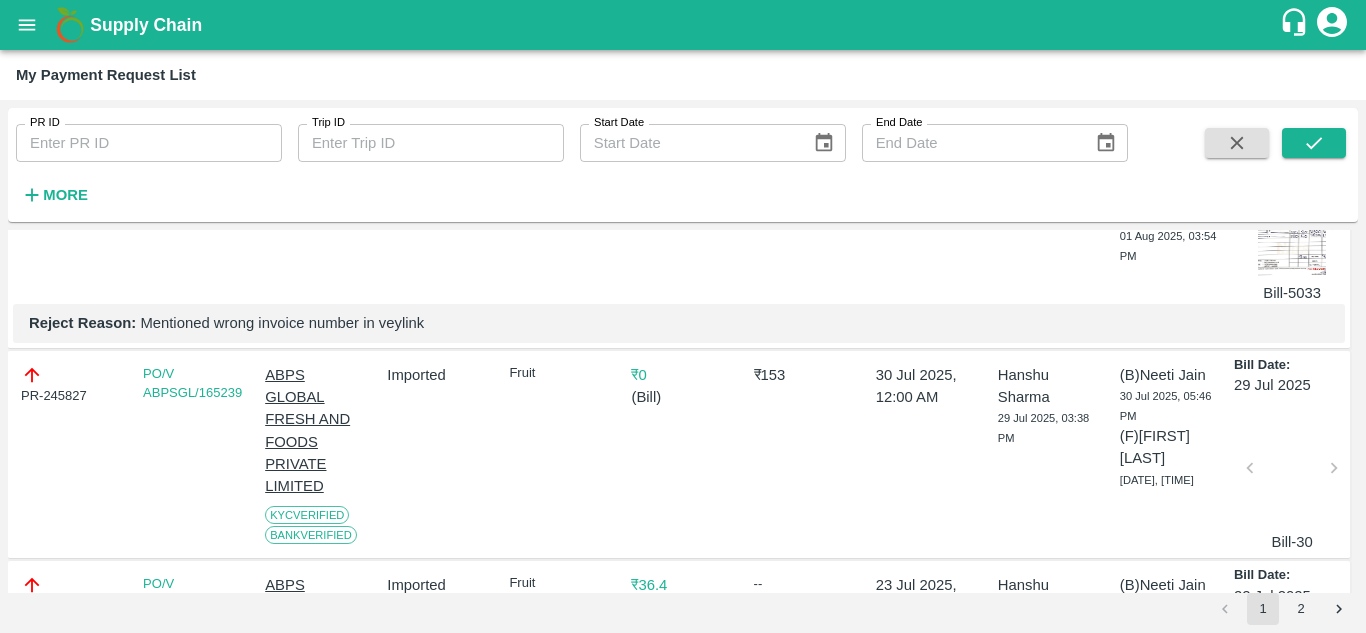 click at bounding box center (1292, 227) 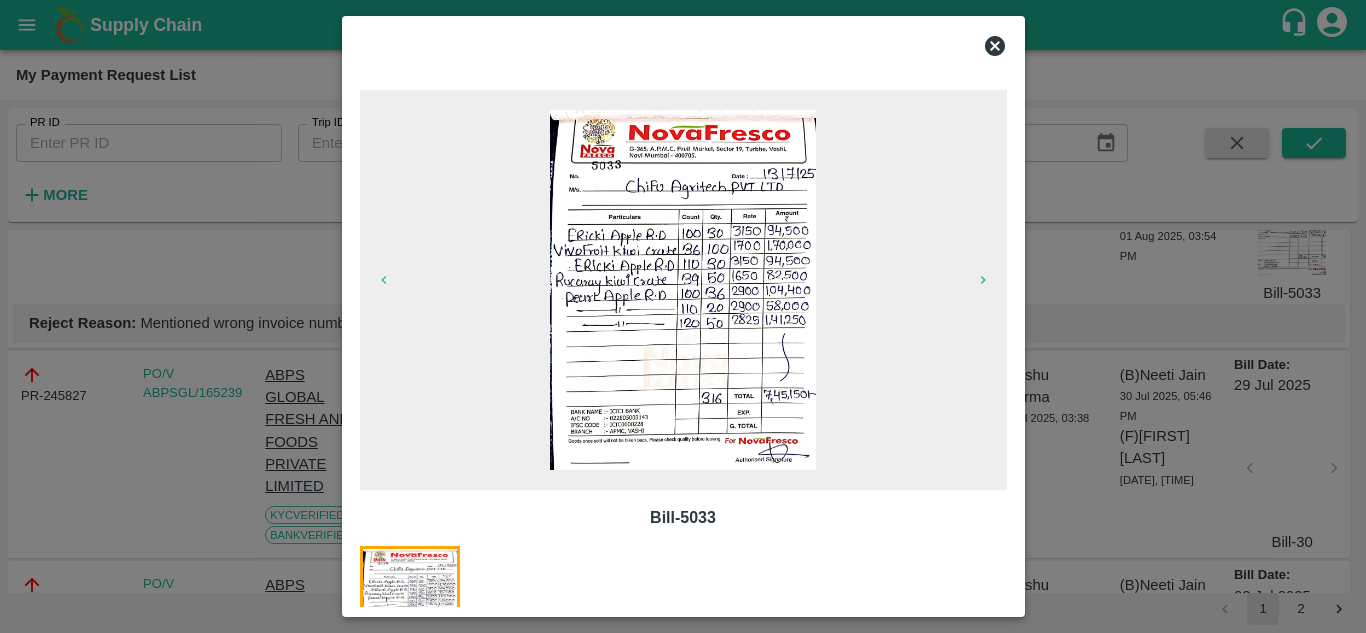 click 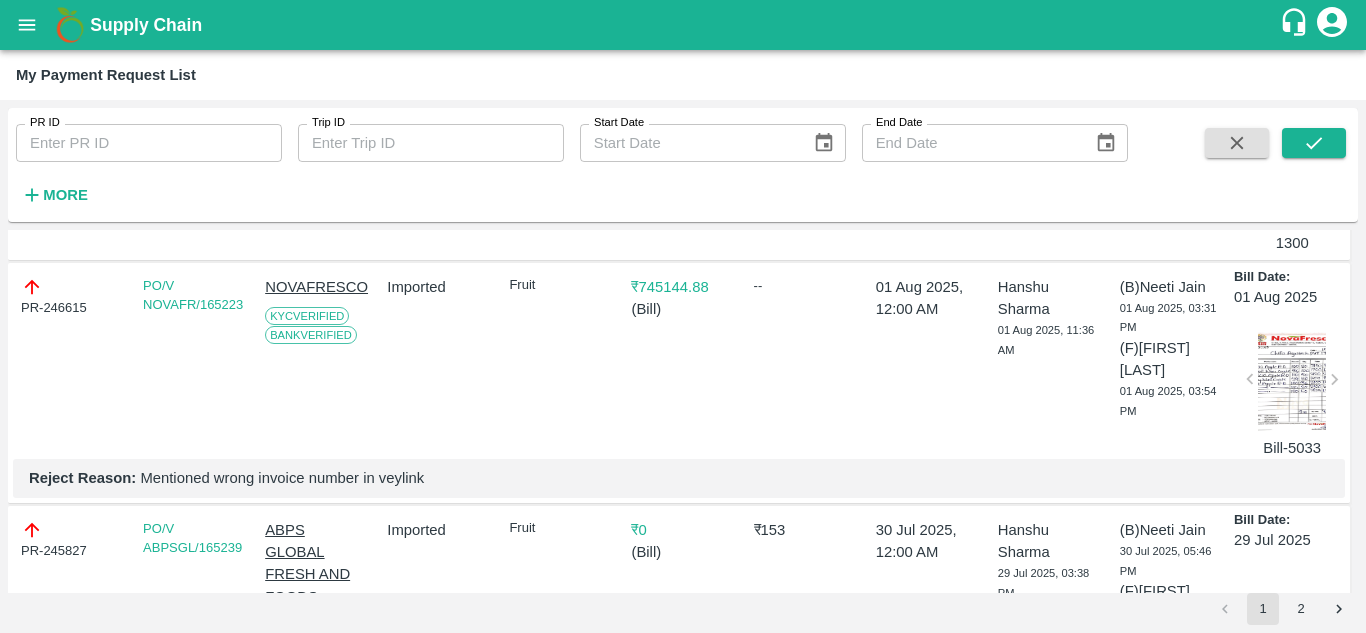 scroll, scrollTop: 950, scrollLeft: 0, axis: vertical 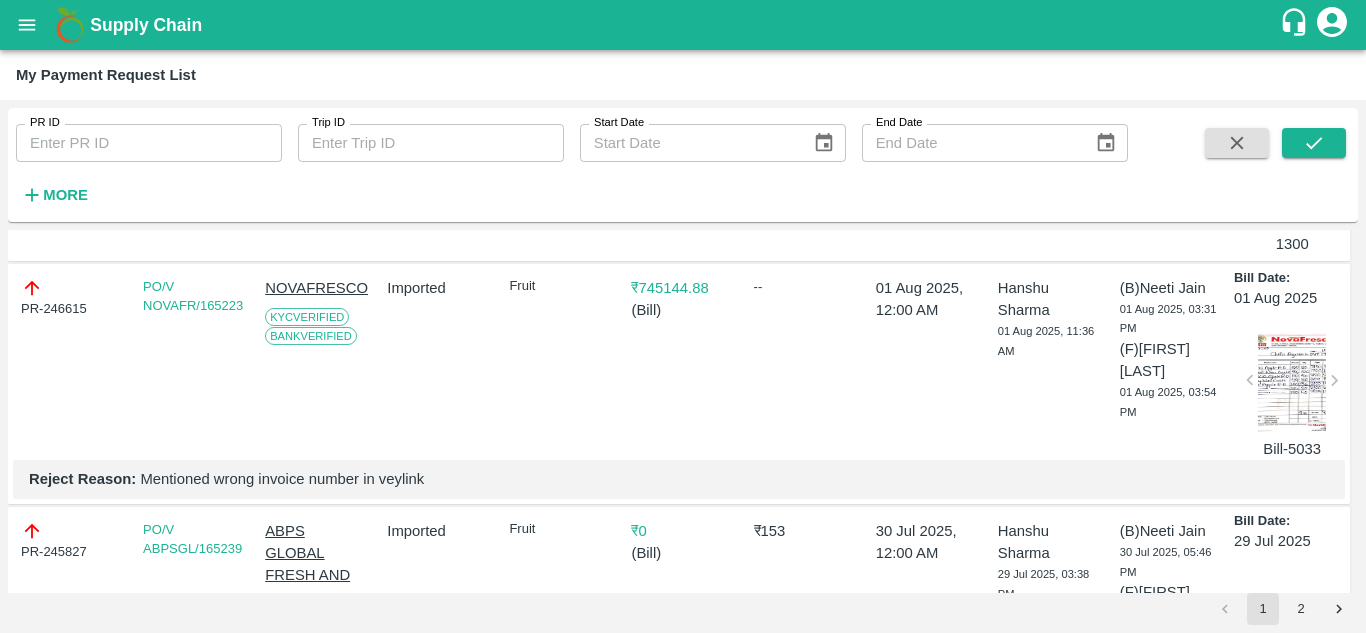 click on "PR-246615" at bounding box center (72, 298) 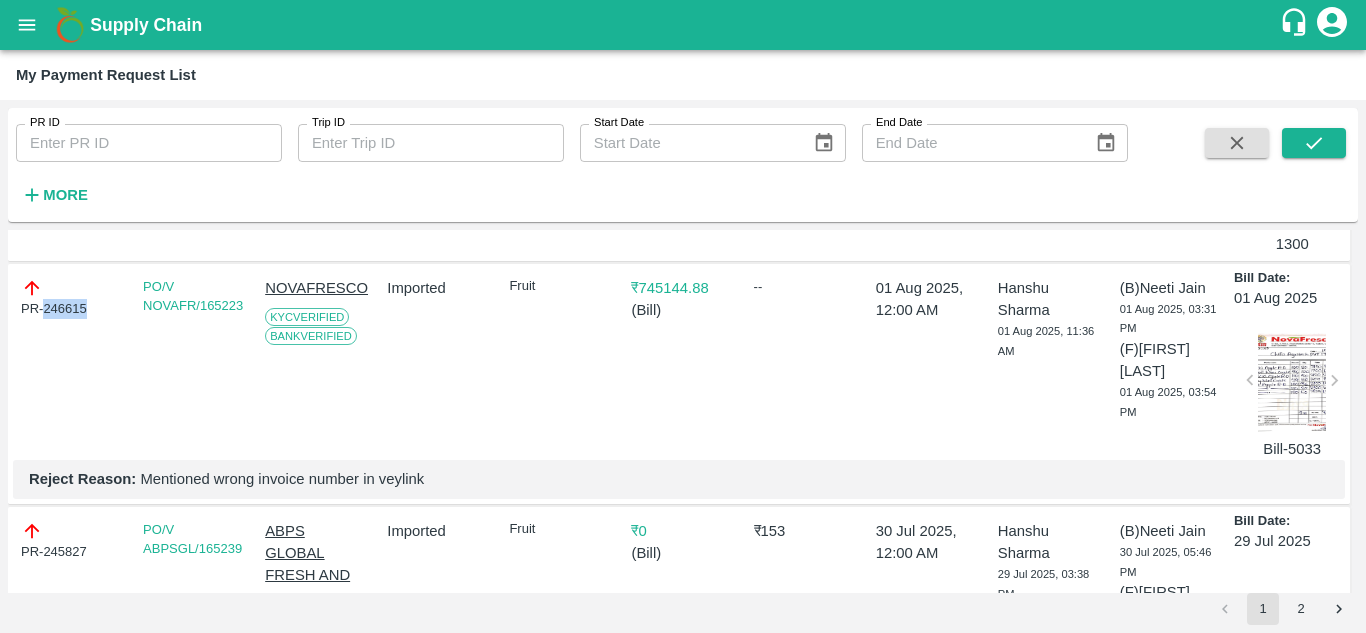 click on "PR-246615" at bounding box center (72, 298) 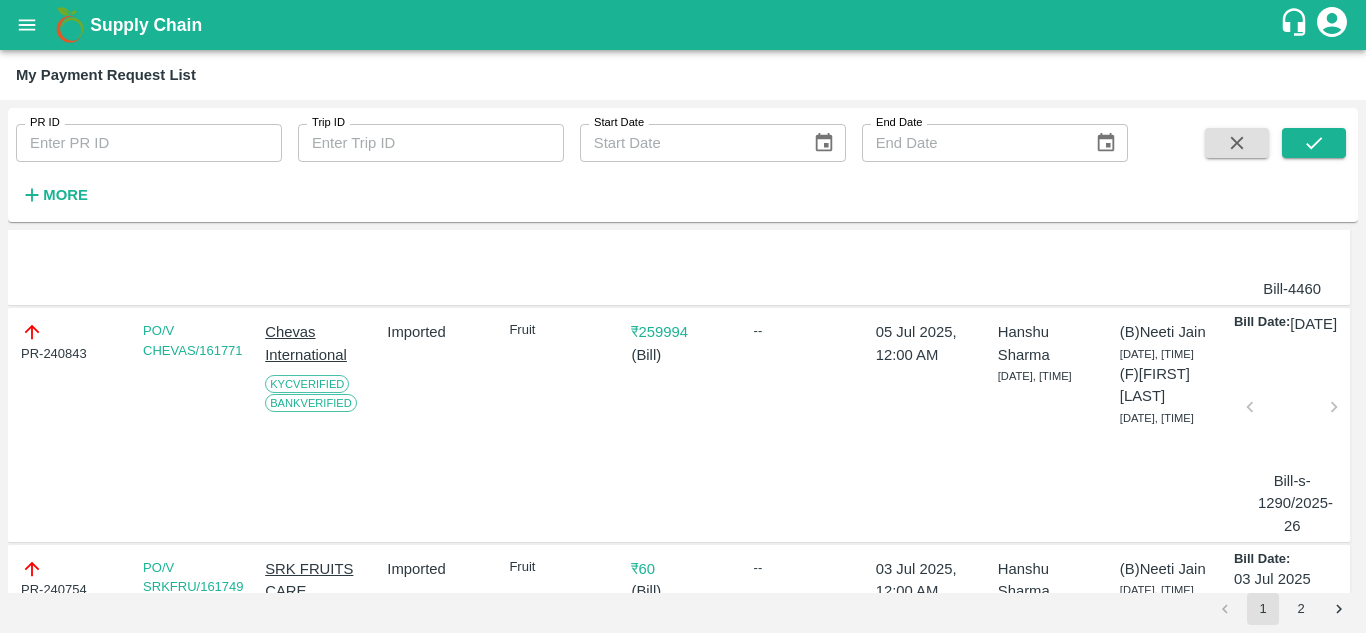 scroll, scrollTop: 2368, scrollLeft: 0, axis: vertical 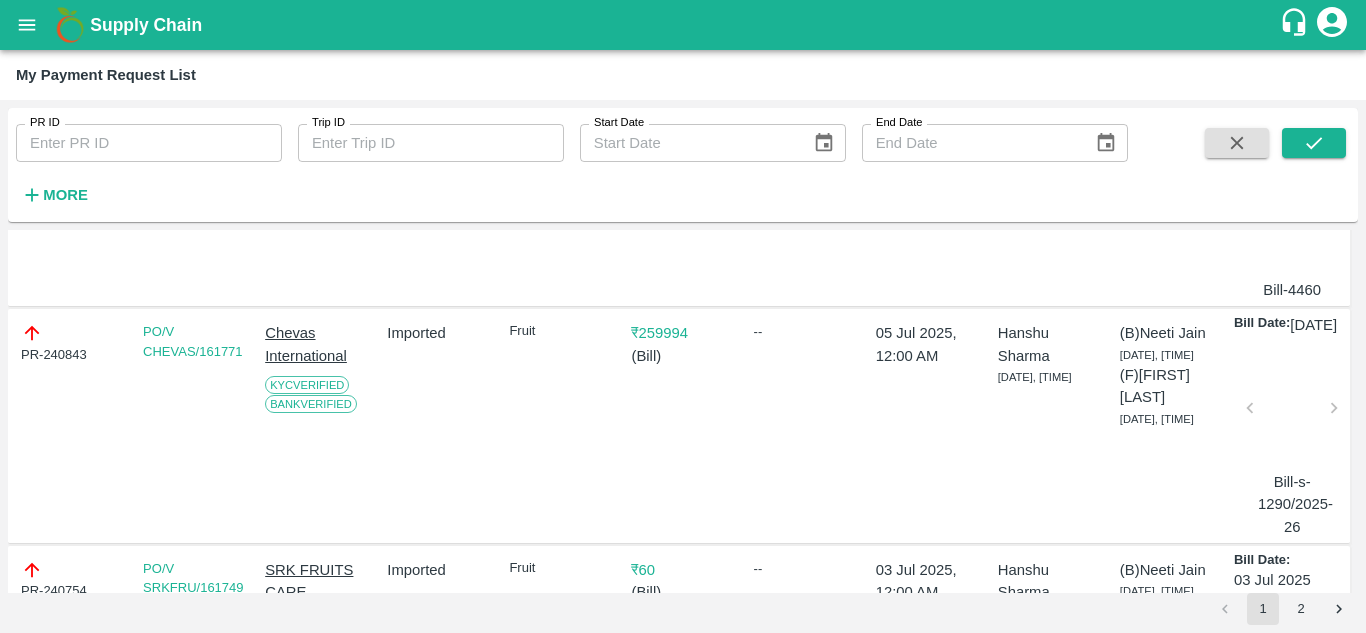 click on "PR-240843" at bounding box center [72, 343] 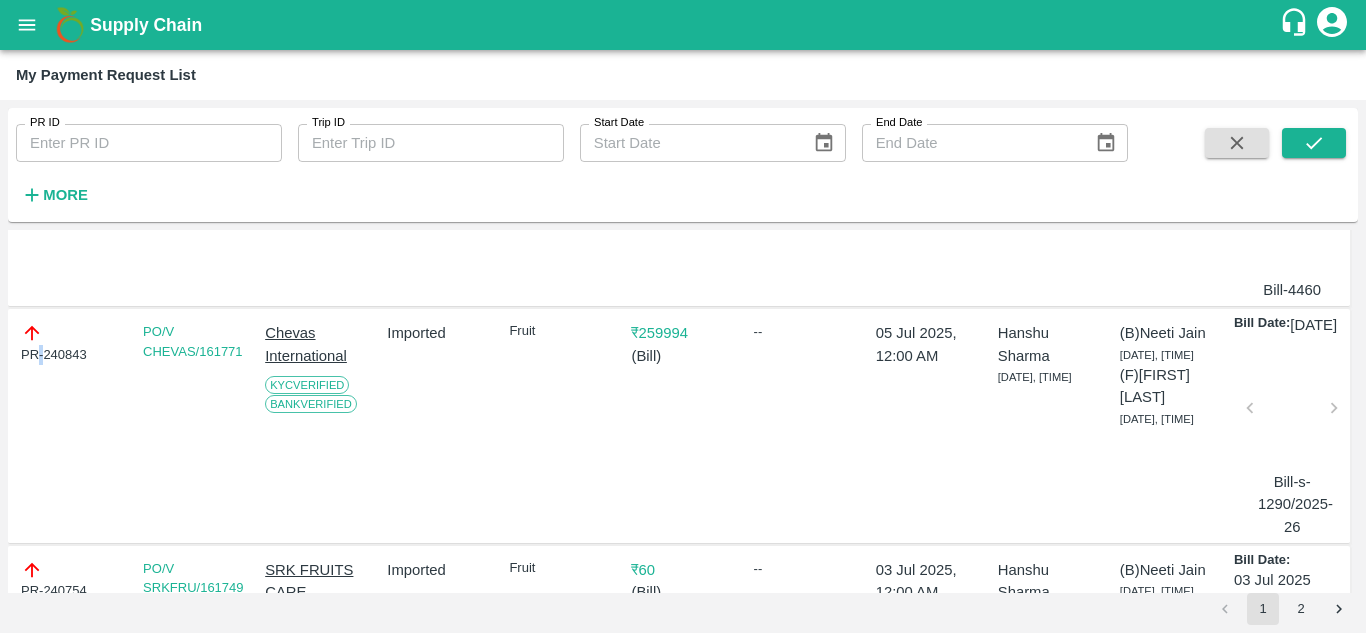 click on "PR-240843" at bounding box center (72, 343) 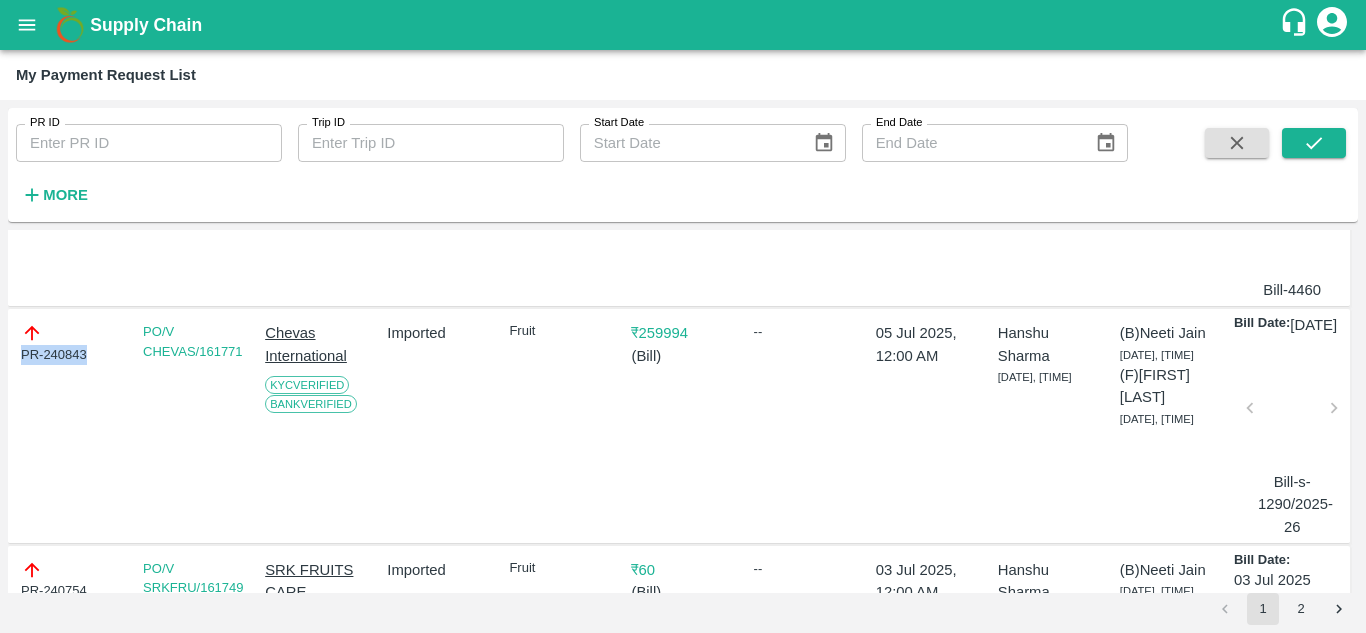 click on "PR-240843" at bounding box center (72, 343) 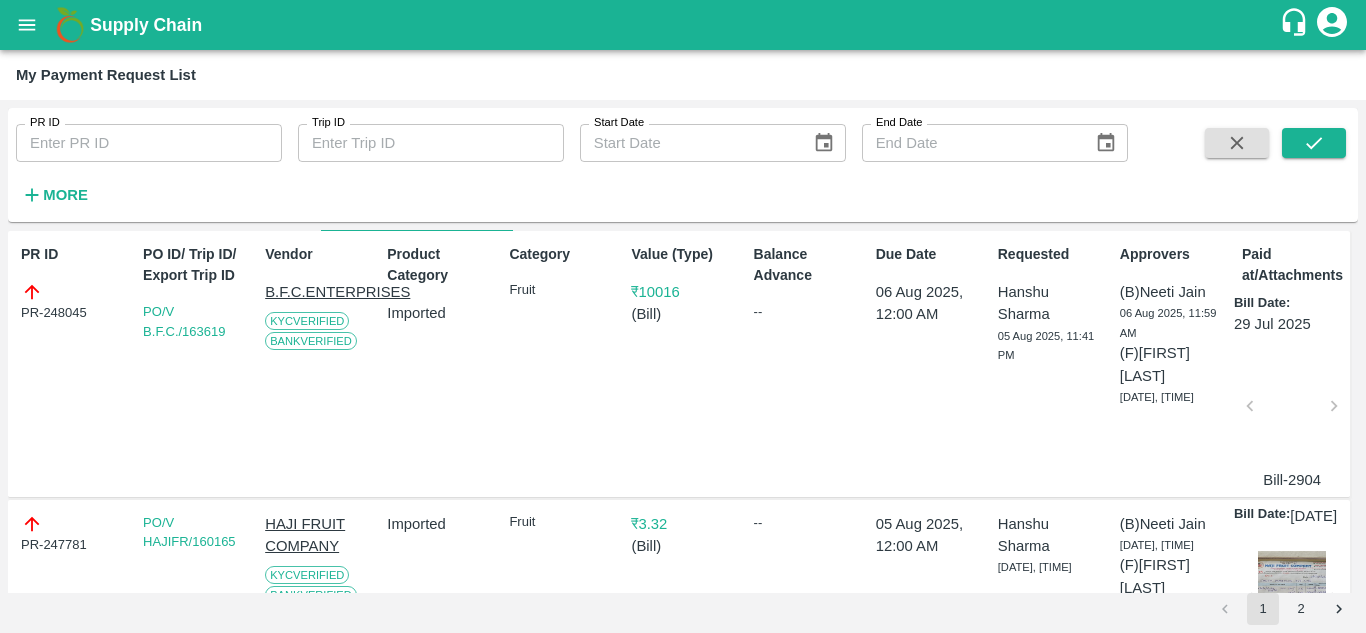 scroll, scrollTop: 0, scrollLeft: 0, axis: both 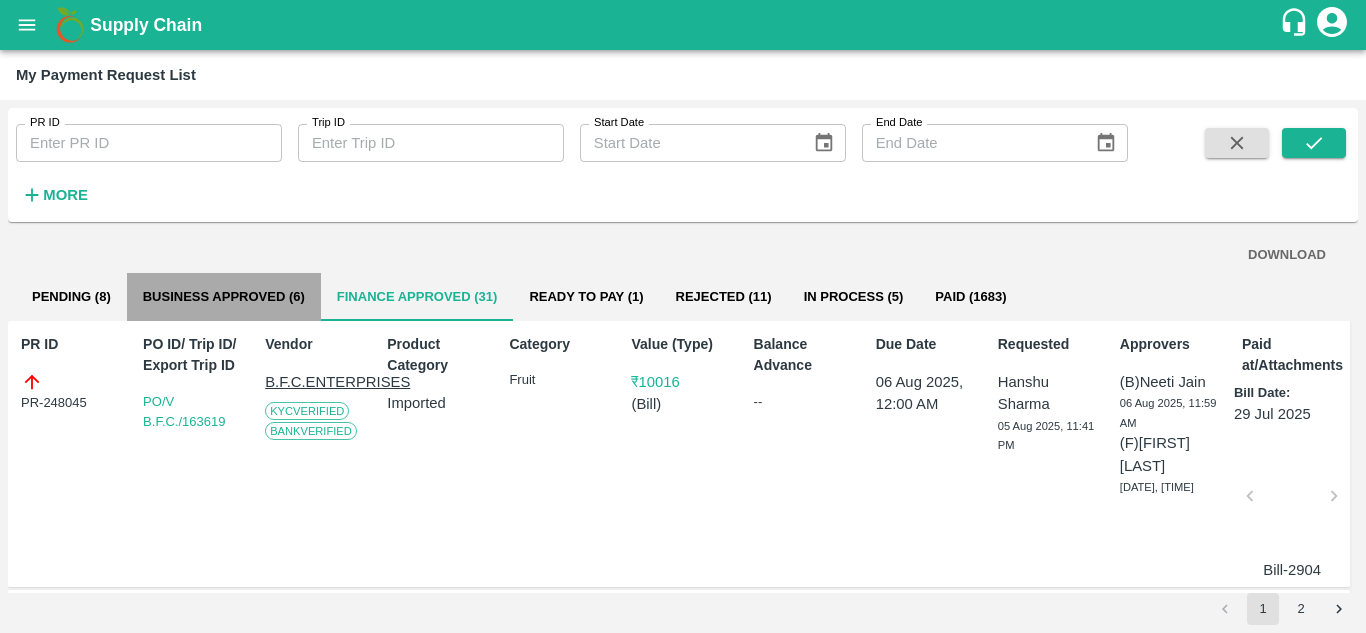 click on "Business Approved (6)" at bounding box center [224, 297] 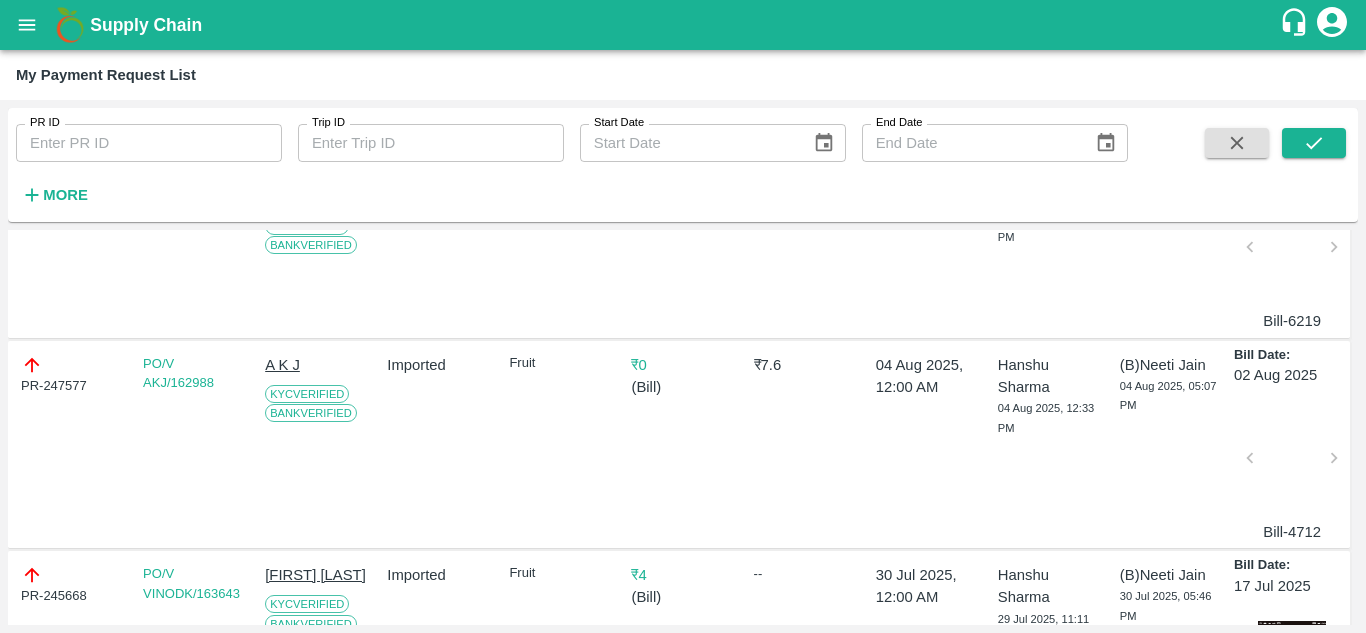 scroll, scrollTop: 0, scrollLeft: 0, axis: both 